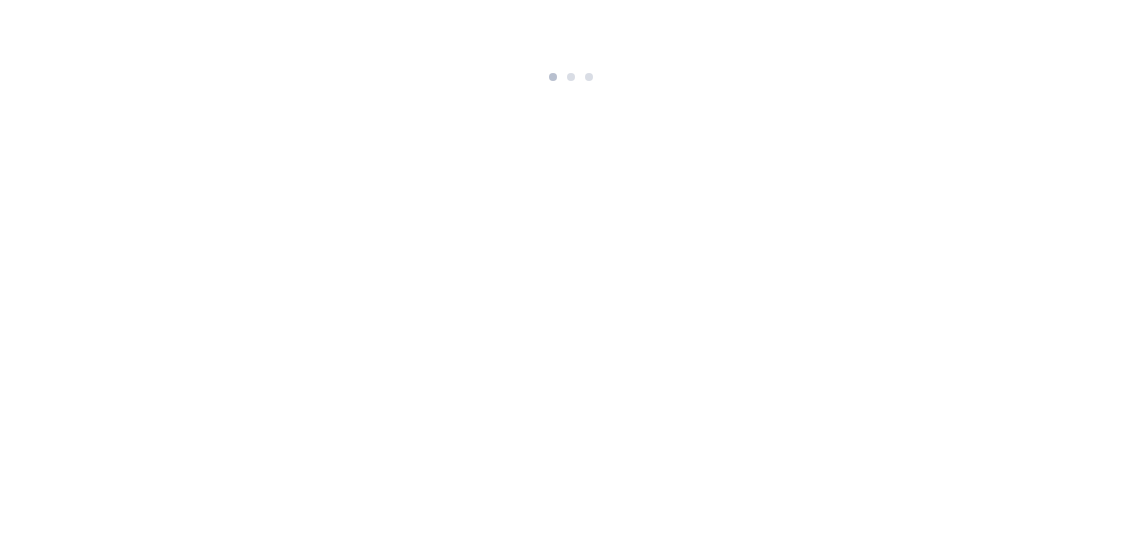scroll, scrollTop: 0, scrollLeft: 0, axis: both 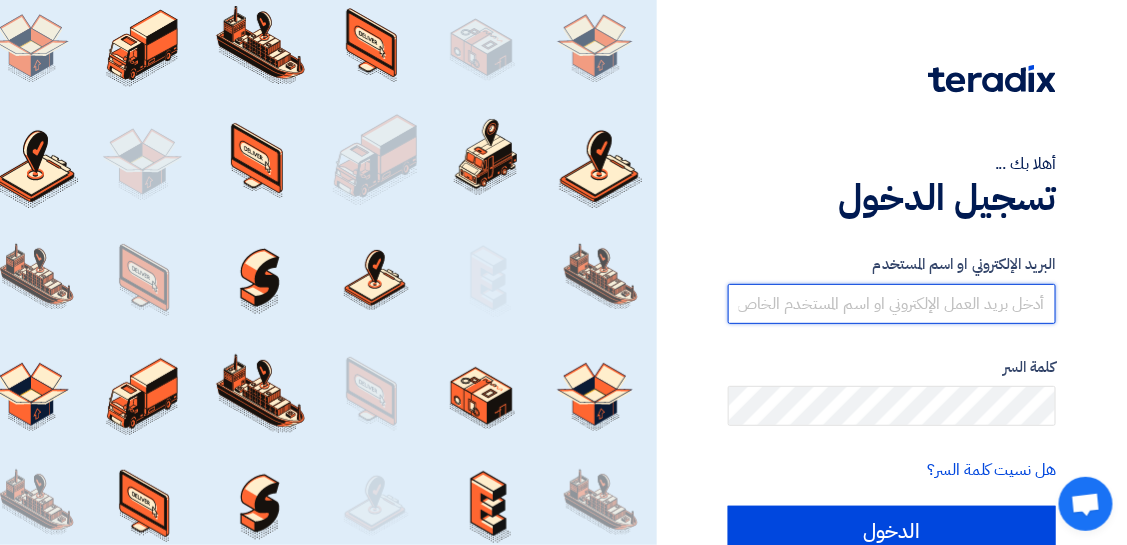 click at bounding box center [892, 304] 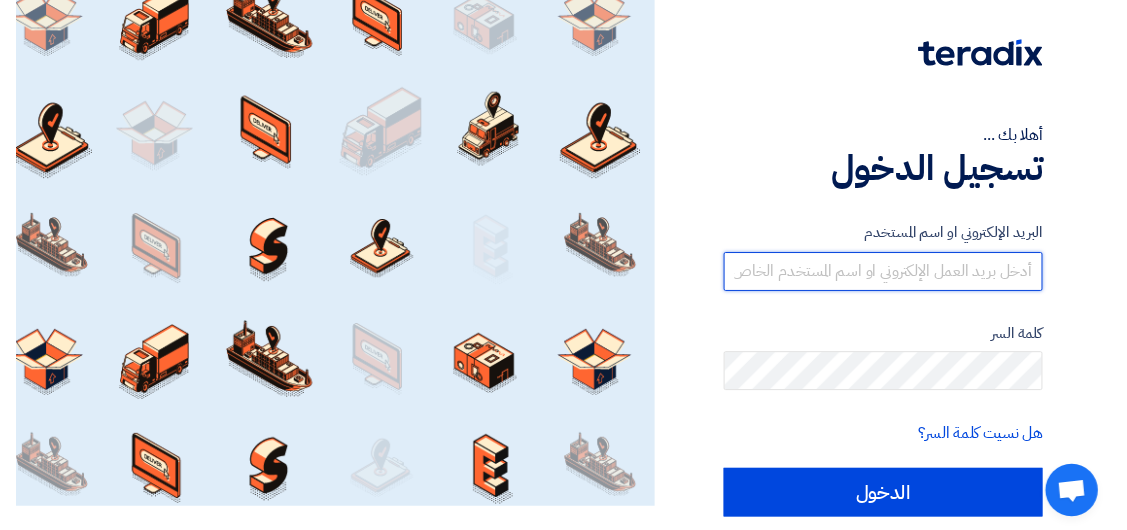 scroll, scrollTop: 0, scrollLeft: 0, axis: both 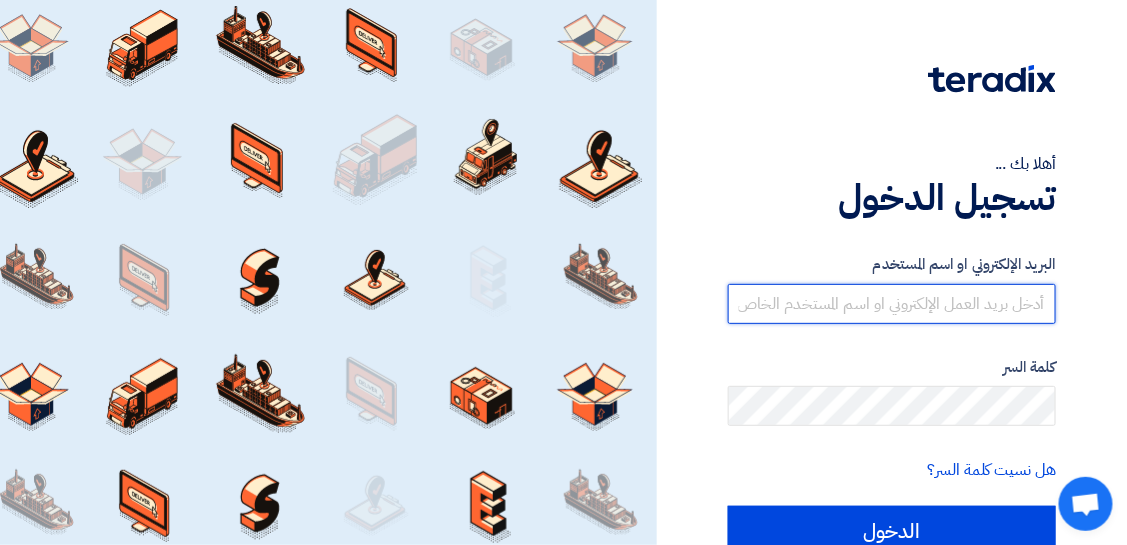 click at bounding box center [892, 304] 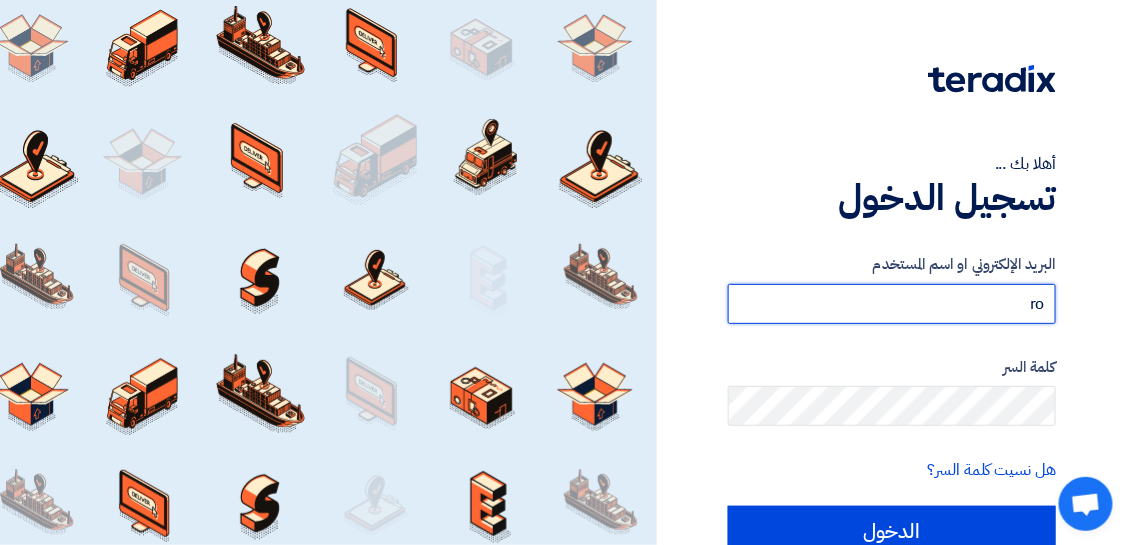 type on "r" 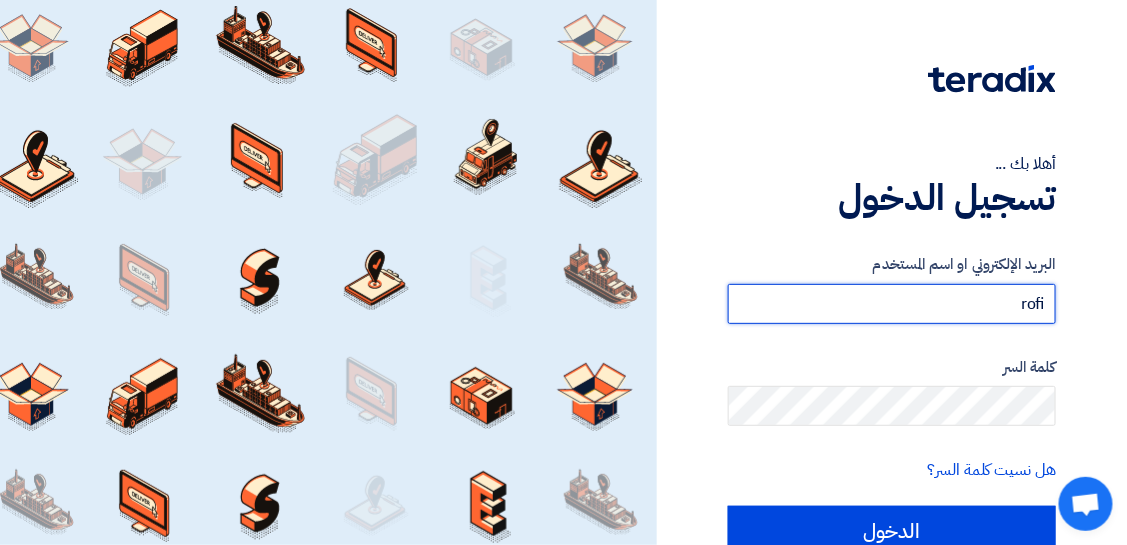 type on "rofi" 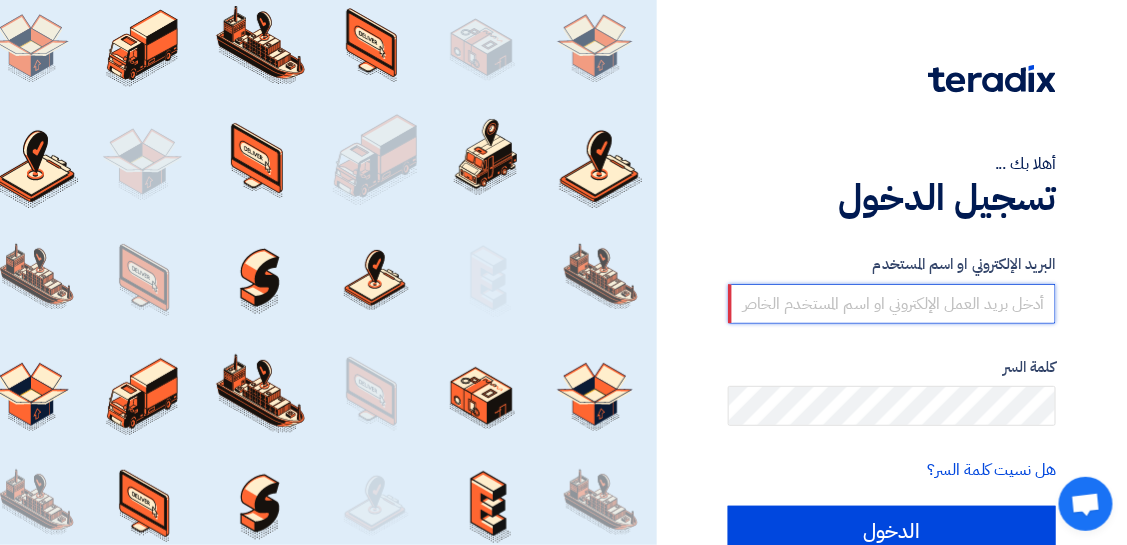paste on "Rofida.Alsaeed@fastegy.org" 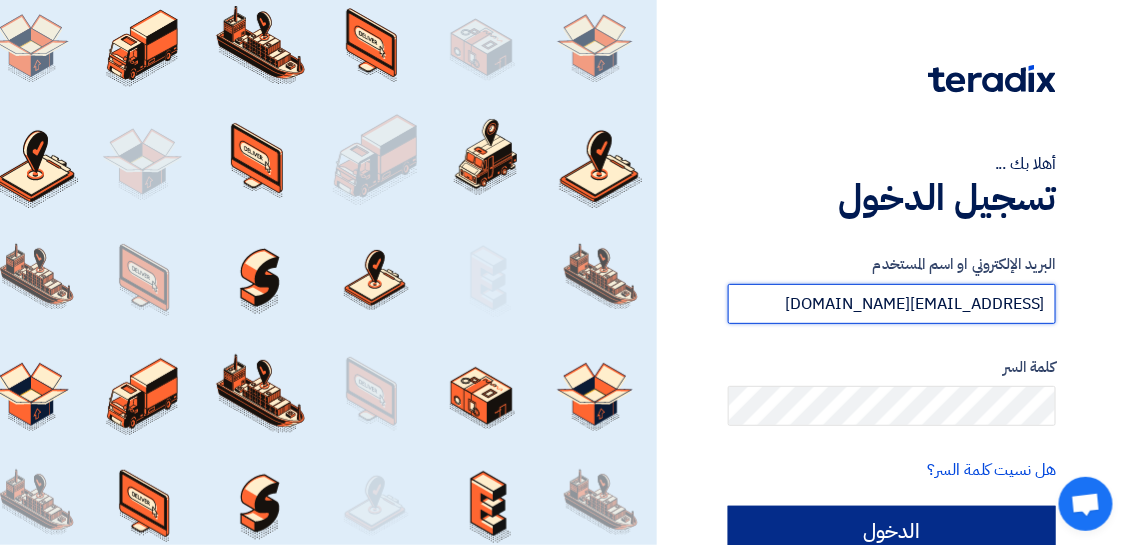 type on "Rofida.Alsaeed@fastegy.org" 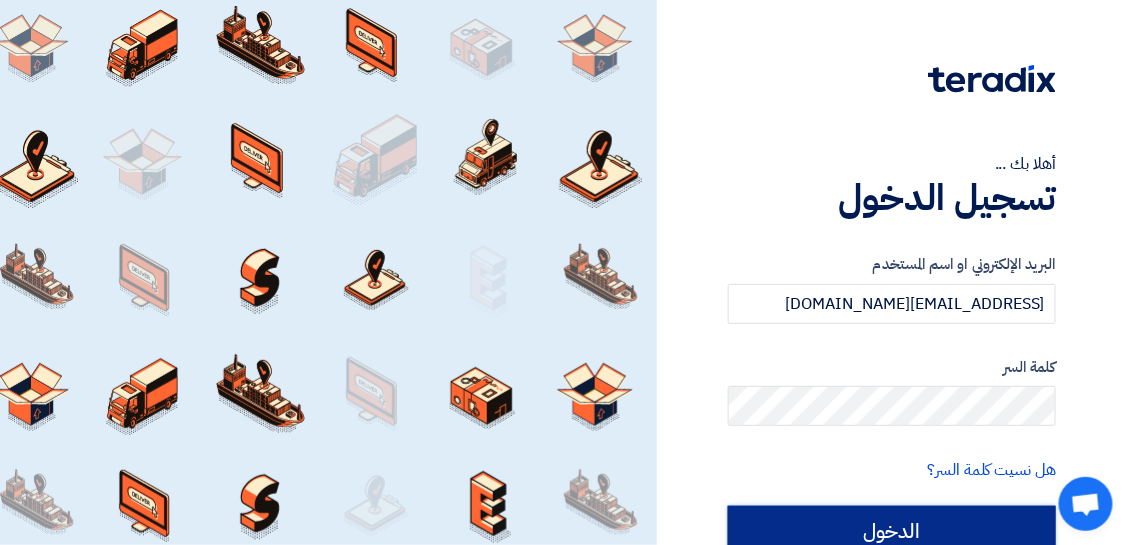 click on "الدخول" 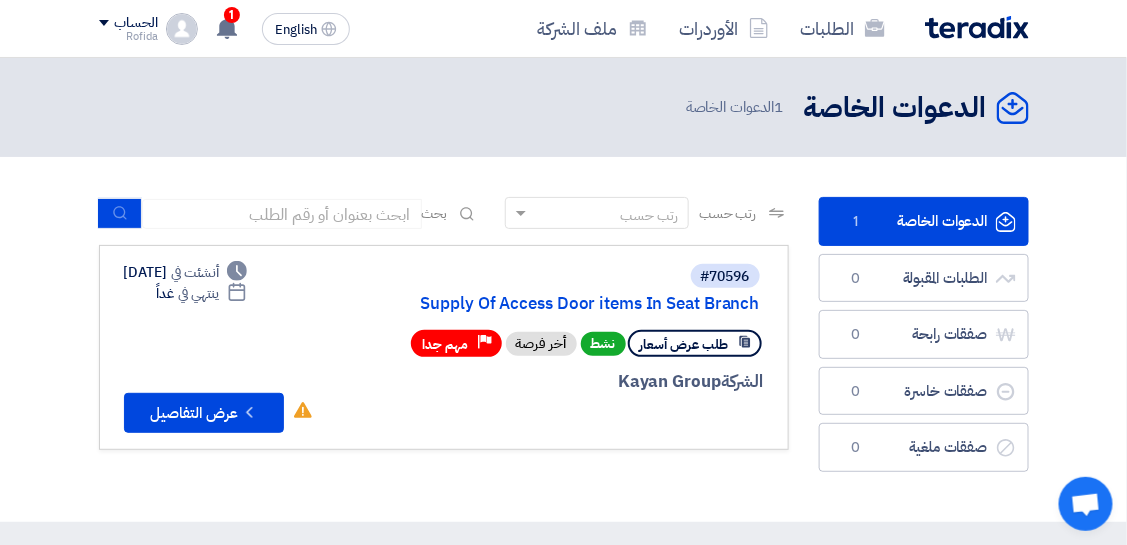 click on "الدعوات الخاصة
الدعوات الخاصة
1" 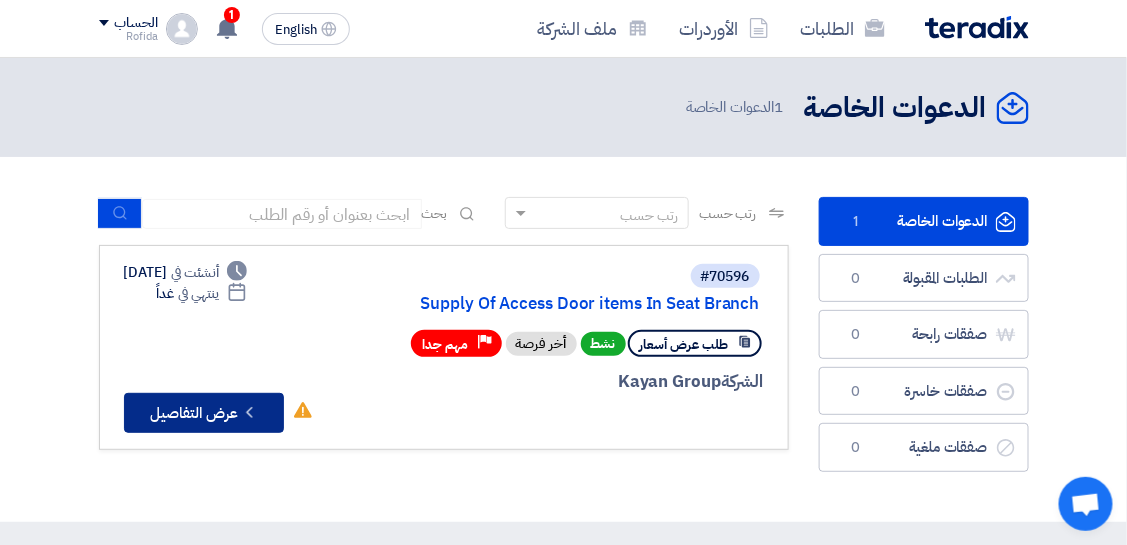 click on "Check details
عرض التفاصيل" 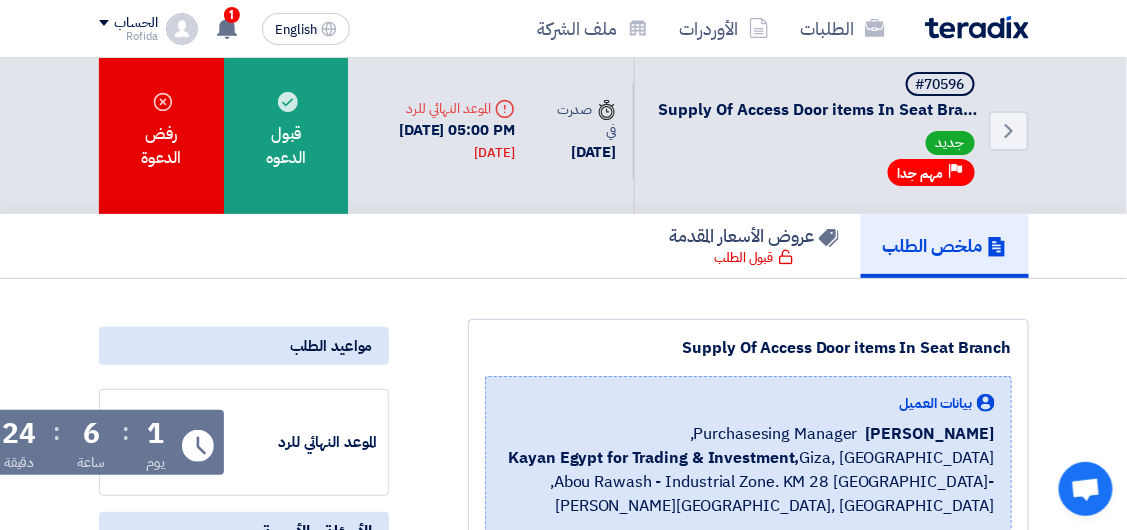 scroll, scrollTop: 0, scrollLeft: 0, axis: both 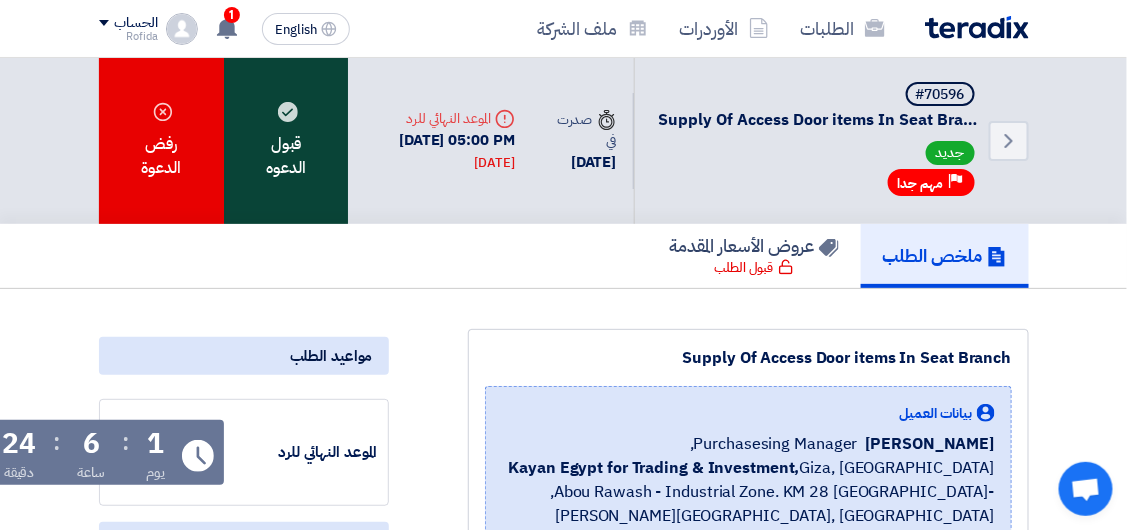 click on "قبول الدعوه" 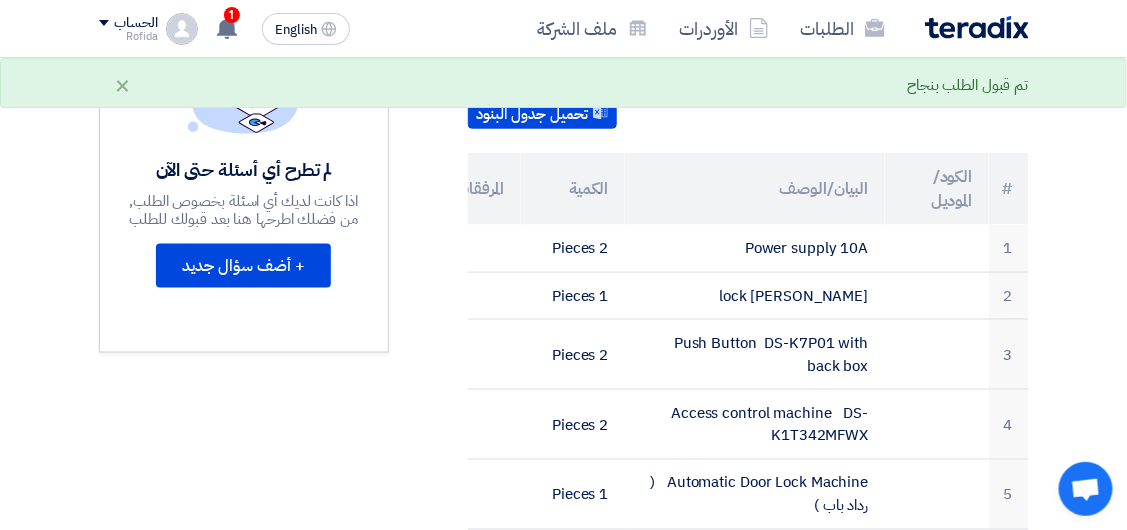 scroll, scrollTop: 590, scrollLeft: 0, axis: vertical 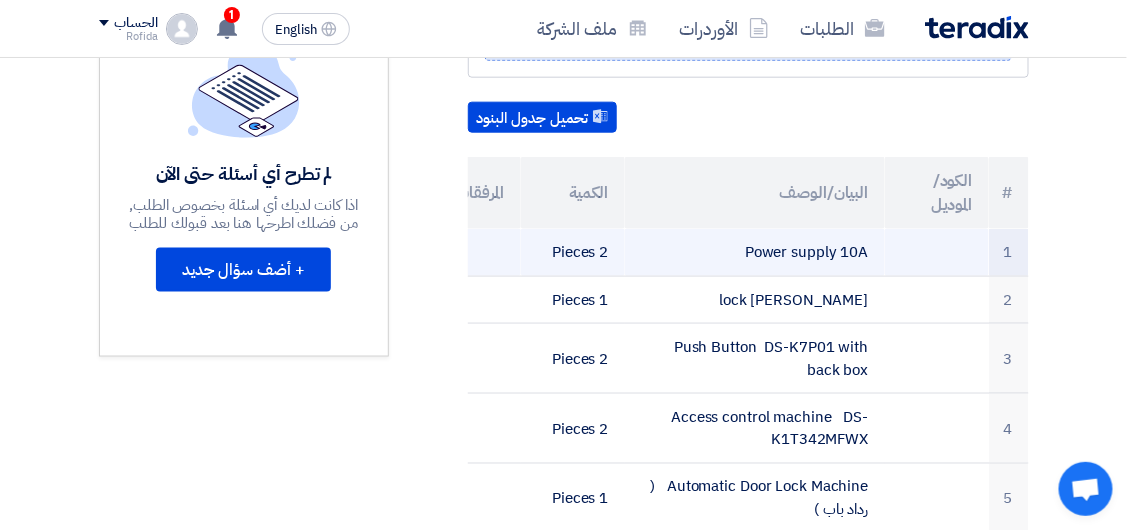 click 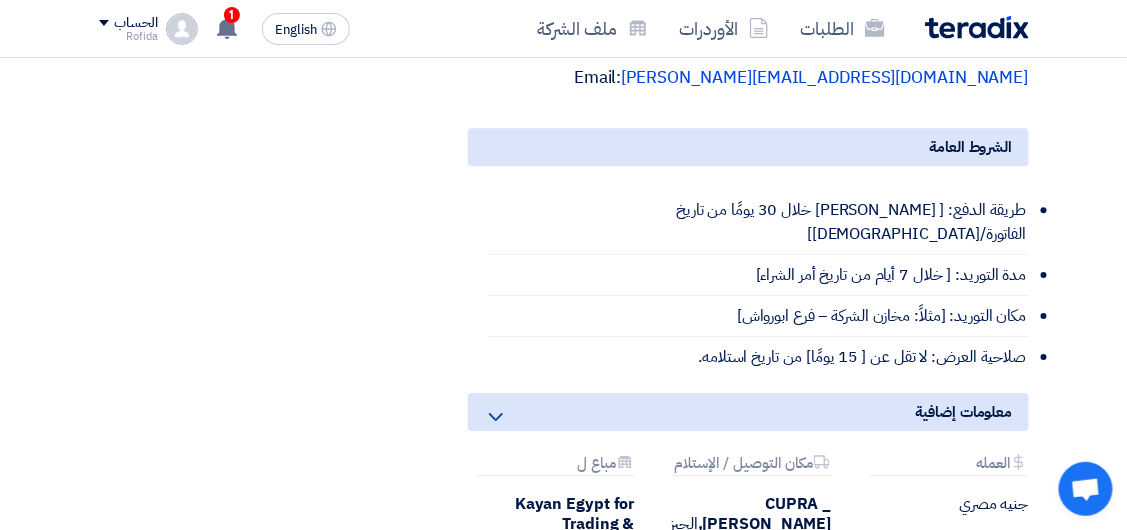 scroll, scrollTop: 1577, scrollLeft: 0, axis: vertical 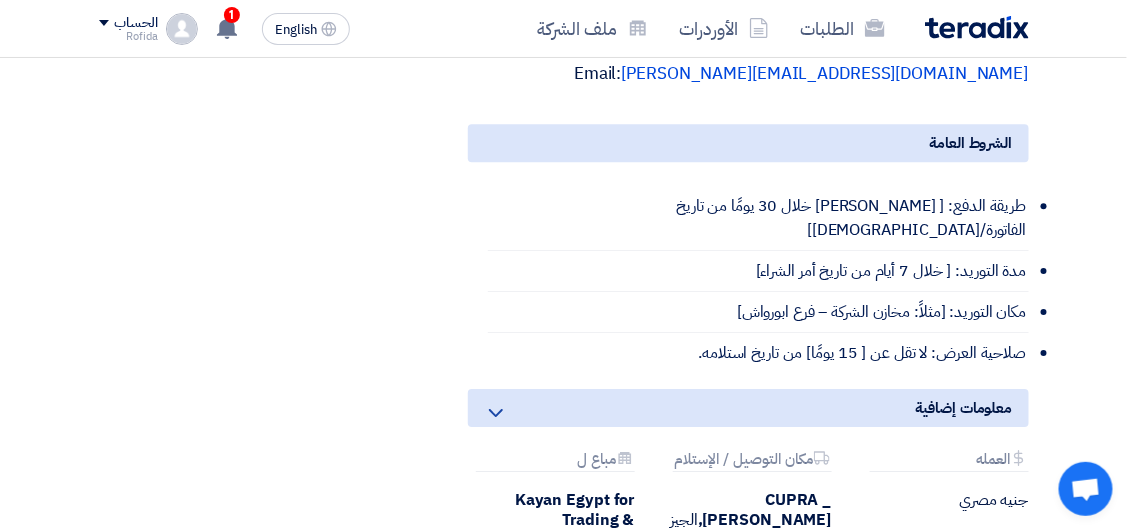 click on "طريقة الدفع: [ [PERSON_NAME] خلال 30 يومًا من تاريخ الفاتورة/[DEMOGRAPHIC_DATA]]" 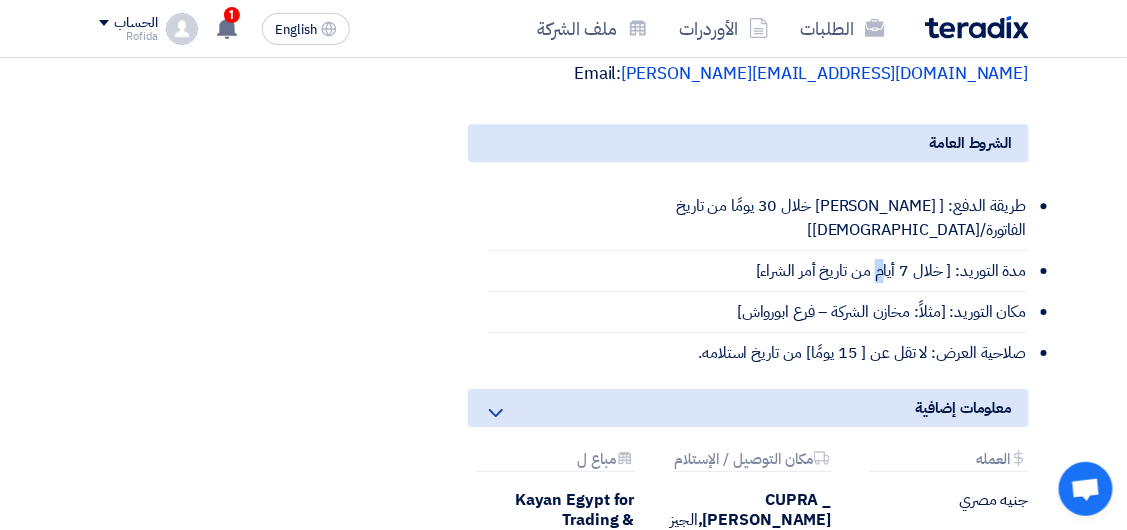 drag, startPoint x: 741, startPoint y: 178, endPoint x: 880, endPoint y: 225, distance: 146.73105 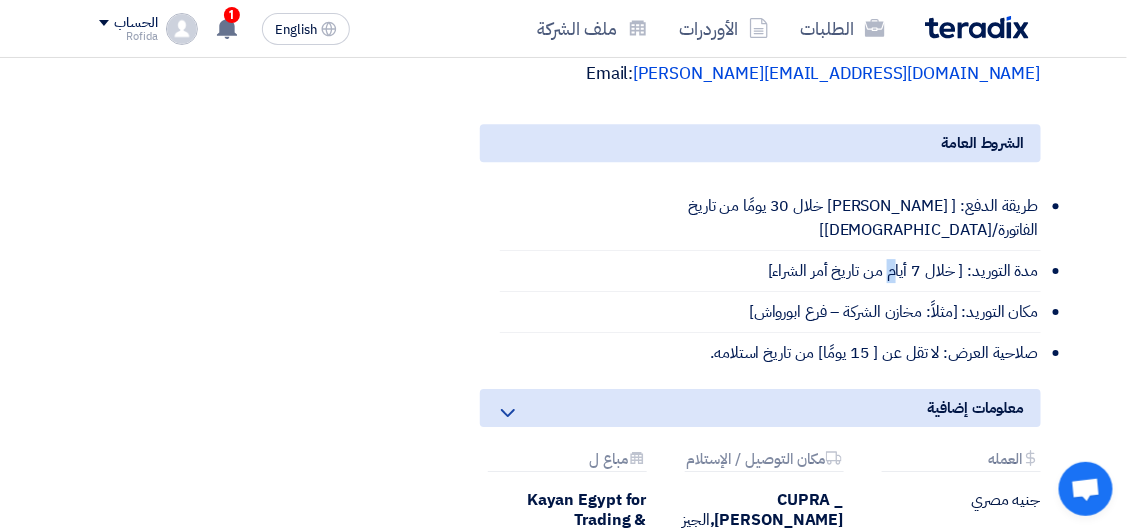 scroll, scrollTop: 1577, scrollLeft: -15, axis: both 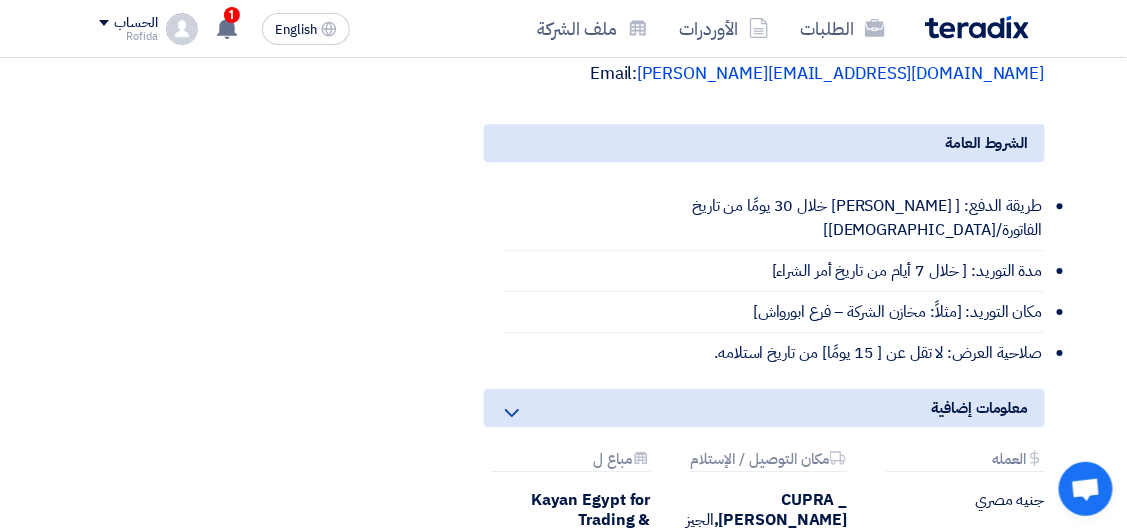 click on "مكان التوريد: [مثلاً: مخازن الشركة – فرع ابورواش]" 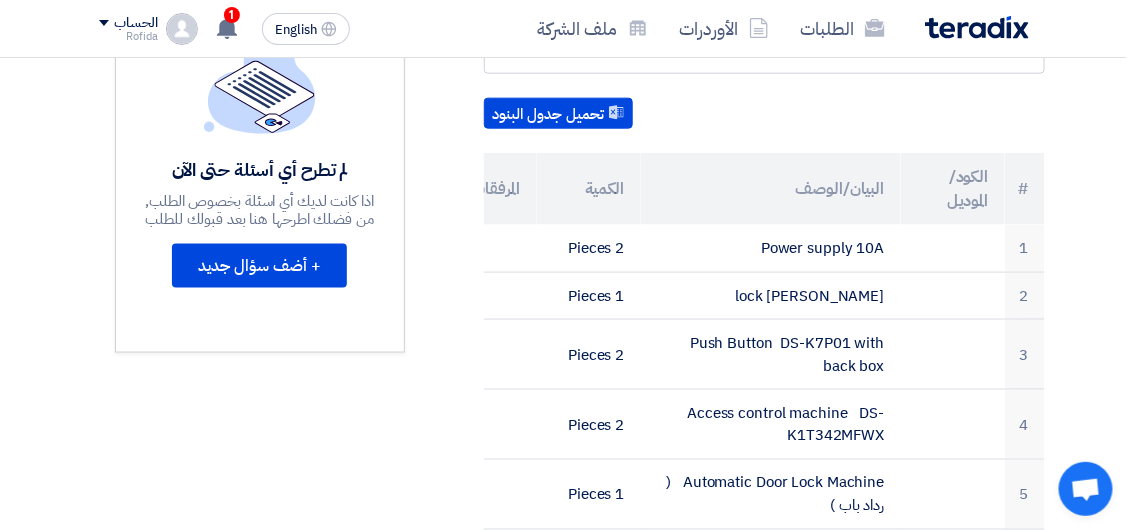 scroll, scrollTop: 580, scrollLeft: -15, axis: both 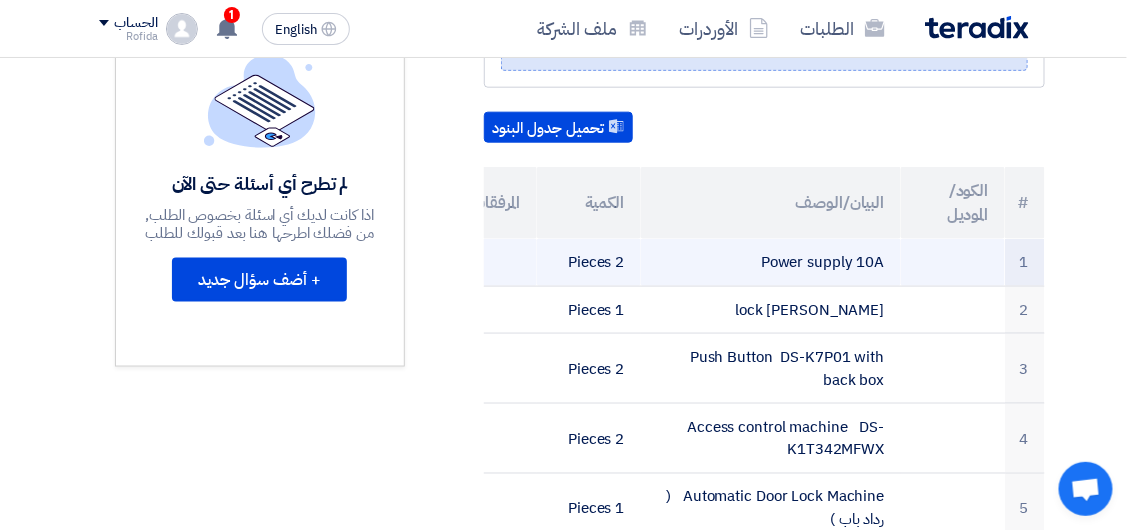 click 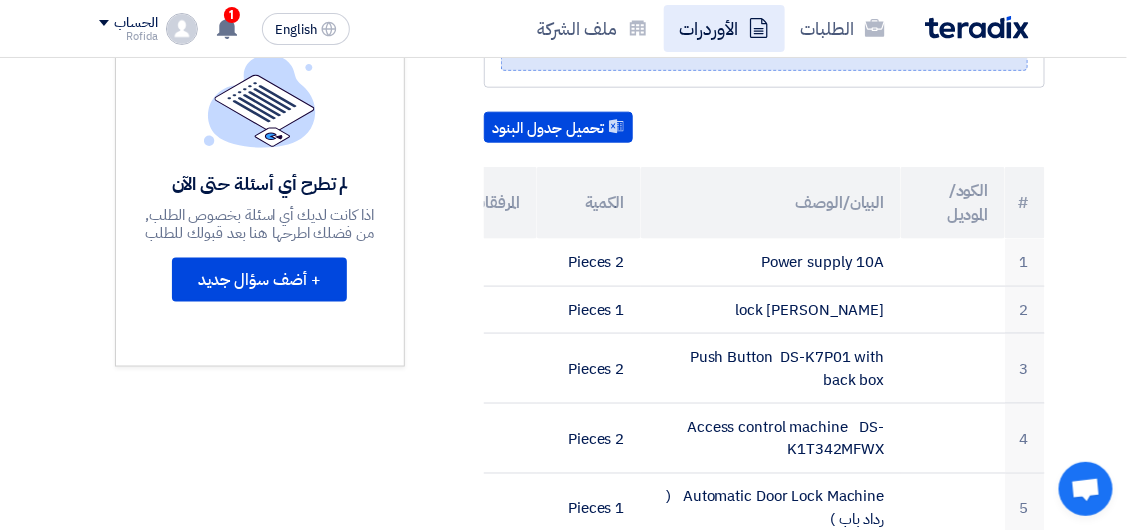 click on "الأوردرات" 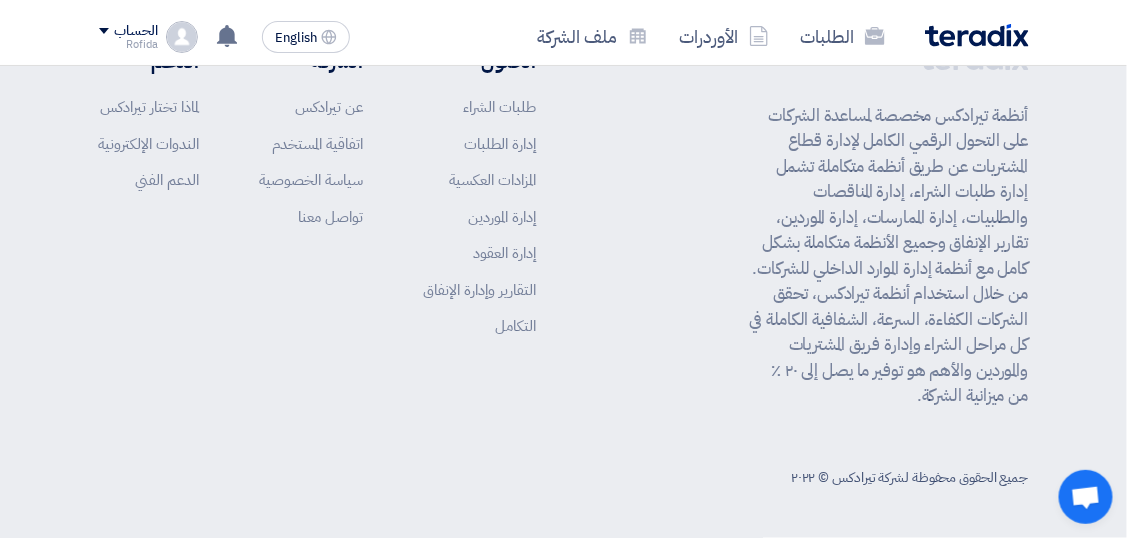 scroll, scrollTop: 0, scrollLeft: 0, axis: both 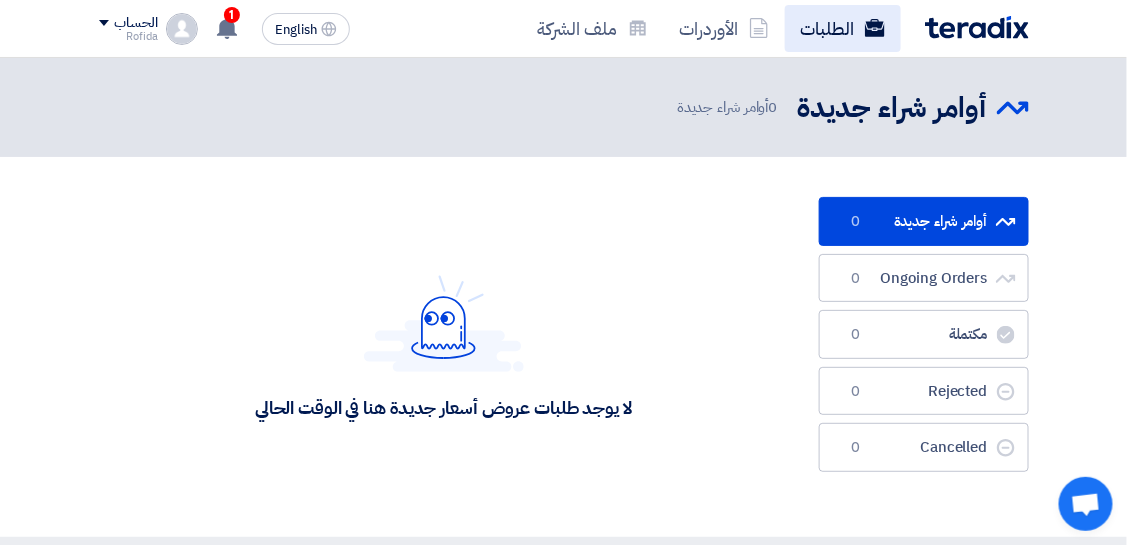 click on "الطلبات" 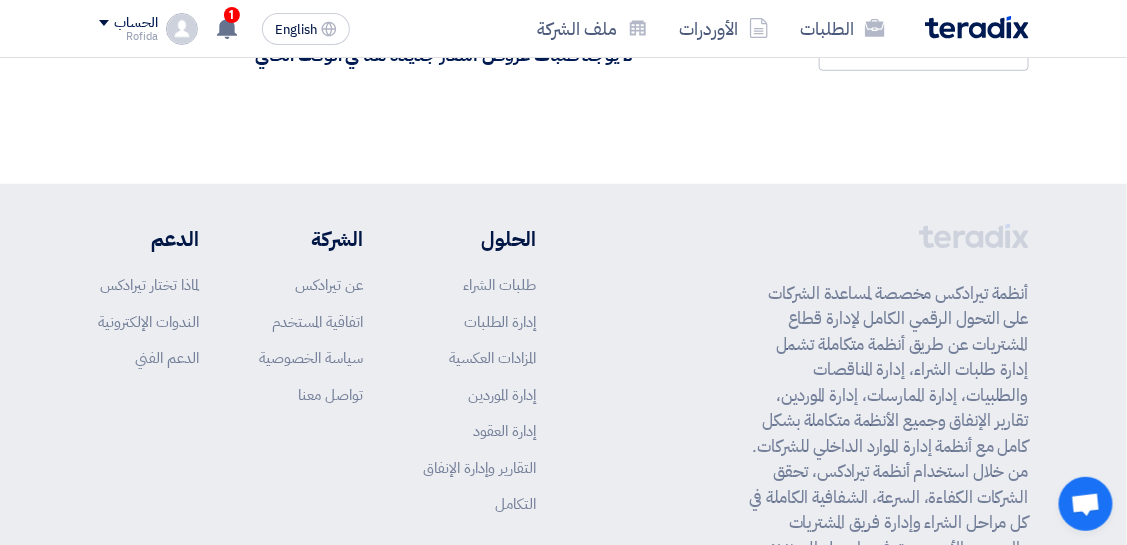 scroll, scrollTop: 0, scrollLeft: 0, axis: both 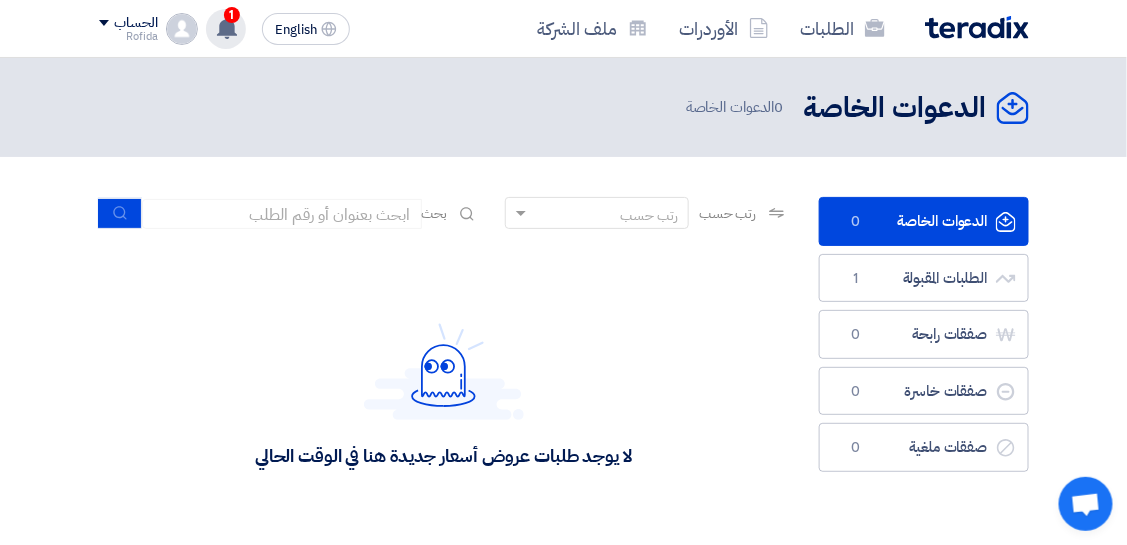 click 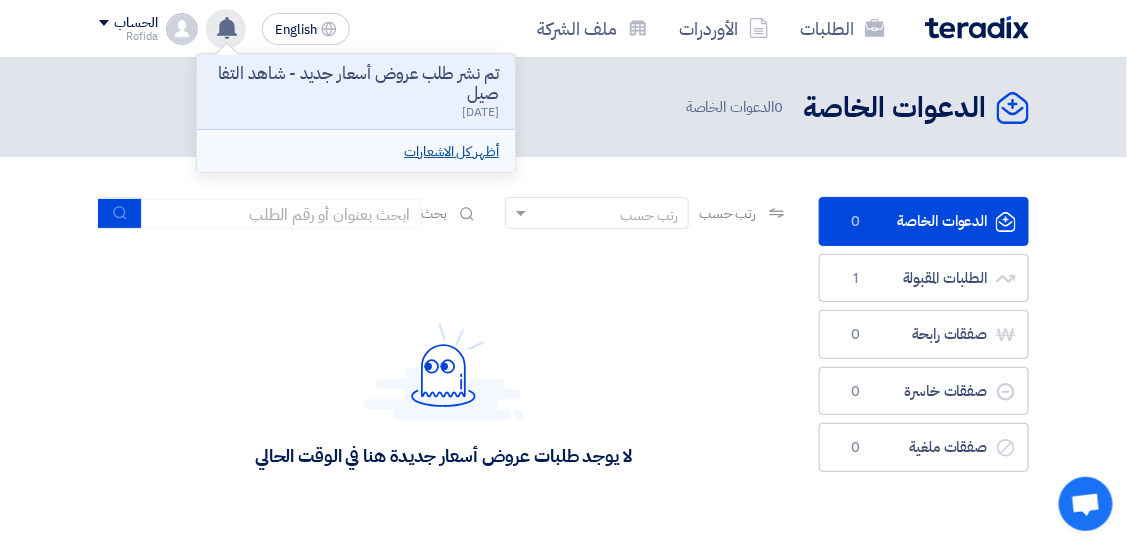 click on "أظهر كل الاشعارات" 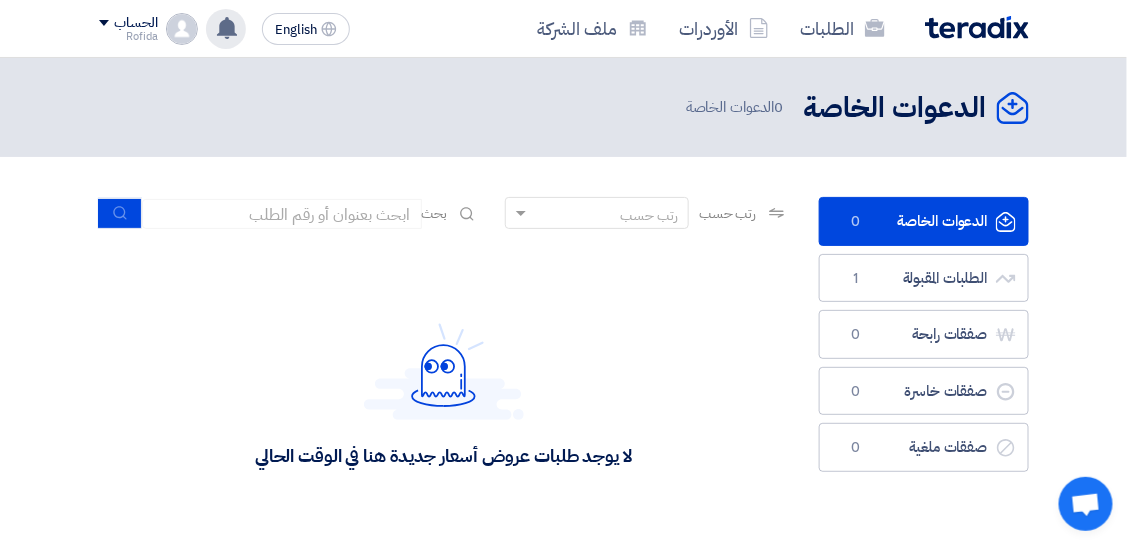 click 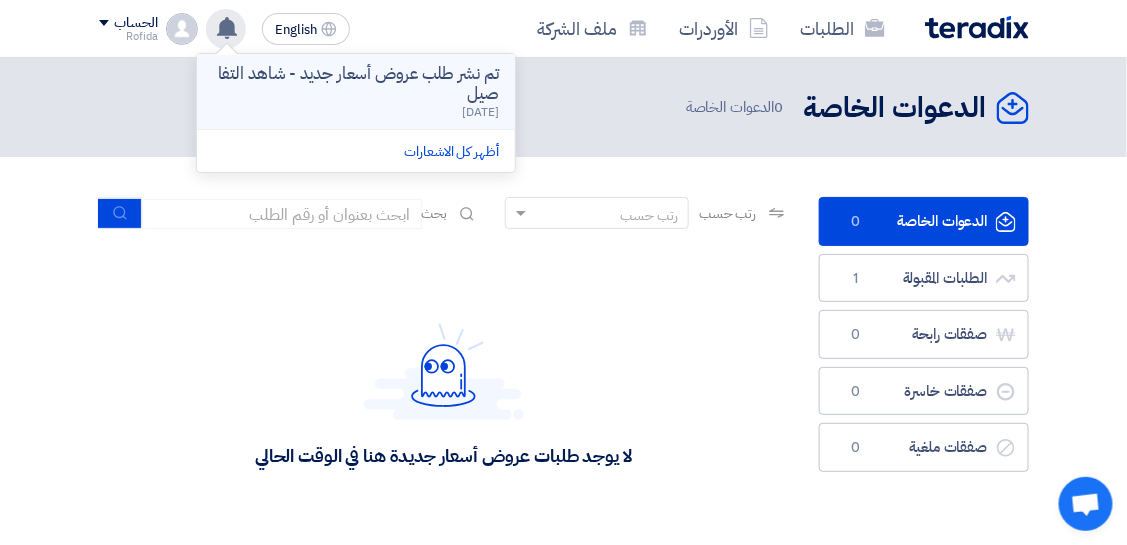 click on "تم نشر طلب عروض أسعار جديد - شاهد التفاصيل
1 days ago" 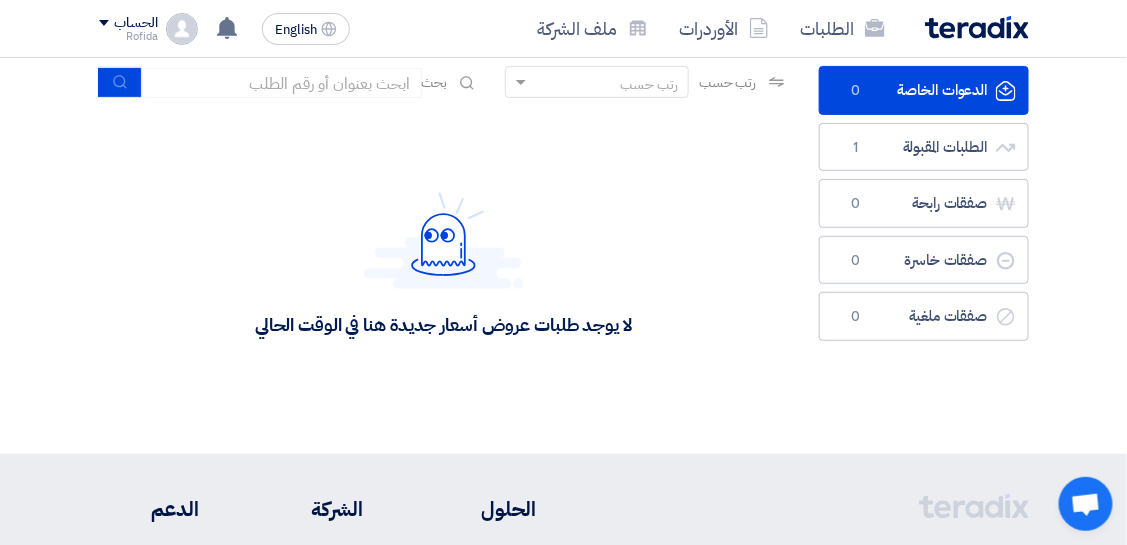 scroll, scrollTop: 61, scrollLeft: 0, axis: vertical 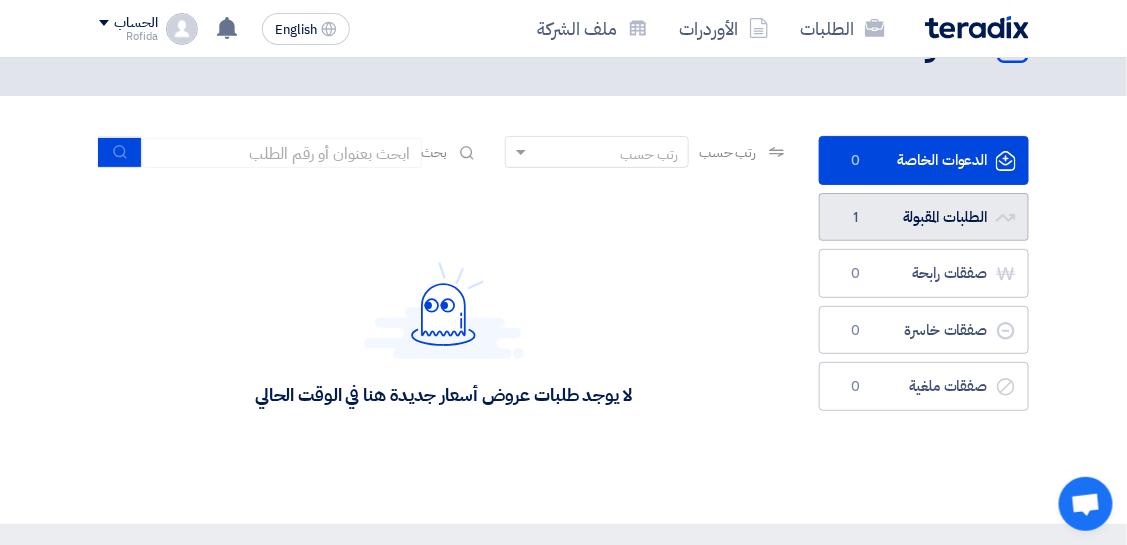 click on "الطلبات المقبولة
الطلبات المقبولة
1" 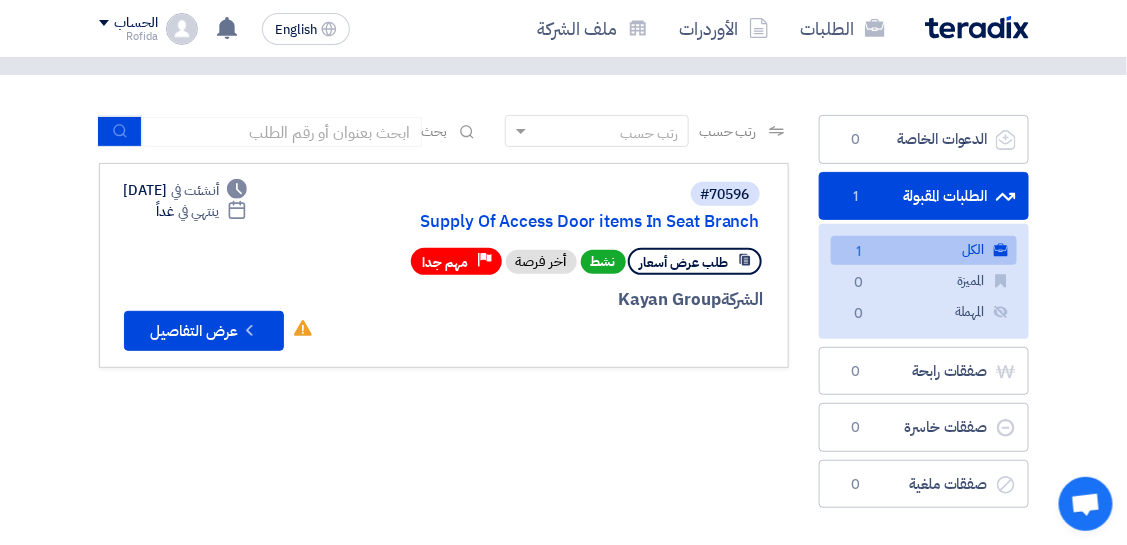 scroll, scrollTop: 90, scrollLeft: 0, axis: vertical 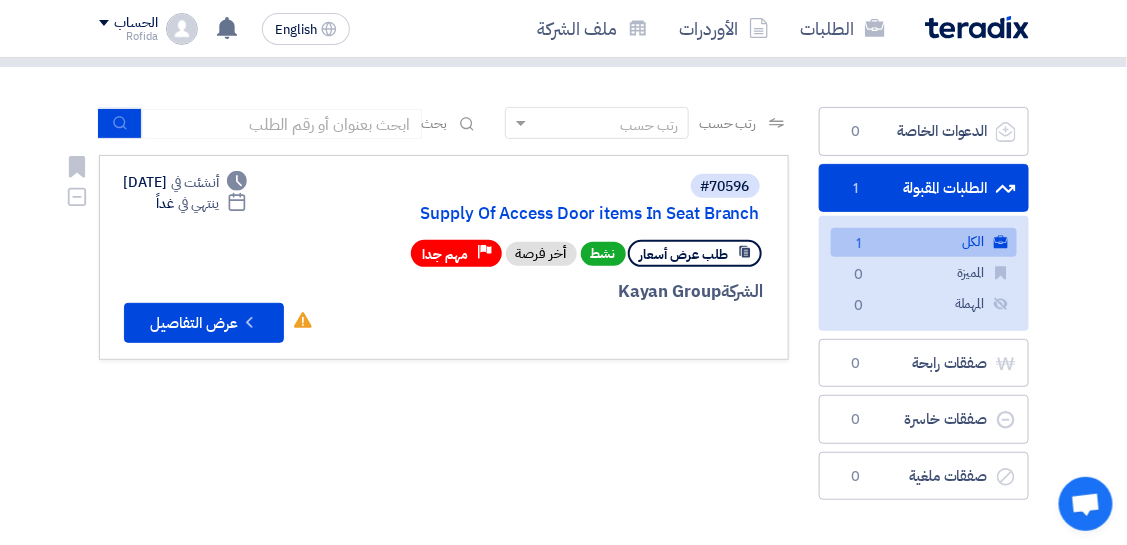 click on "نشط" 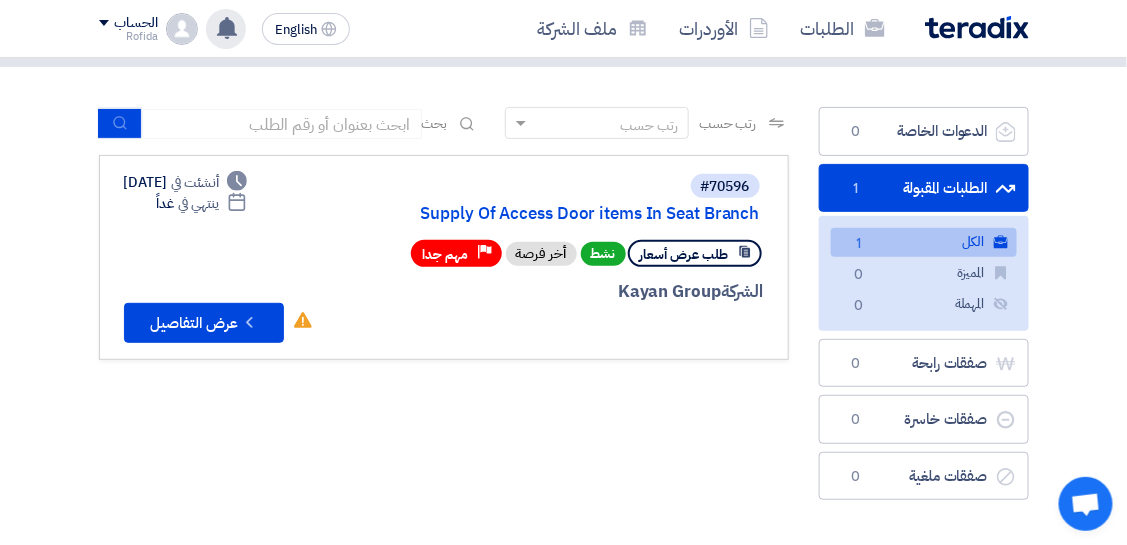 click 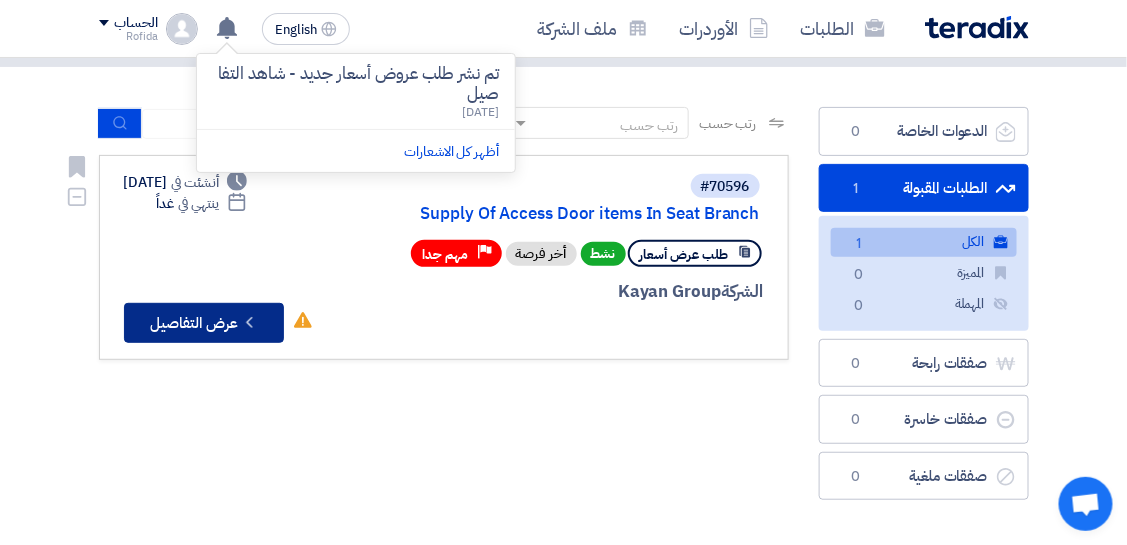 click on "Check details
عرض التفاصيل" 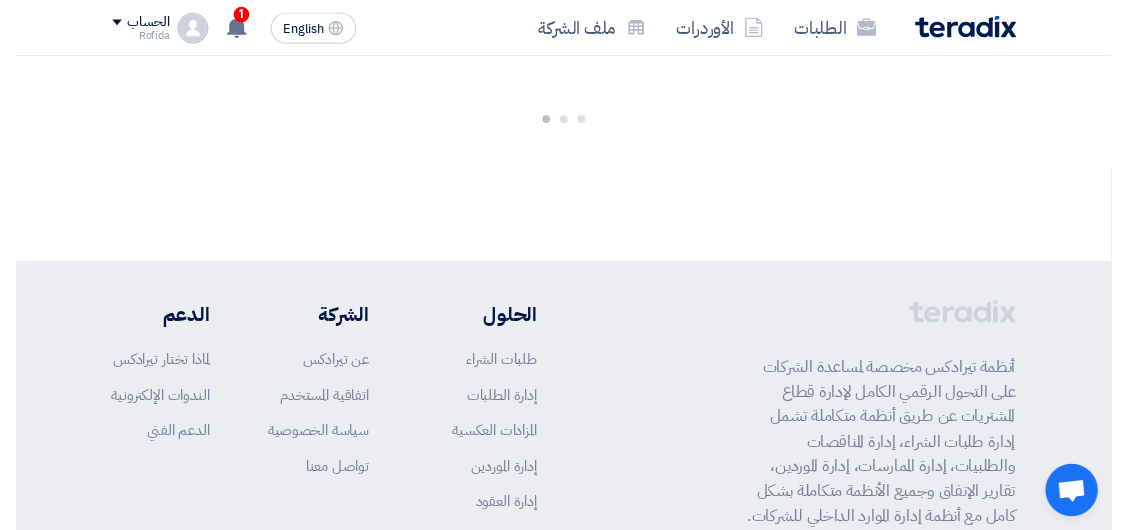 scroll, scrollTop: 0, scrollLeft: 0, axis: both 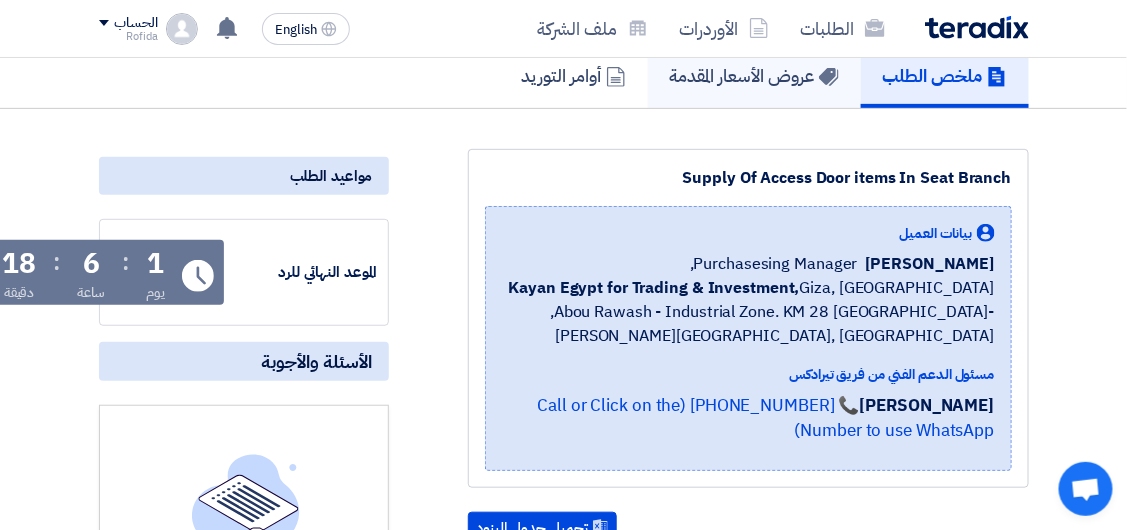 click on "عروض الأسعار المقدمة" 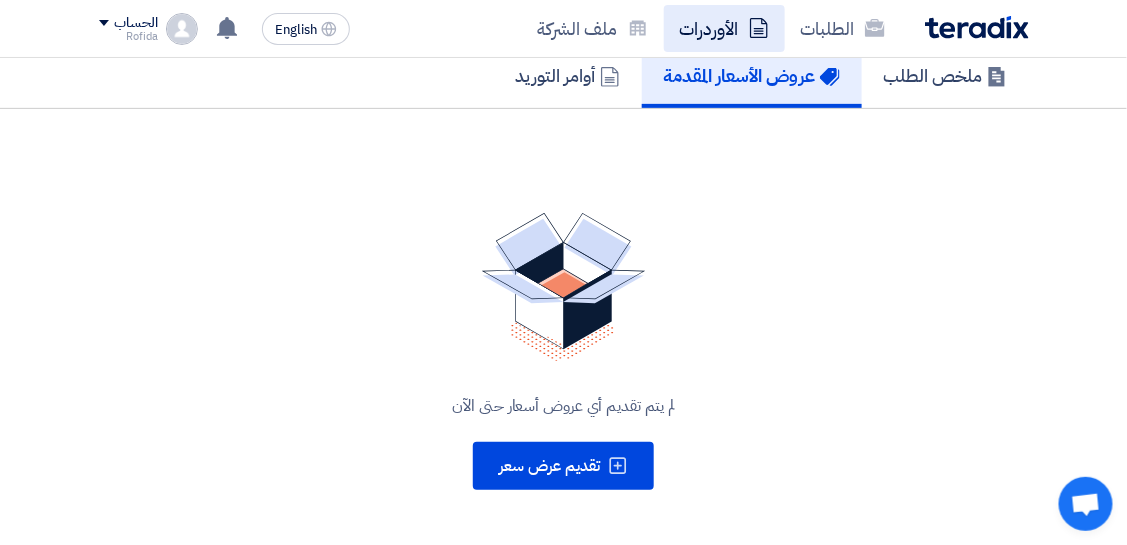 click 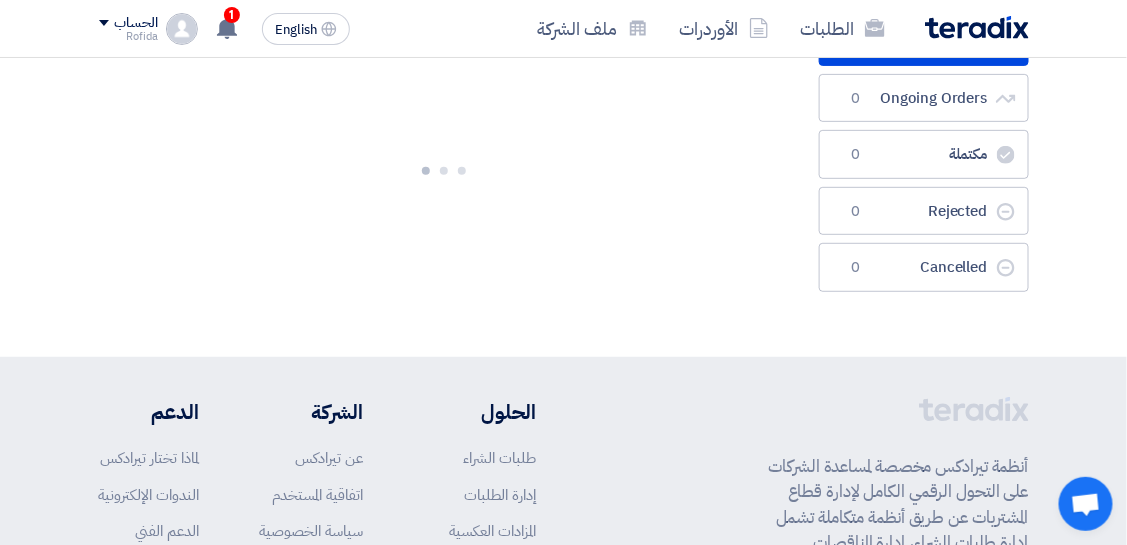 scroll, scrollTop: 0, scrollLeft: 0, axis: both 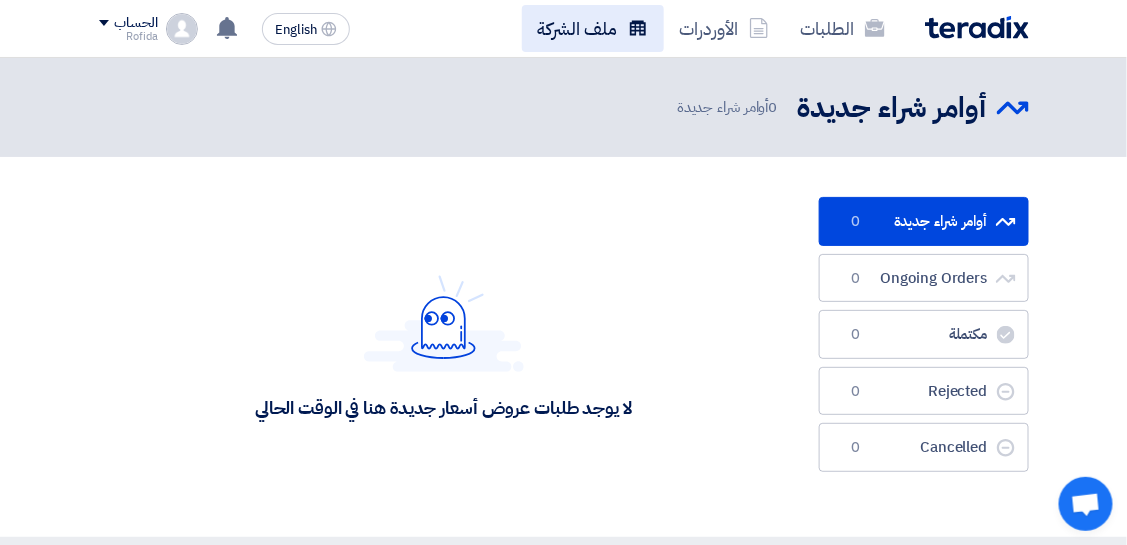 click on "ملف الشركة" 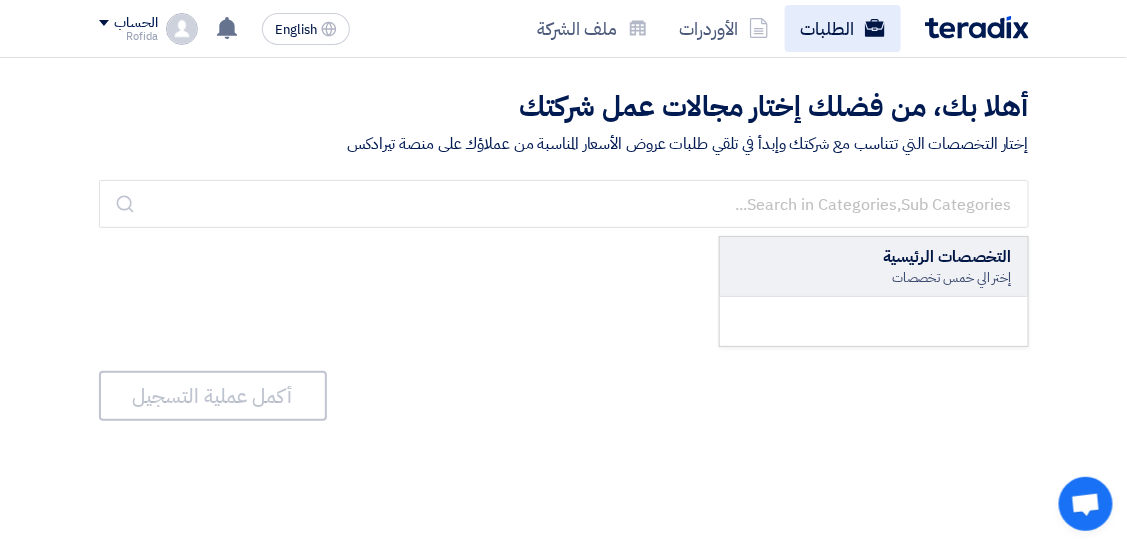 click on "الطلبات" 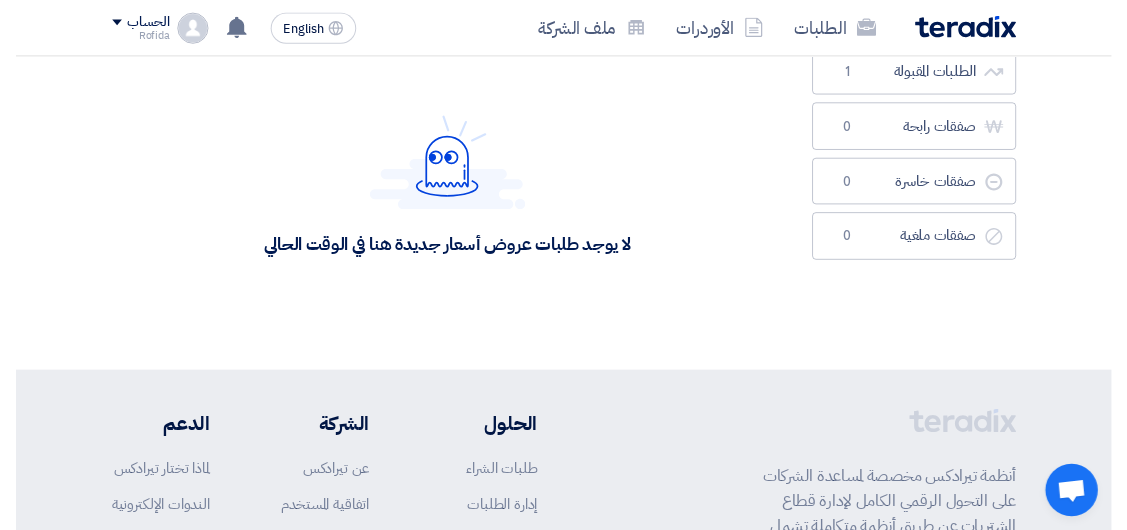 scroll, scrollTop: 0, scrollLeft: 0, axis: both 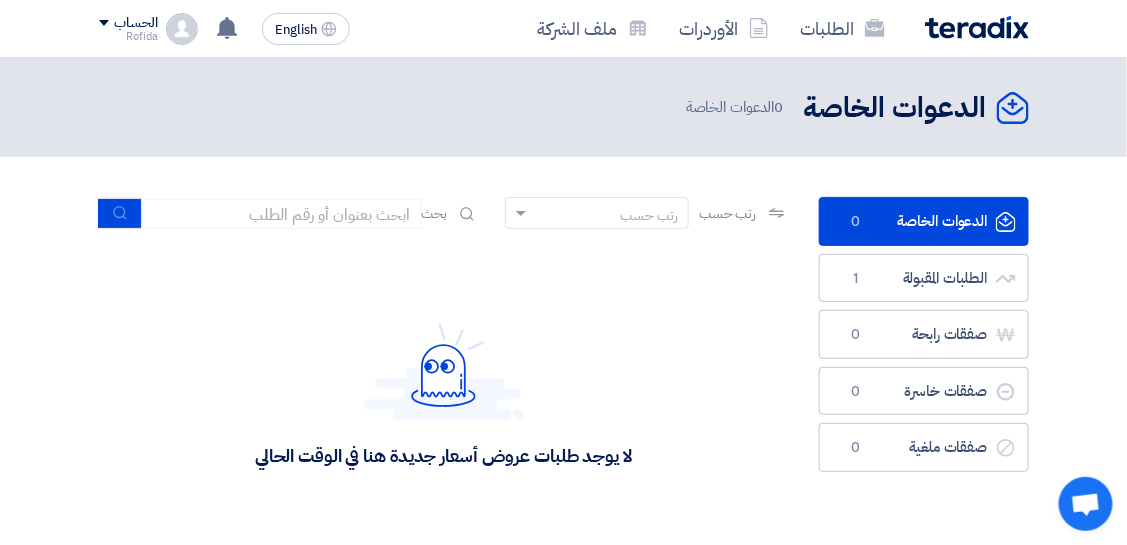 click on "الطلبات
الأوردرات
ملف الشركة" 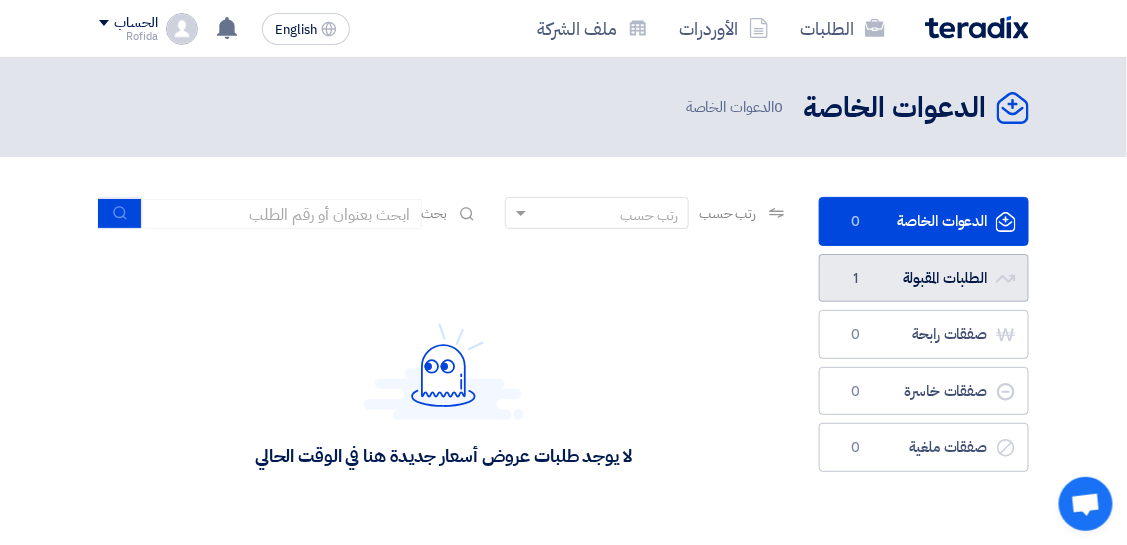 click on "الطلبات المقبولة
الطلبات المقبولة
1" 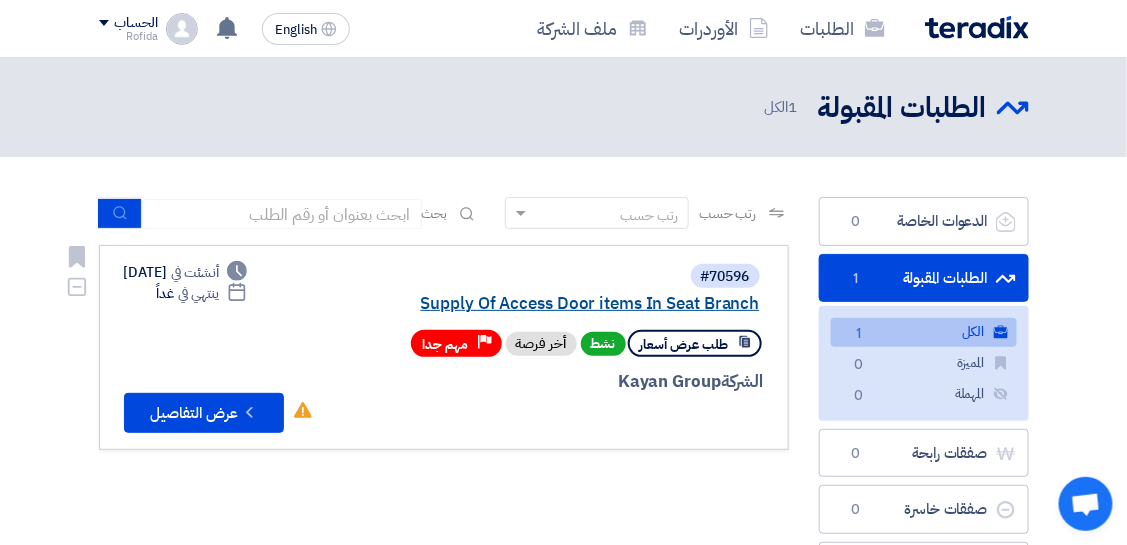 click on "Supply Of Access Door items In Seat Branch" 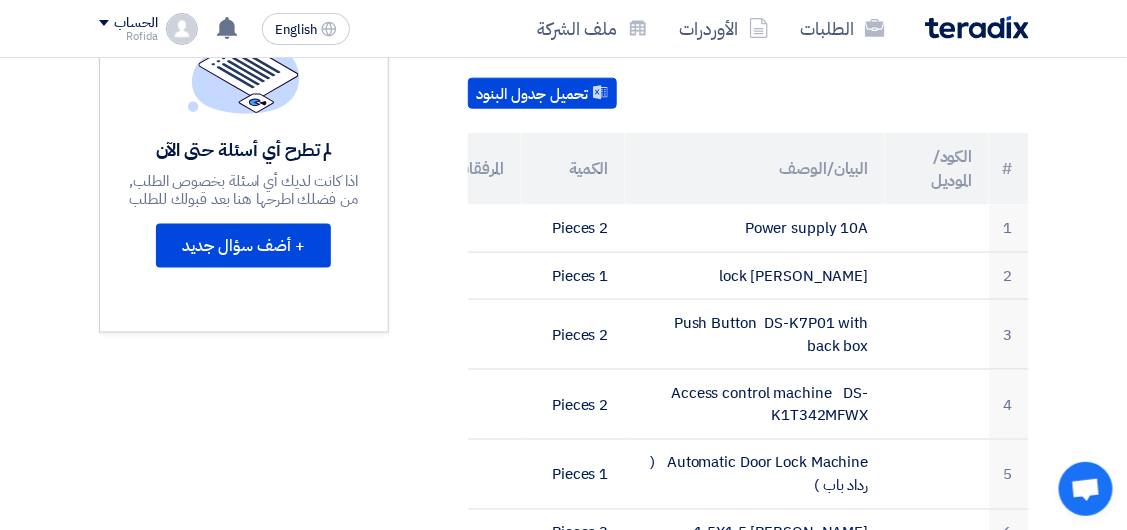 scroll, scrollTop: 492, scrollLeft: 0, axis: vertical 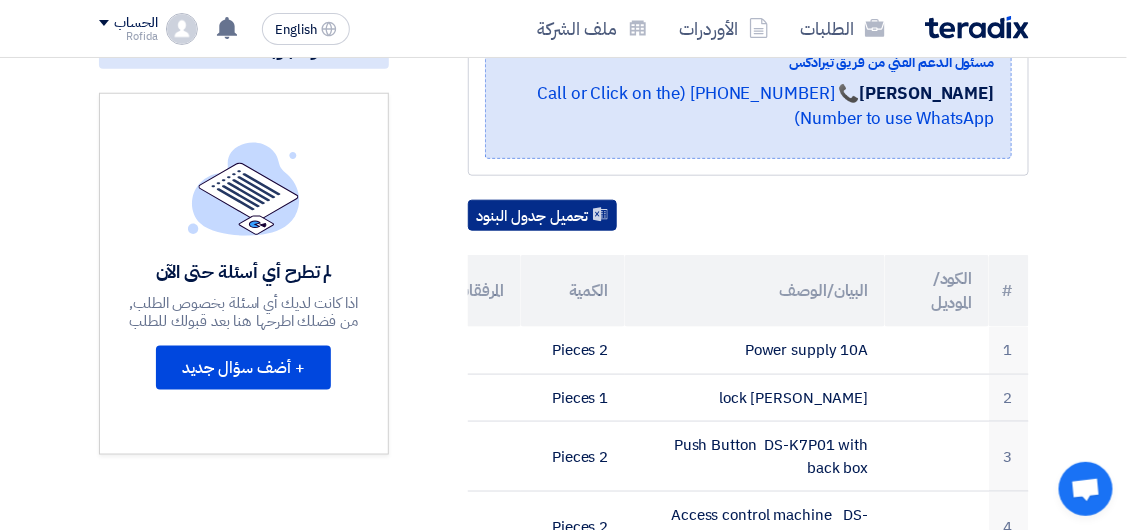click on "تحميل جدول البنود" 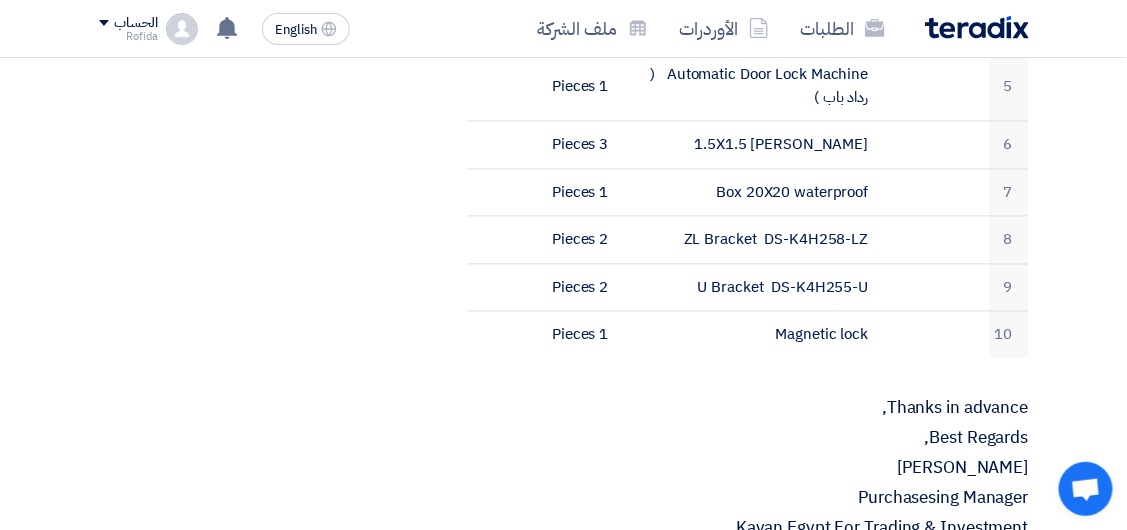 scroll, scrollTop: 1069, scrollLeft: 0, axis: vertical 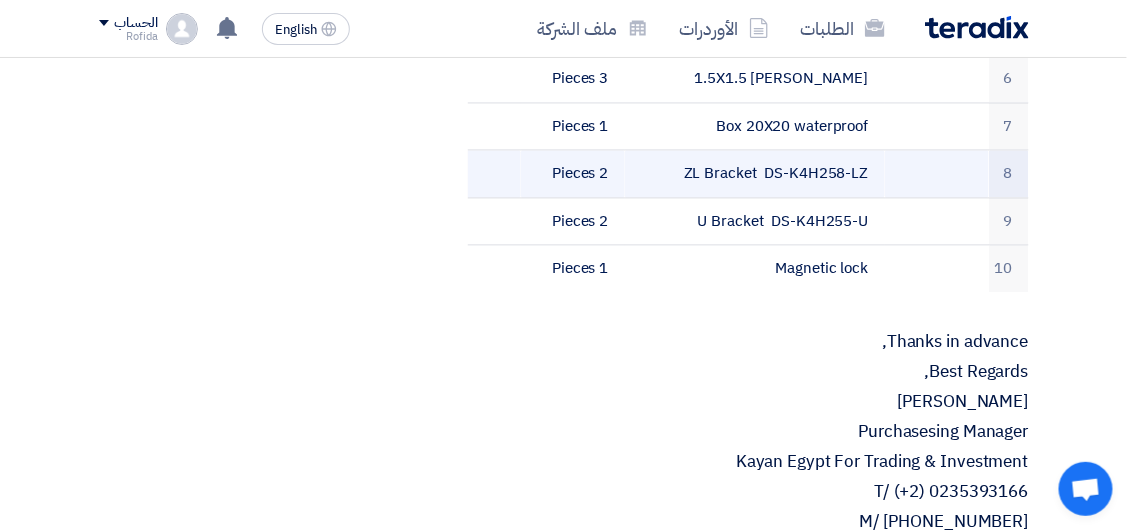 click on "2 Pieces" 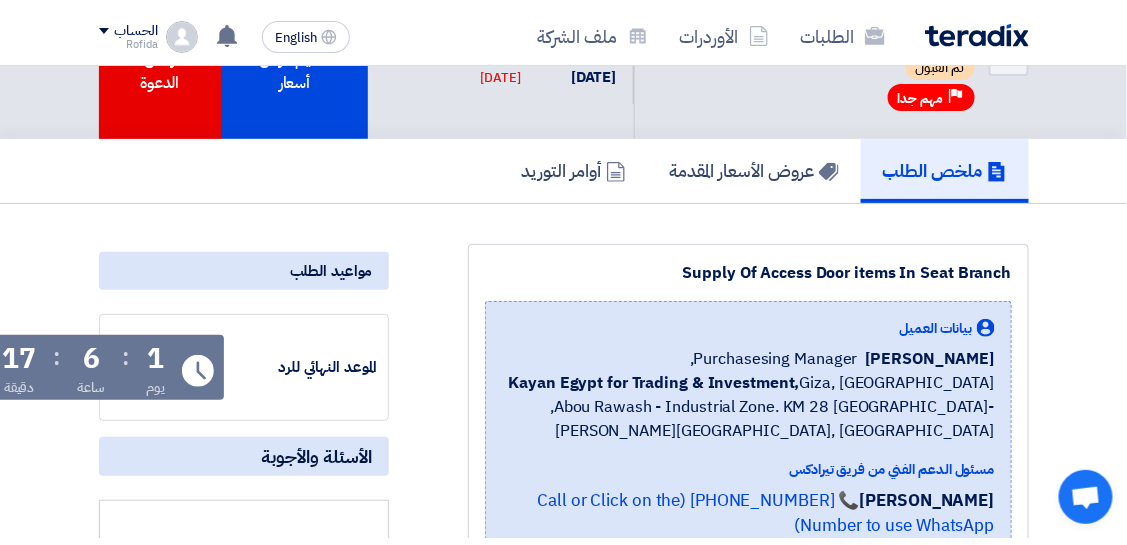 scroll, scrollTop: 0, scrollLeft: 0, axis: both 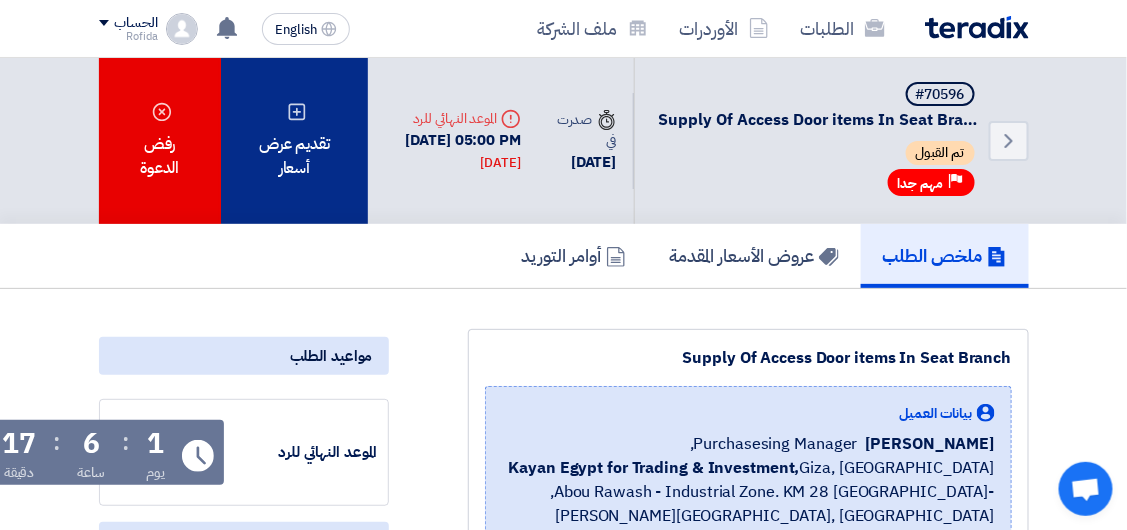 click on "تقديم عرض أسعار" 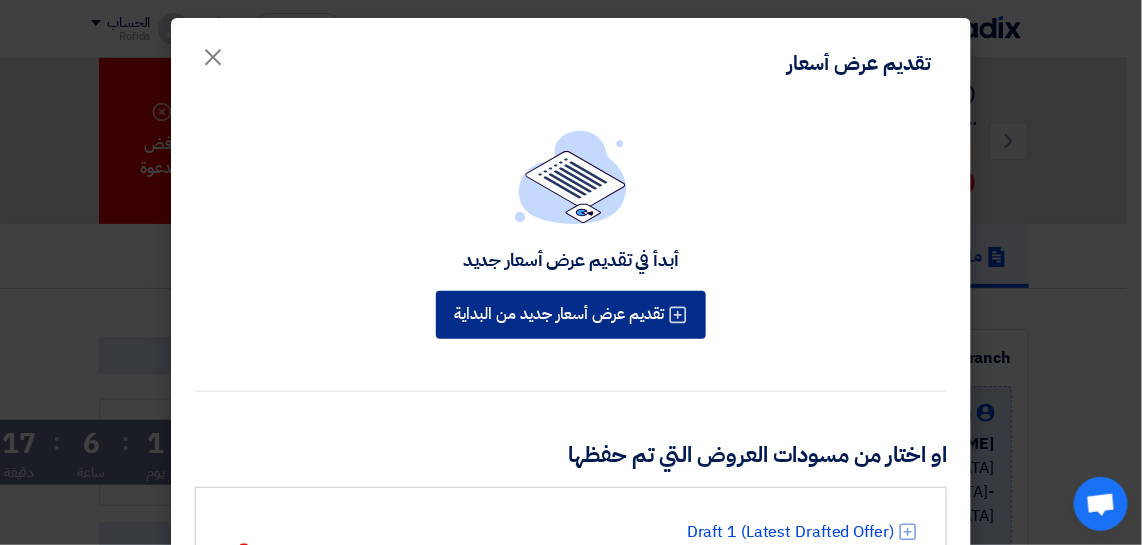 click on "تقديم عرض أسعار جديد من البداية" 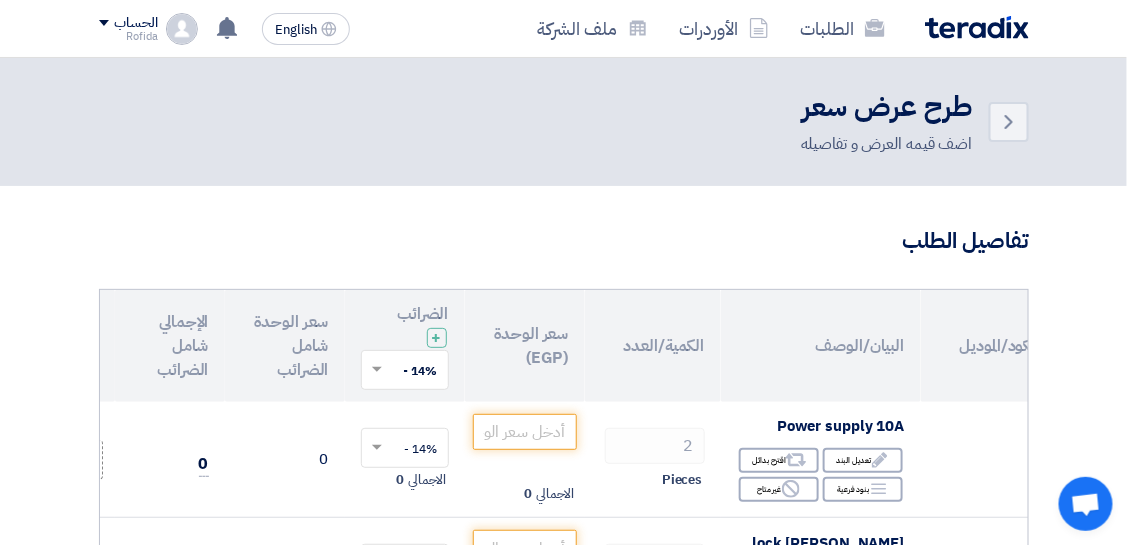 scroll, scrollTop: 0, scrollLeft: -108, axis: horizontal 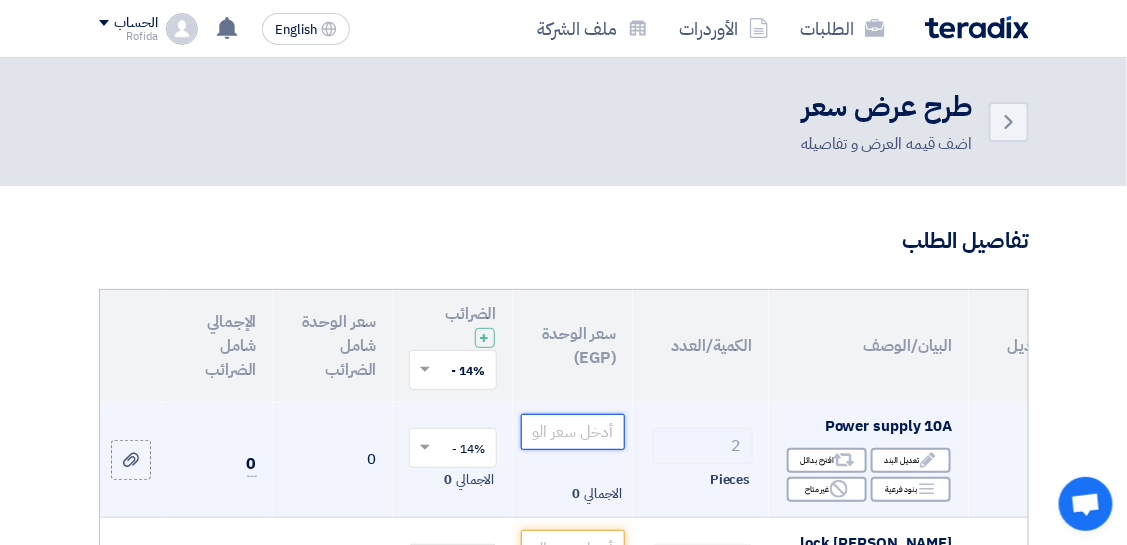 click 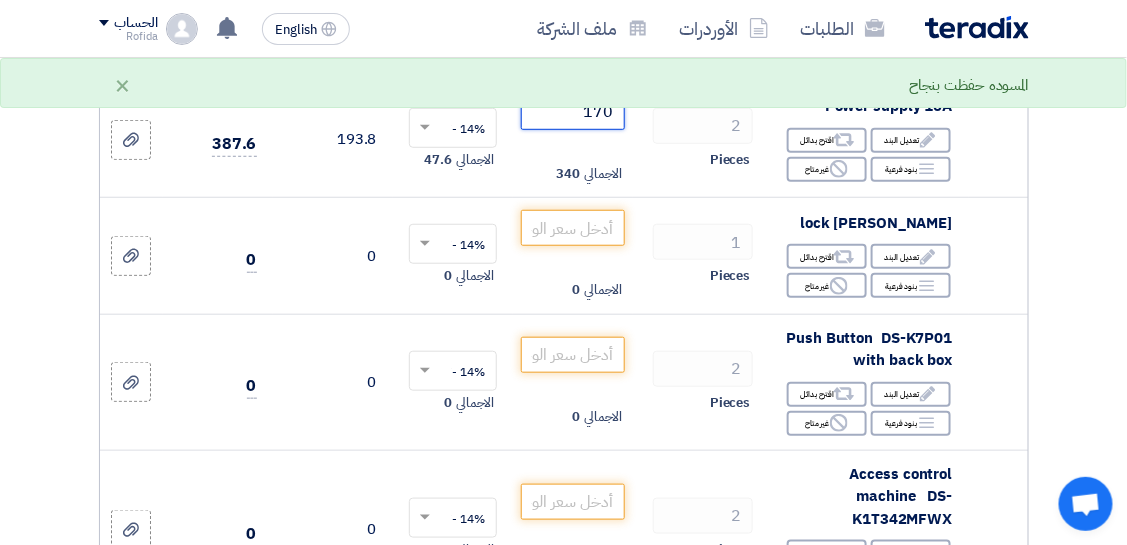 scroll, scrollTop: 308, scrollLeft: 0, axis: vertical 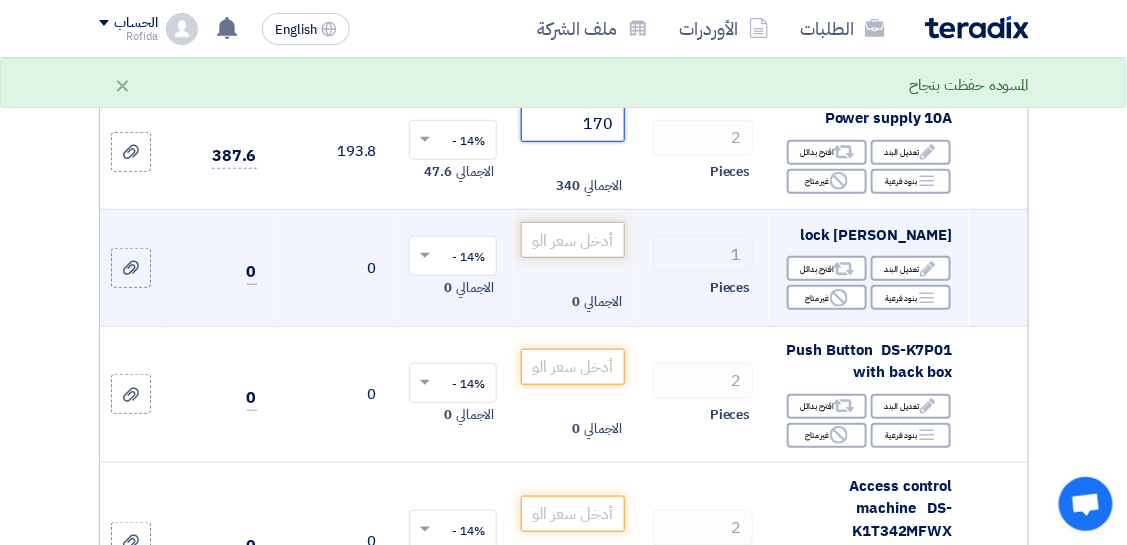 type on "170" 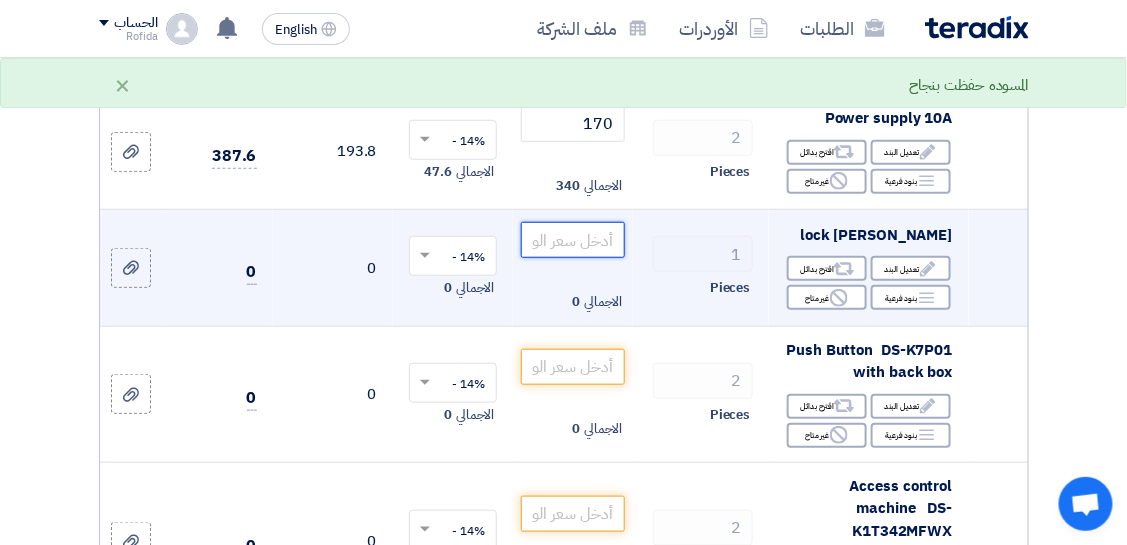 click 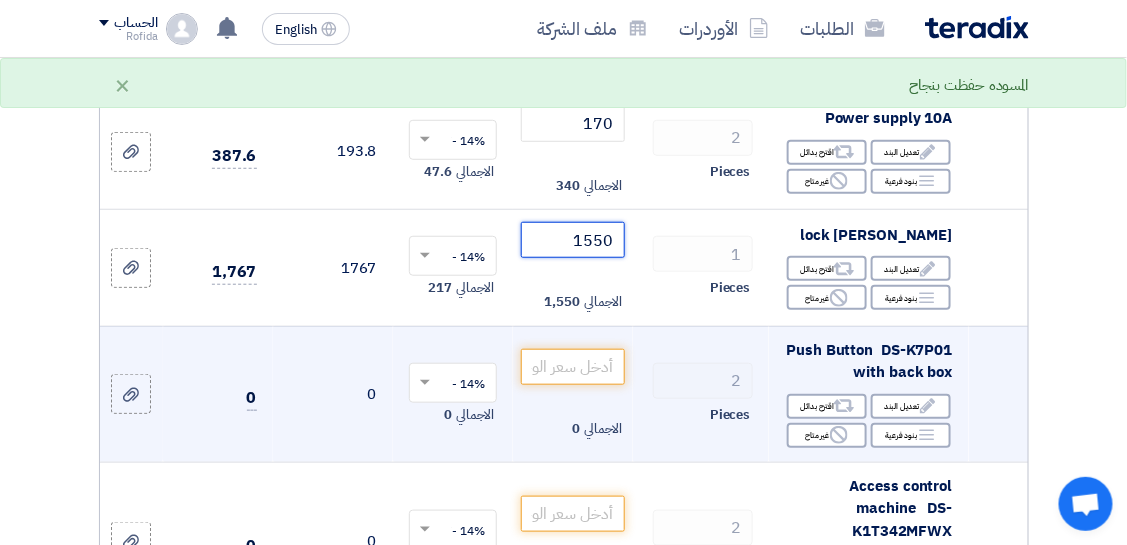 type on "1550" 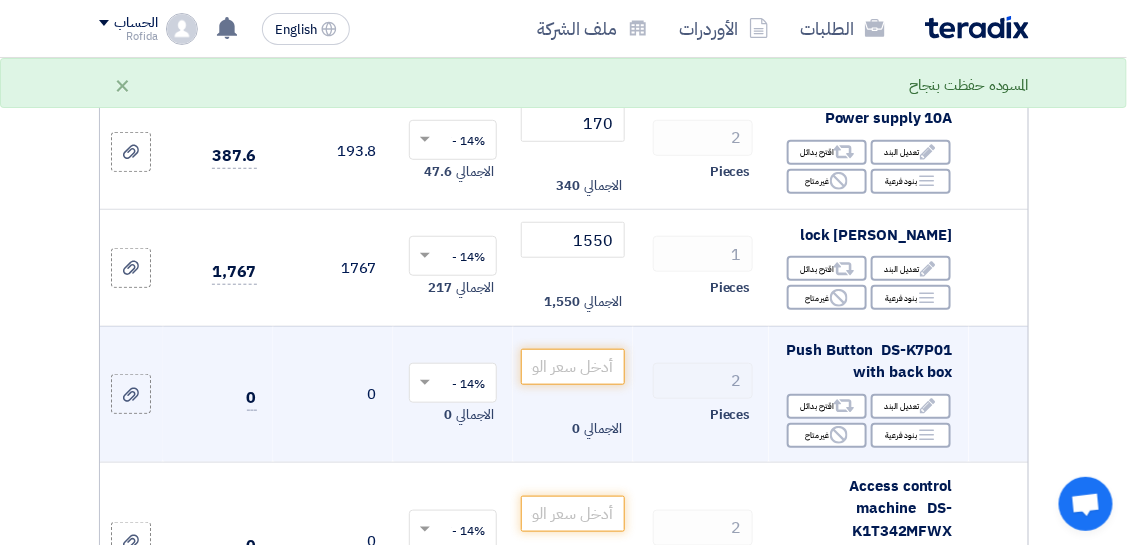 click on "Push Button
DS-K7P01 with back box" 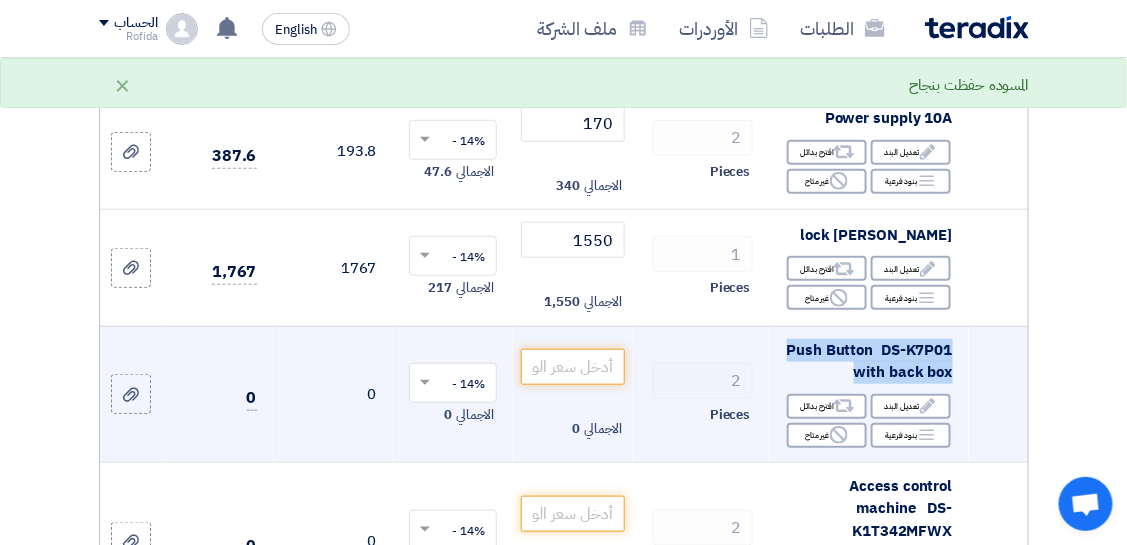click on "Push Button
DS-K7P01 with back box" 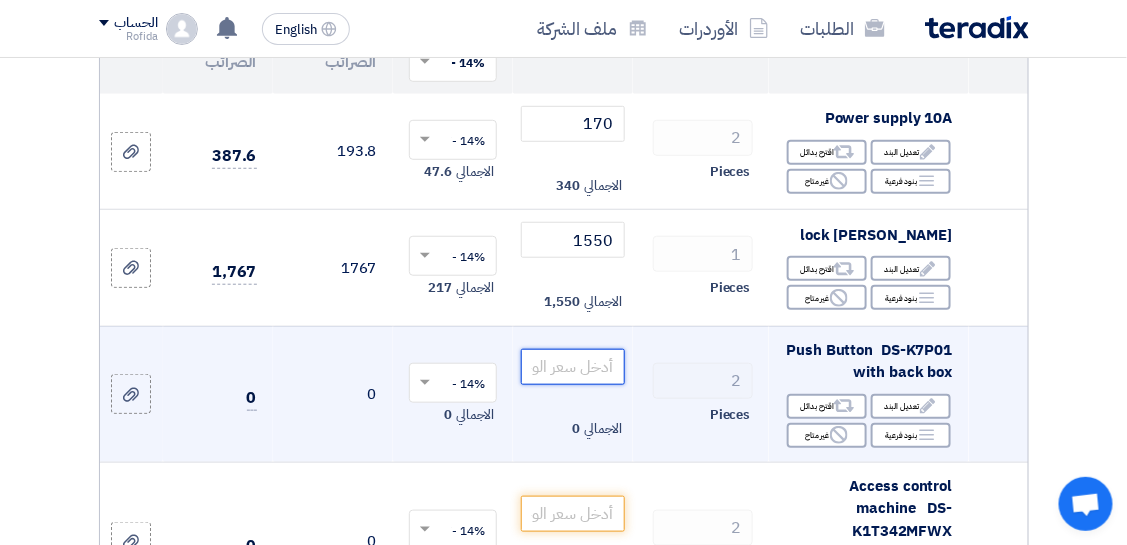 click 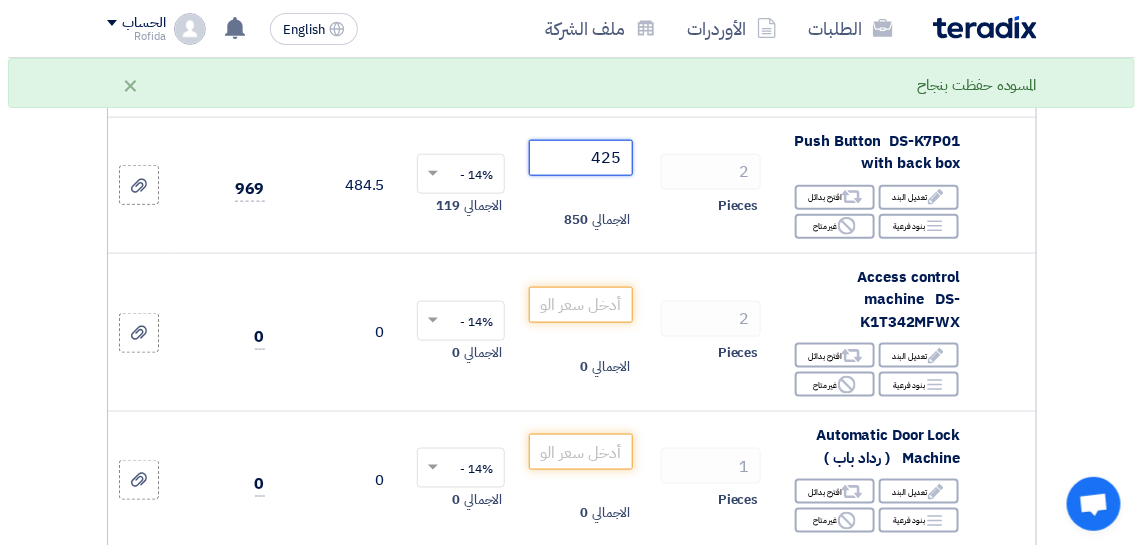 scroll, scrollTop: 513, scrollLeft: 0, axis: vertical 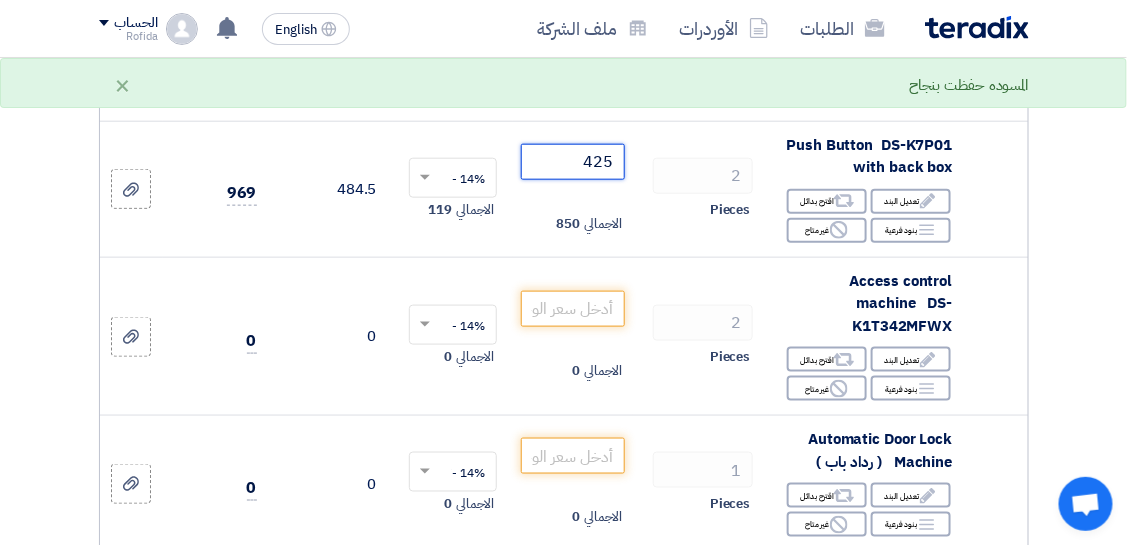type on "425" 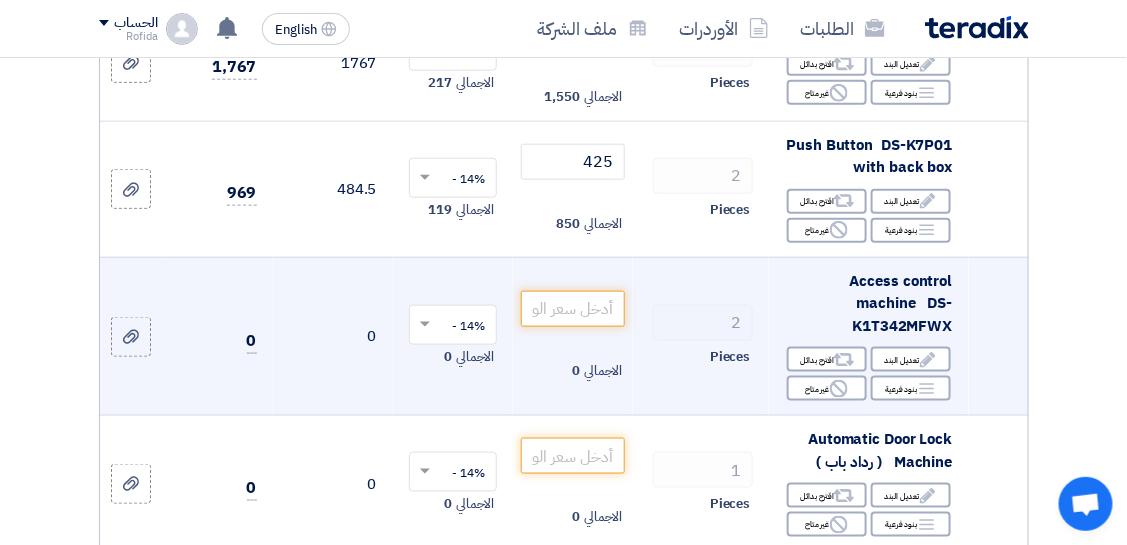 click on "Access control machine
DS-K1T342MFWX" 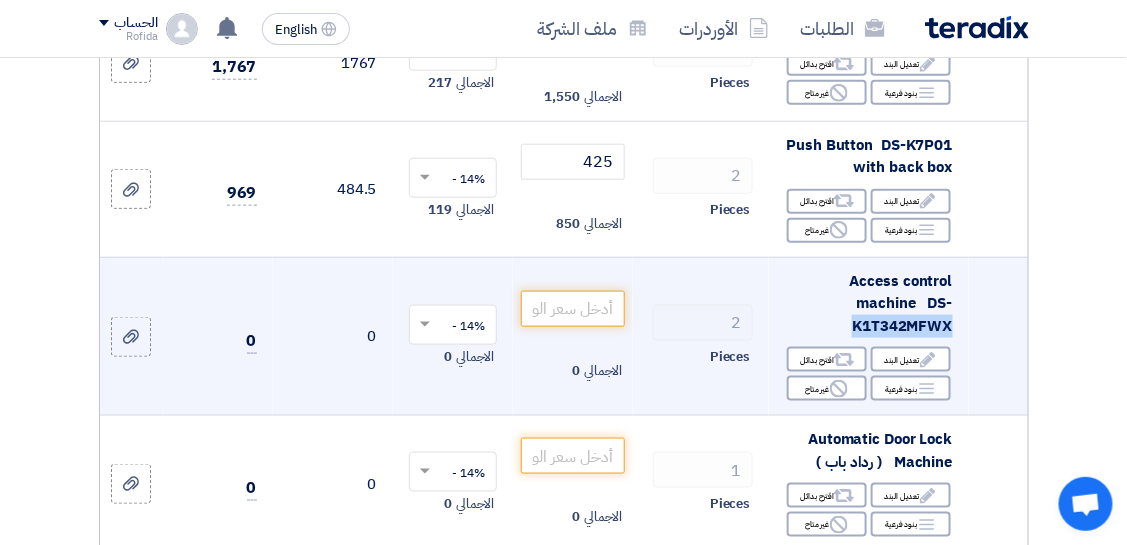 click on "Access control machine
DS-K1T342MFWX" 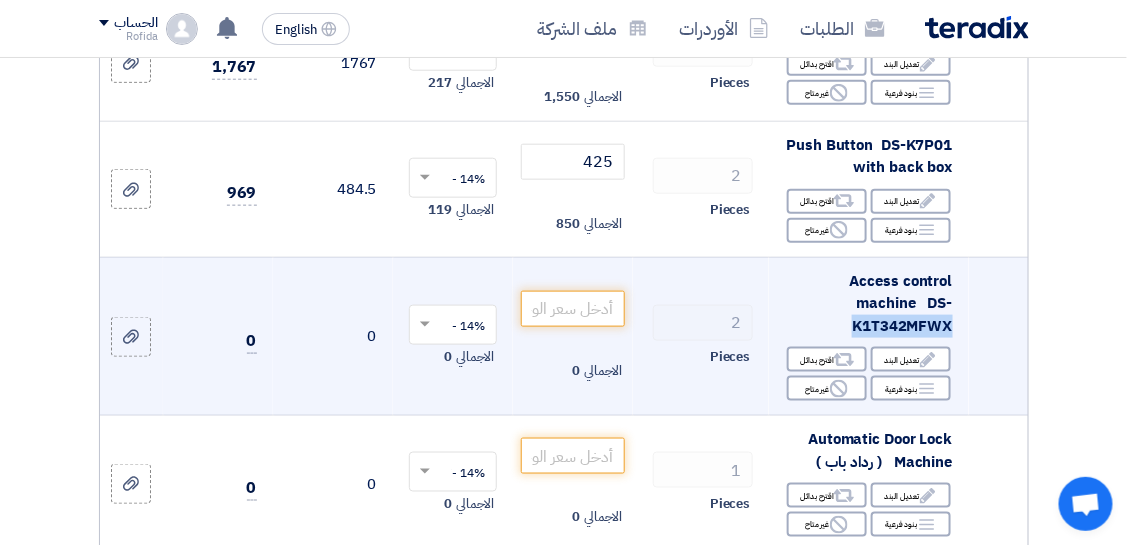 copy on "K1T342MFWX" 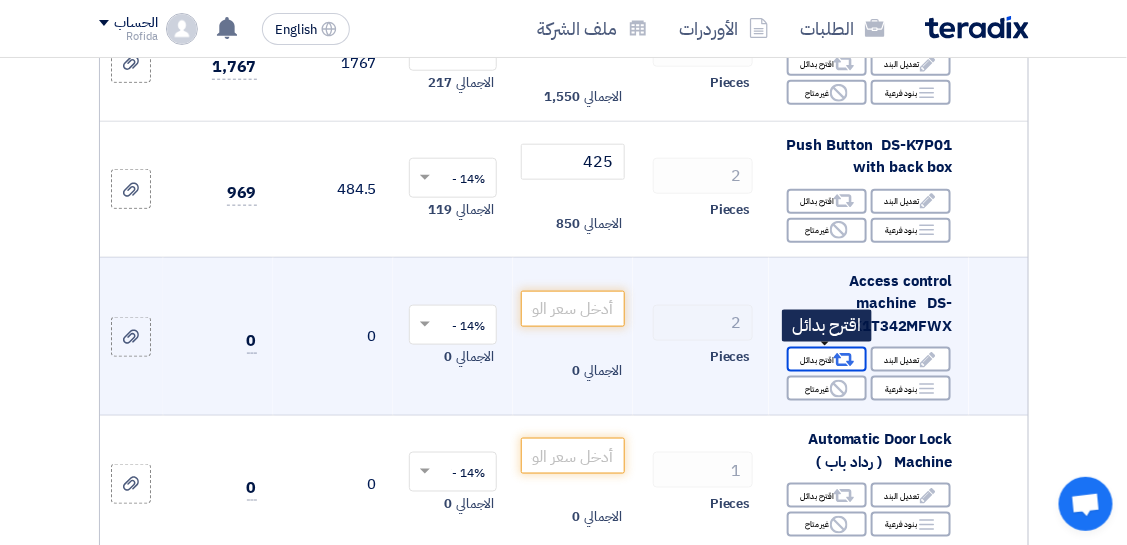 click on "Alternative
اقترح بدائل" 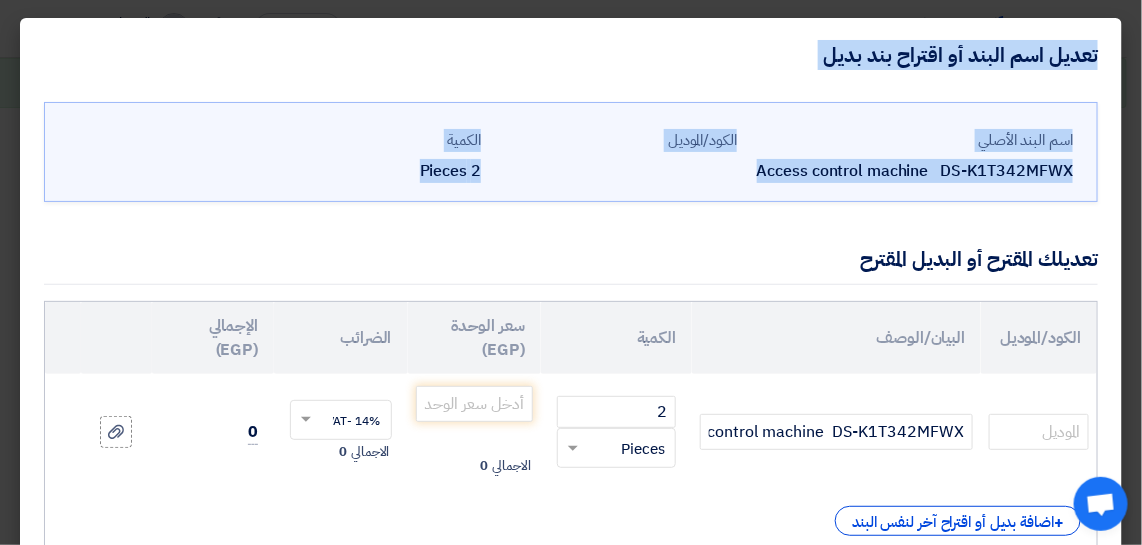 drag, startPoint x: 1139, startPoint y: 236, endPoint x: 1143, endPoint y: 333, distance: 97.082436 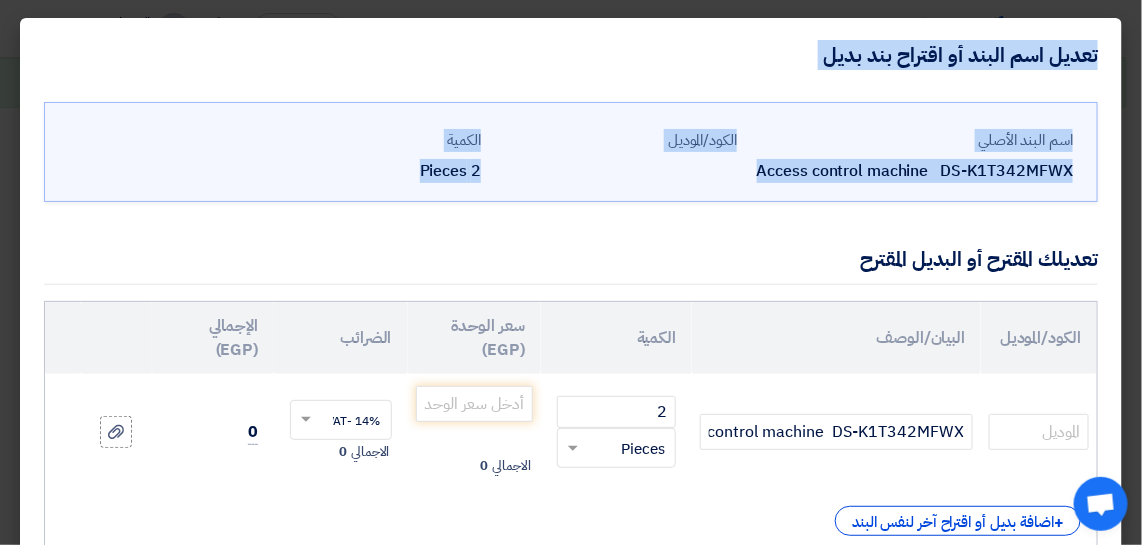click on "الطلبات
الأوردرات
ملف الشركة
English
EN
تم نشر طلب عروض أسعار جديد - شاهد التفاصيل
[DATE]" at bounding box center (571, 1199) 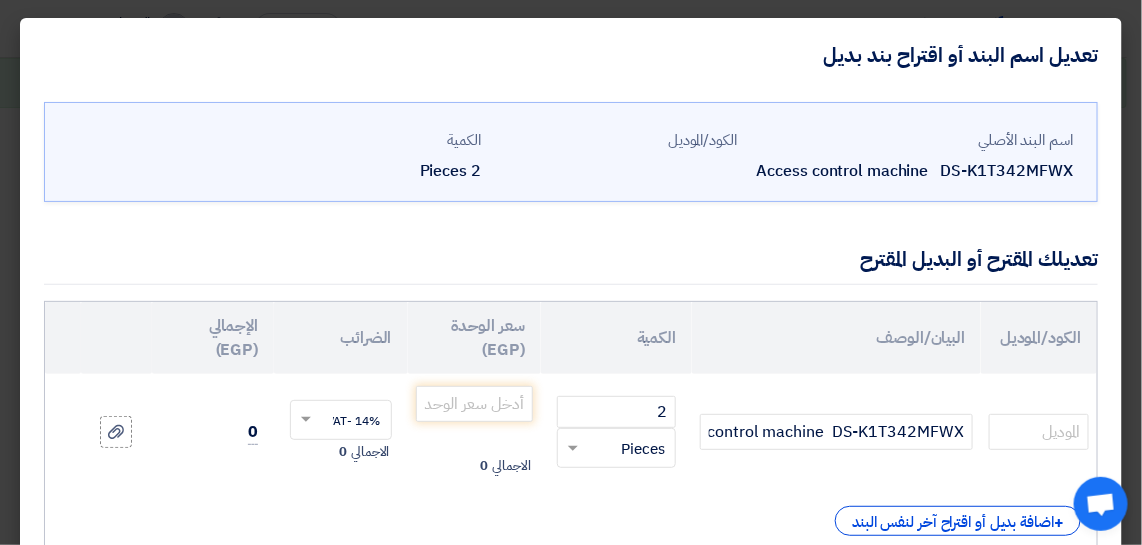 click on "+
اضافة بديل أو اقتراح آخر لنفس البند" 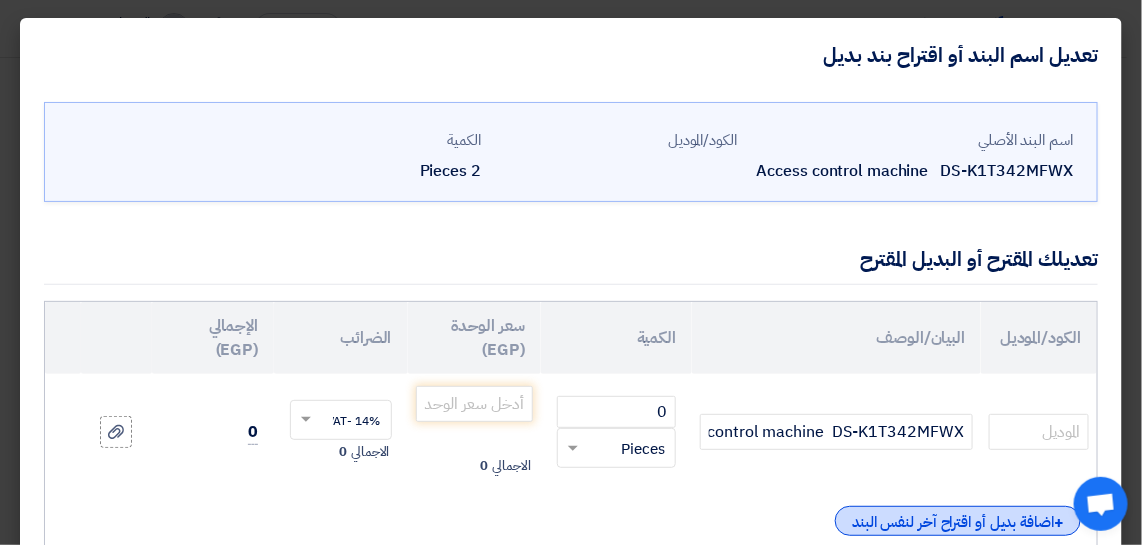 click on "+
اضافة بديل أو اقتراح آخر لنفس البند" 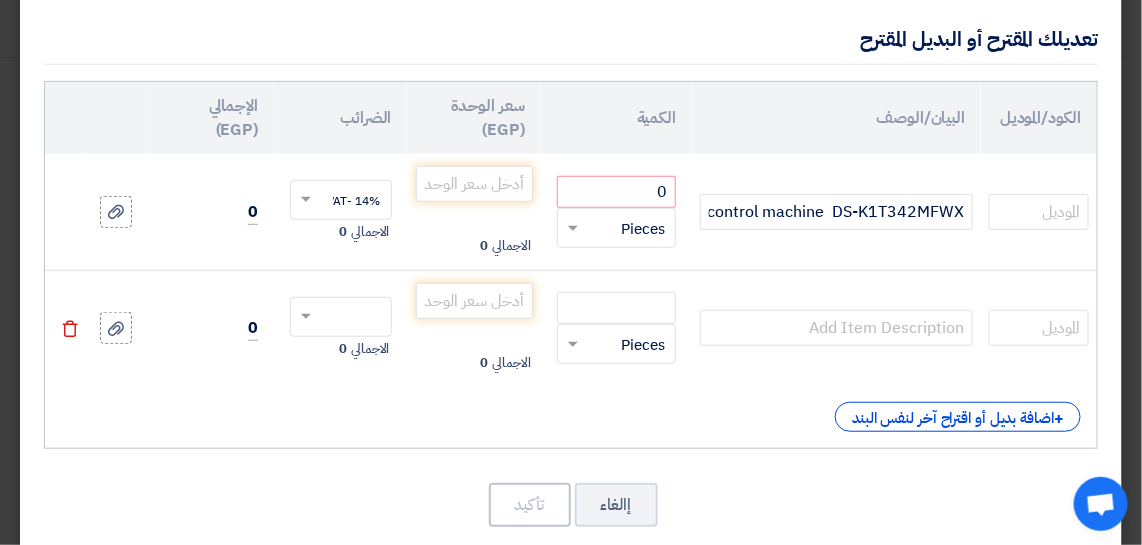 scroll, scrollTop: 214, scrollLeft: 0, axis: vertical 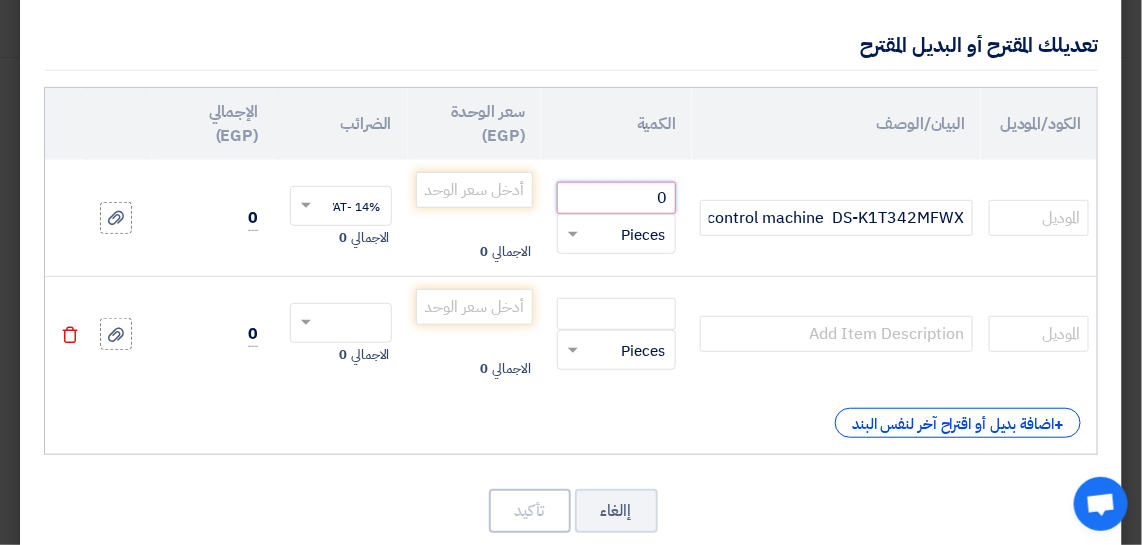 click on "0" 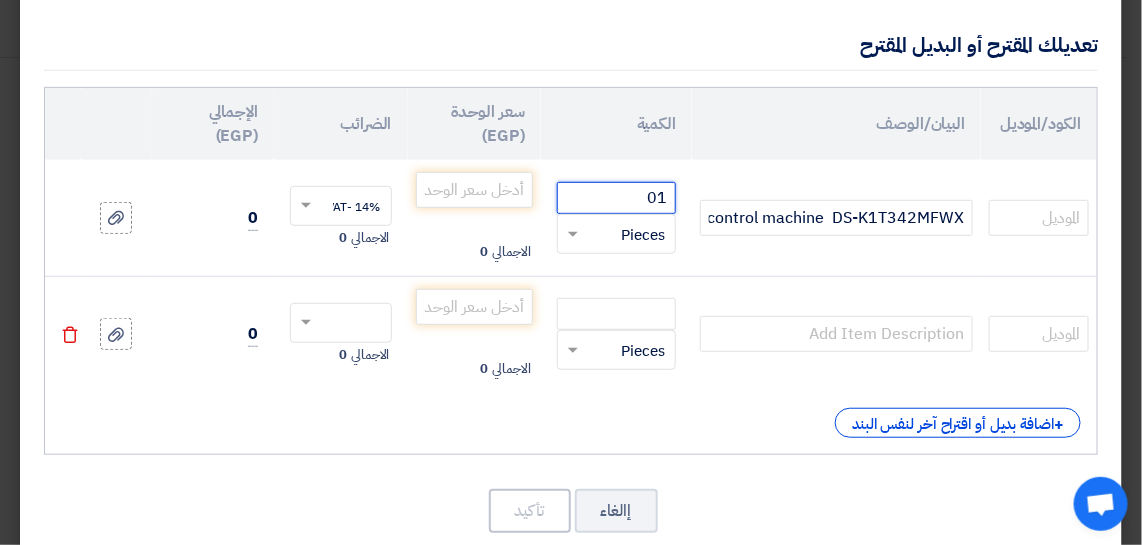 type on "0" 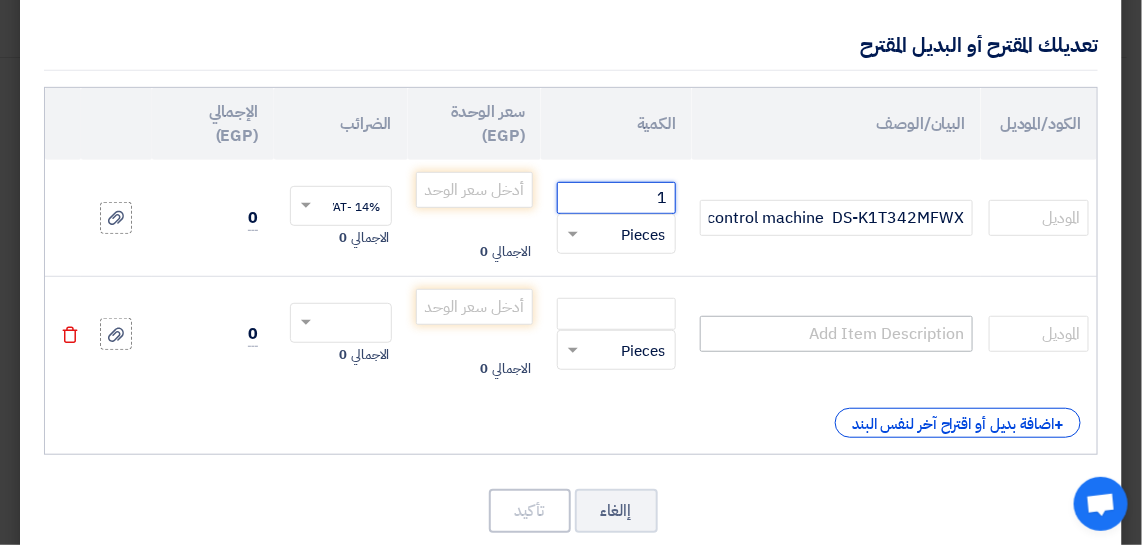 type on "1" 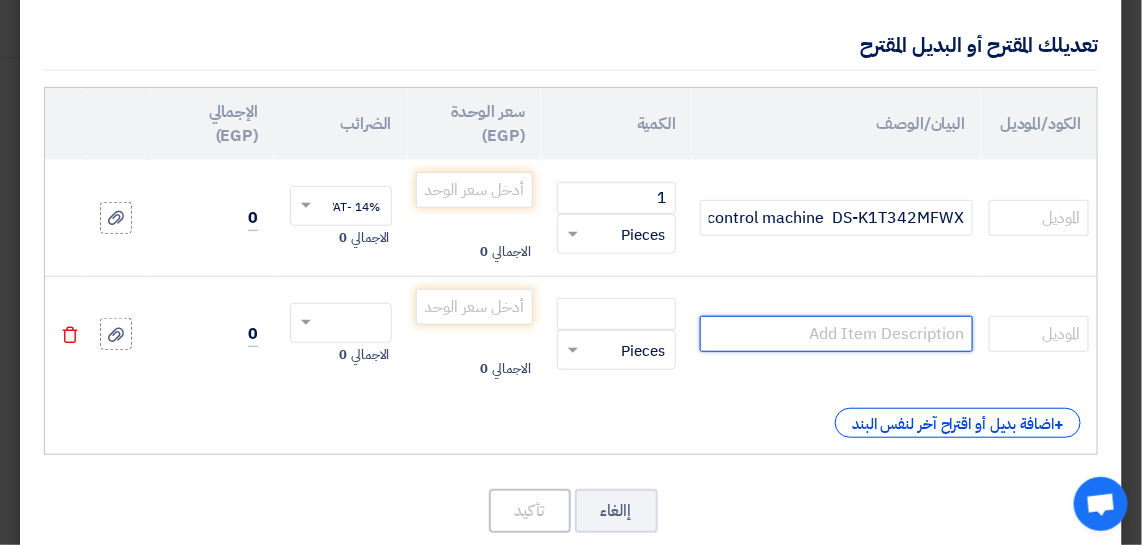 click 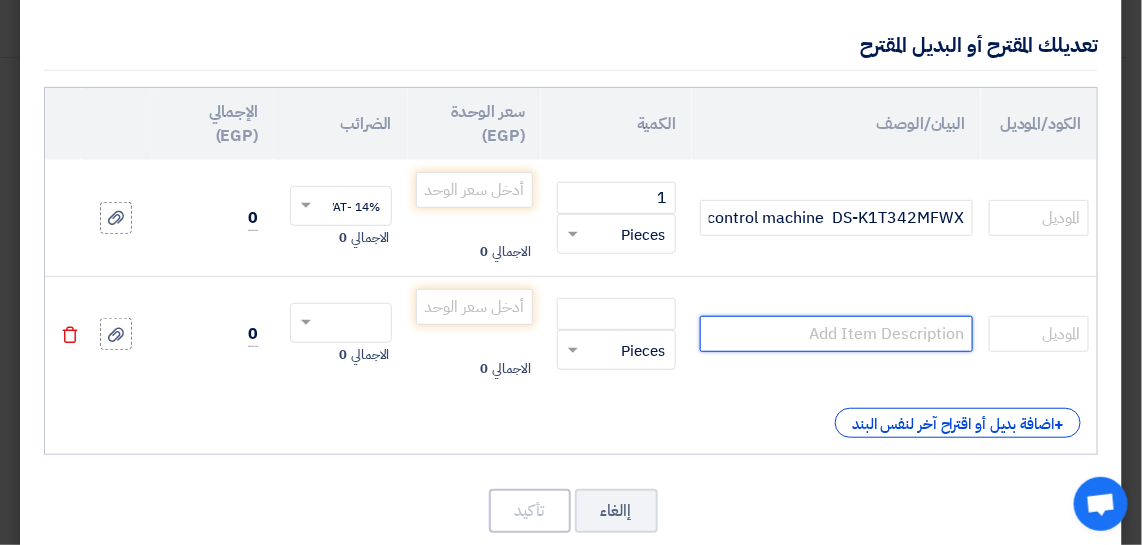 paste on "DS-K1T342EFWX" 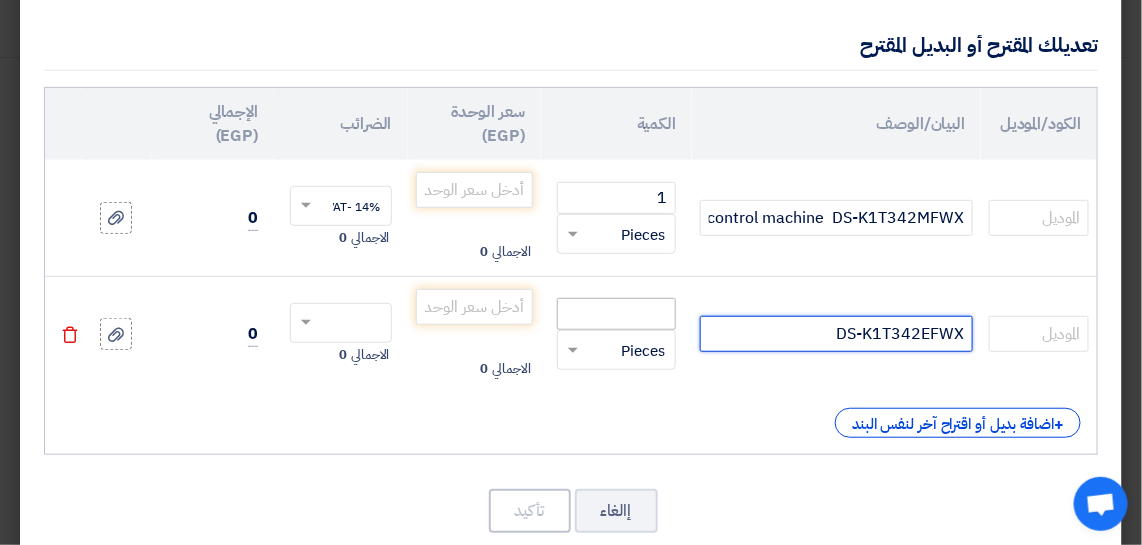 type on "DS-K1T342EFWX" 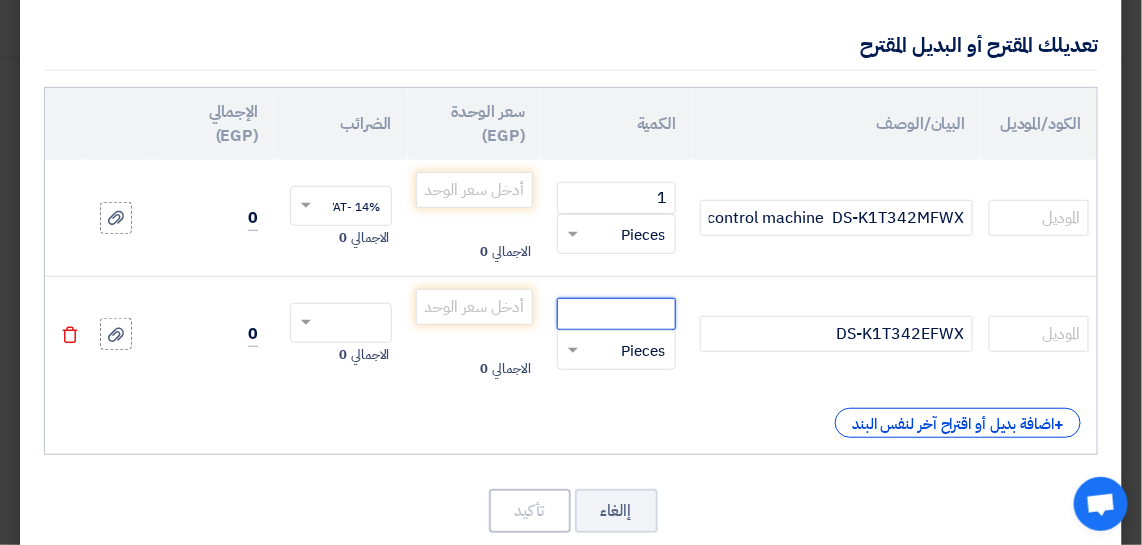 click 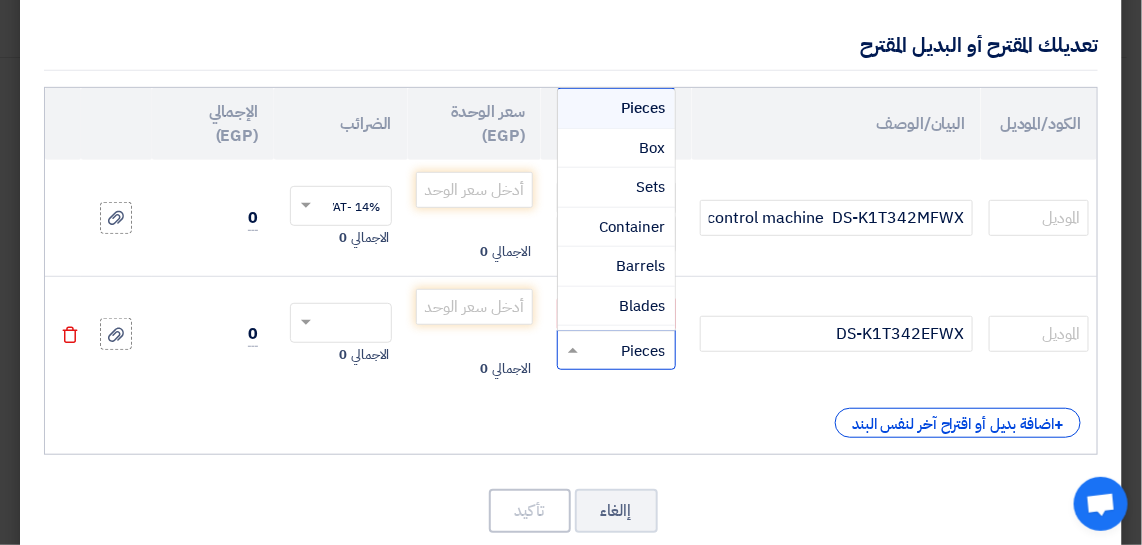 click on "RFQ_STEP1.ITEMS.2.TYPE_PLACEHOLDER
×
Pieces" 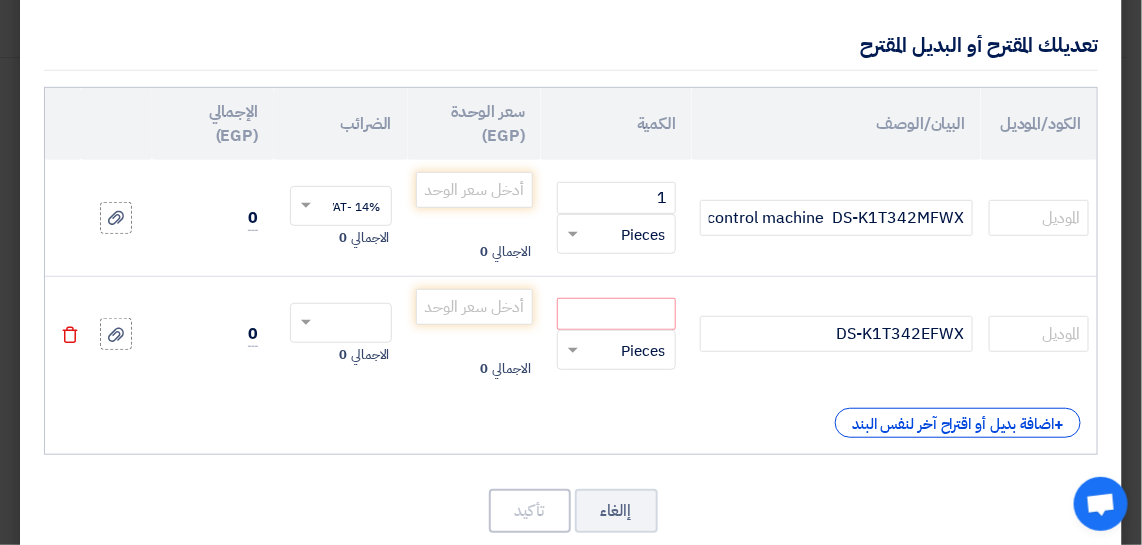 click on "+
اضافة بديل أو اقتراح آخر لنفس البند" 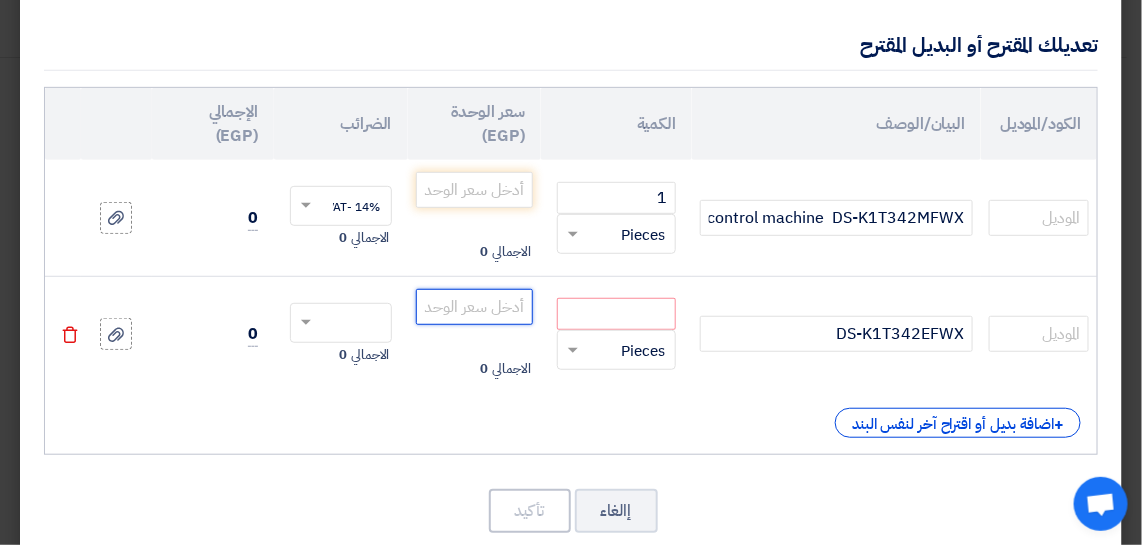 click 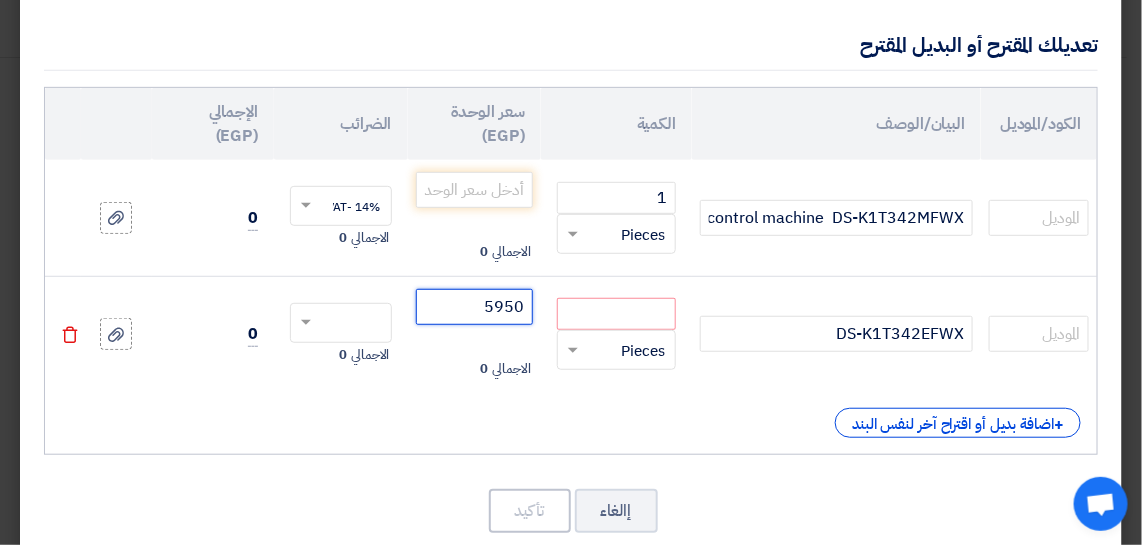 type on "5950" 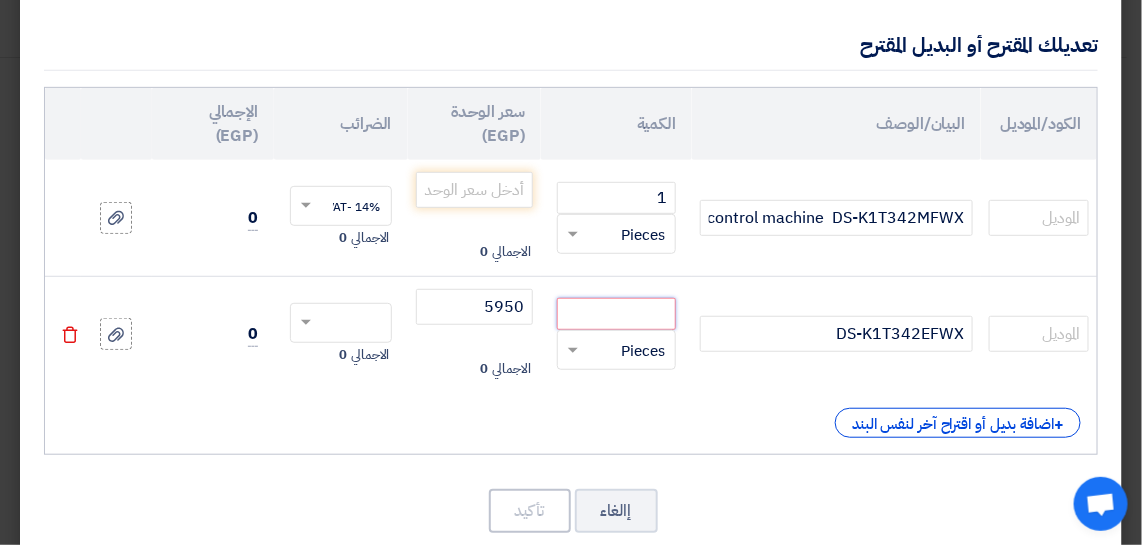 click 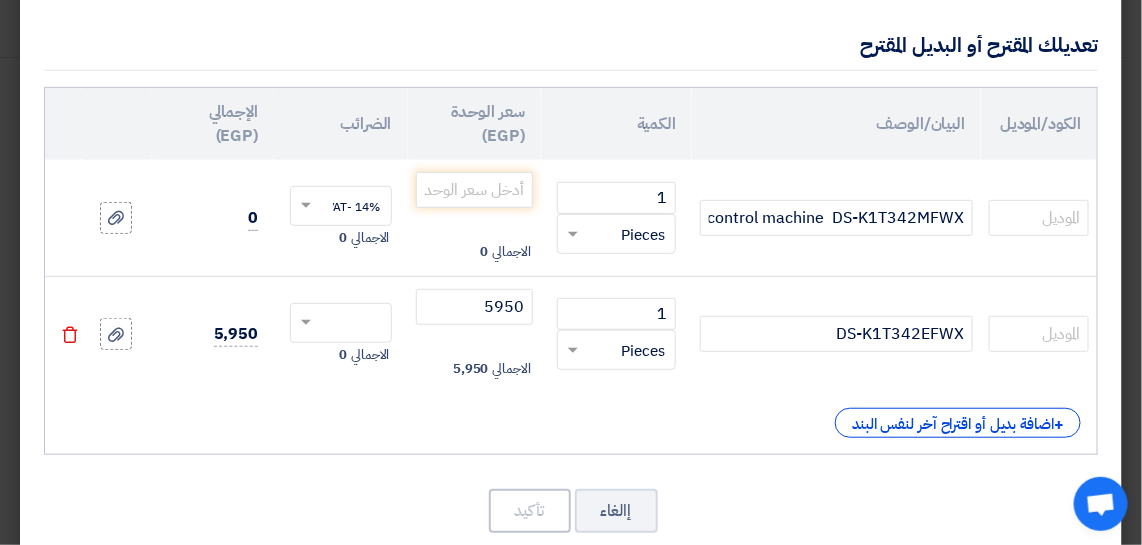 click on "الكود/الموديل
البيان/الوصف
الكمية
سعر الوحدة (EGP)
الضرائب
الإجمالي (EGP)
1
×" 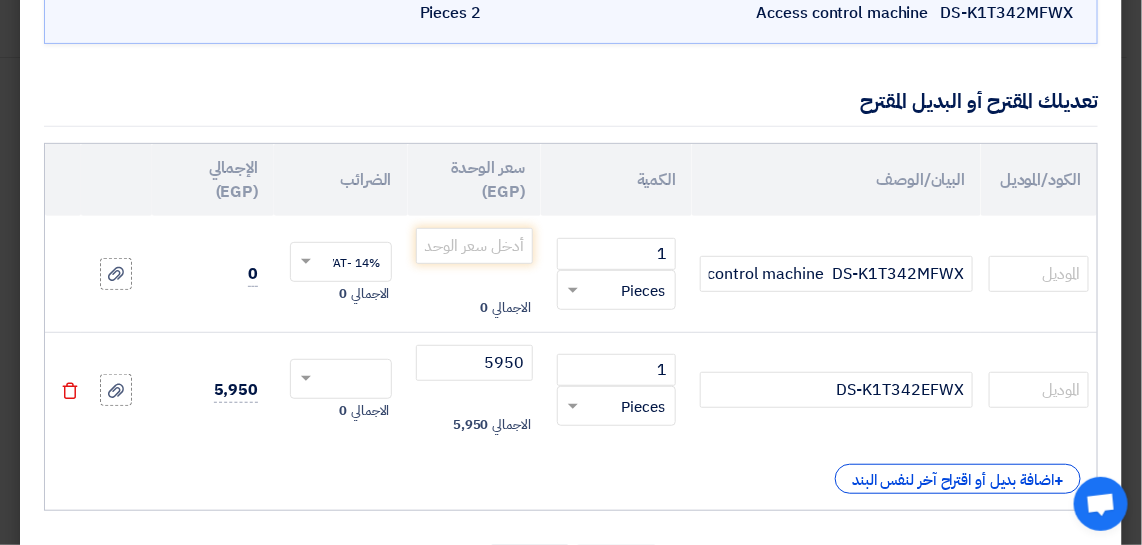 scroll, scrollTop: 202, scrollLeft: 0, axis: vertical 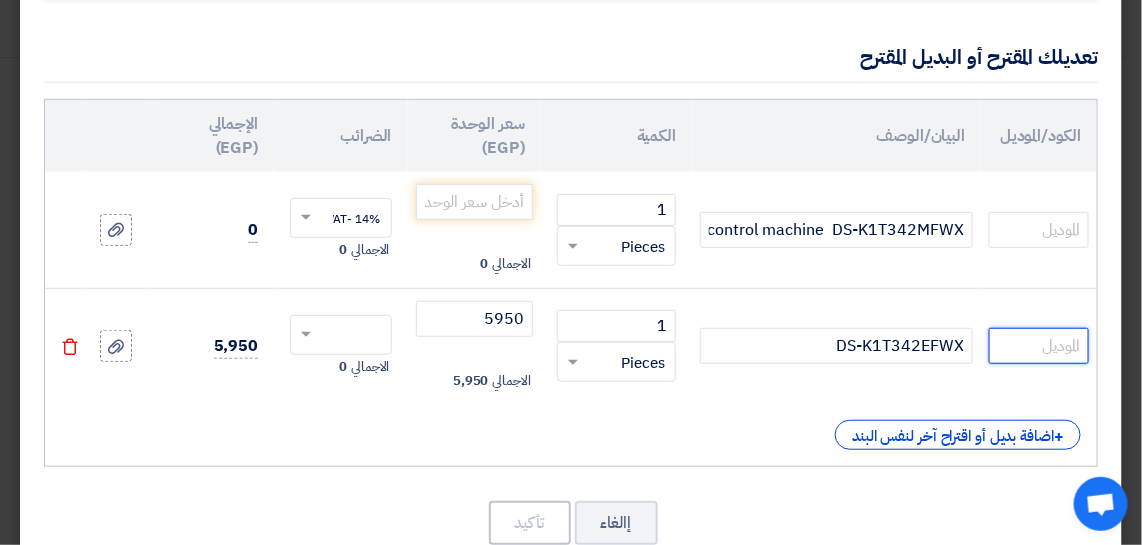 click 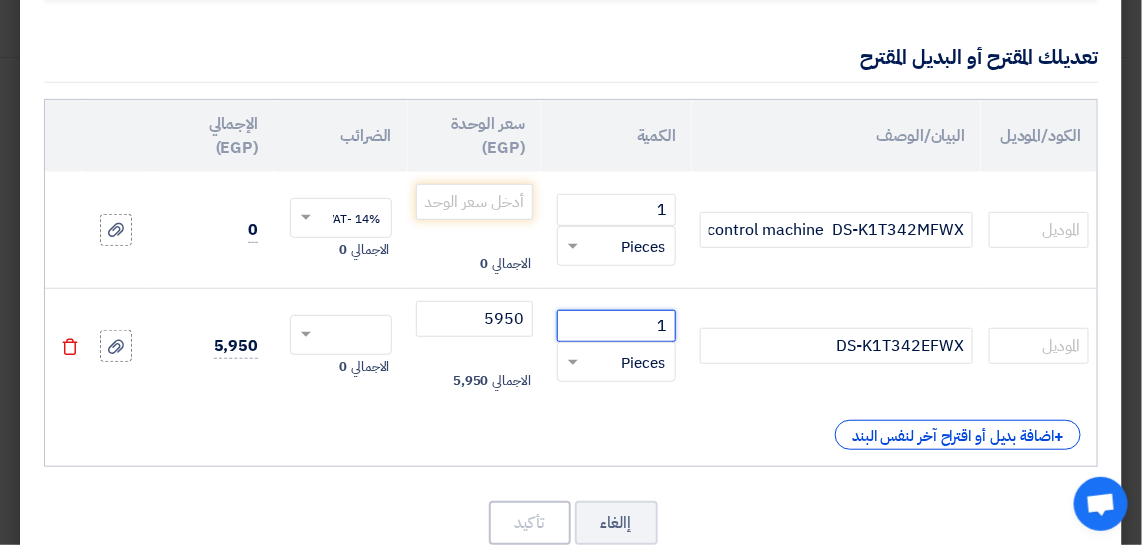 click on "1" 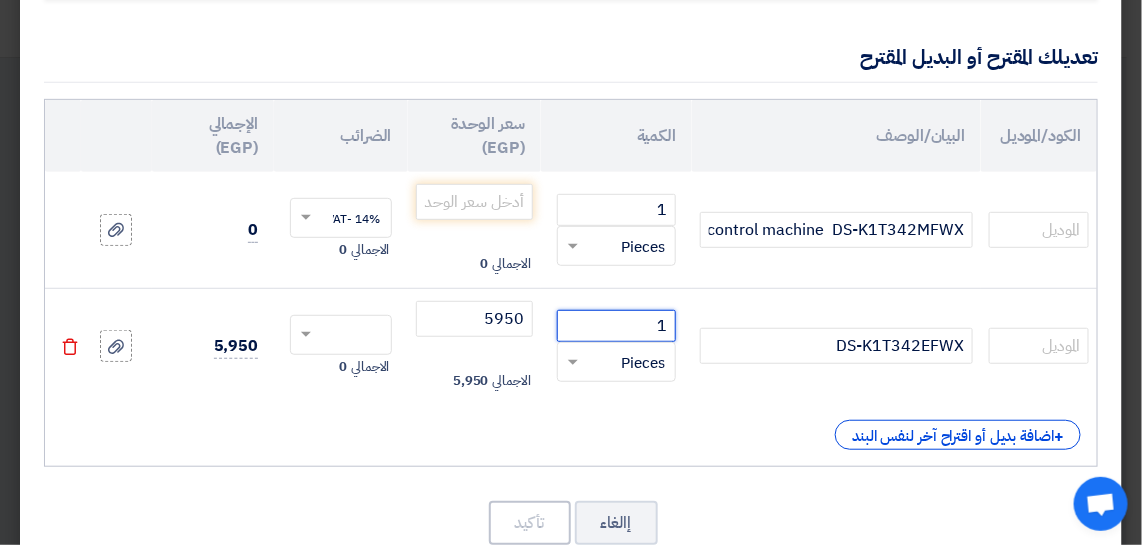 scroll, scrollTop: 0, scrollLeft: 0, axis: both 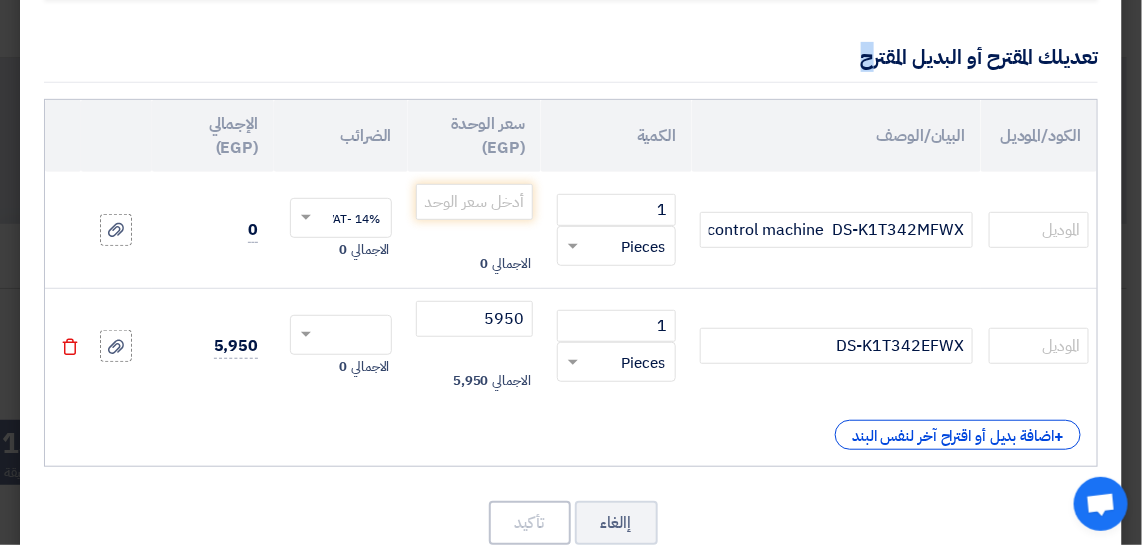 drag, startPoint x: 1141, startPoint y: 40, endPoint x: 1135, endPoint y: 127, distance: 87.20665 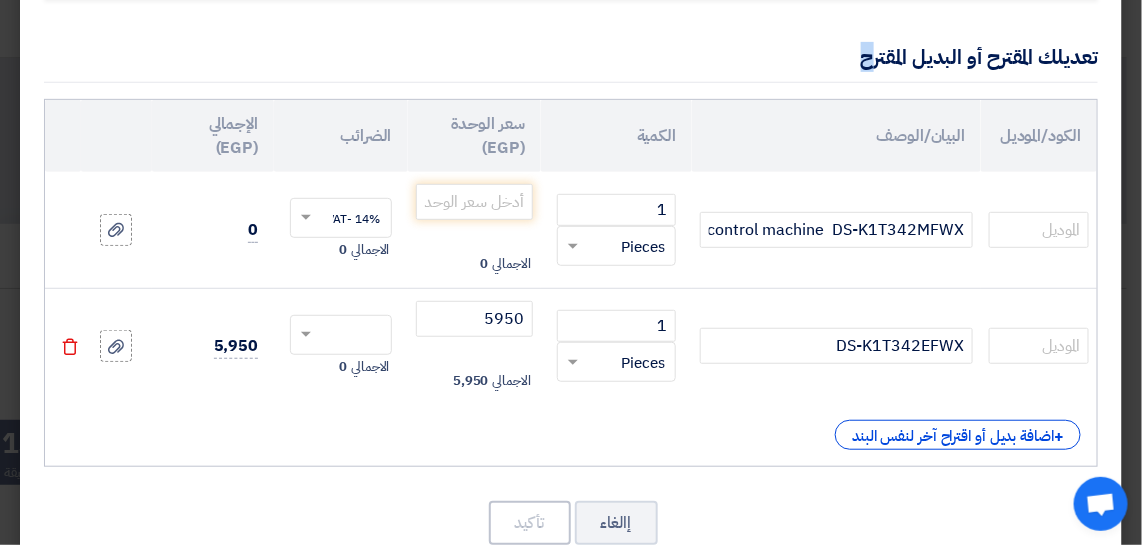 click on "تعديل اسم البند أو اقتراح بند بديل
اسم البند الأصلي
Access control machine
DS-K1T342MFWX
الكود/الموديل
1" 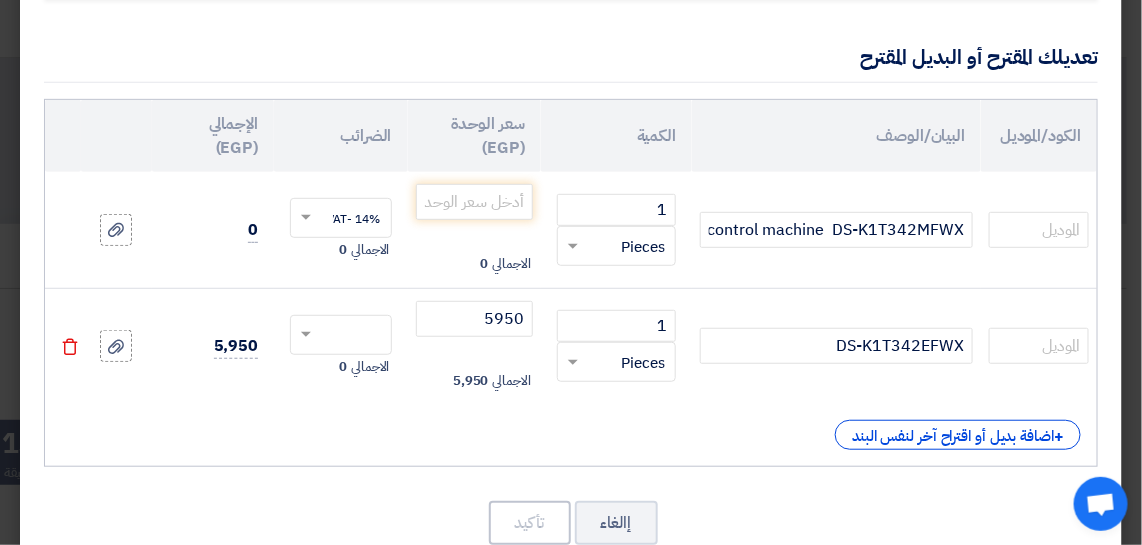 click on "+
اضافة بديل أو اقتراح آخر لنفس البند" 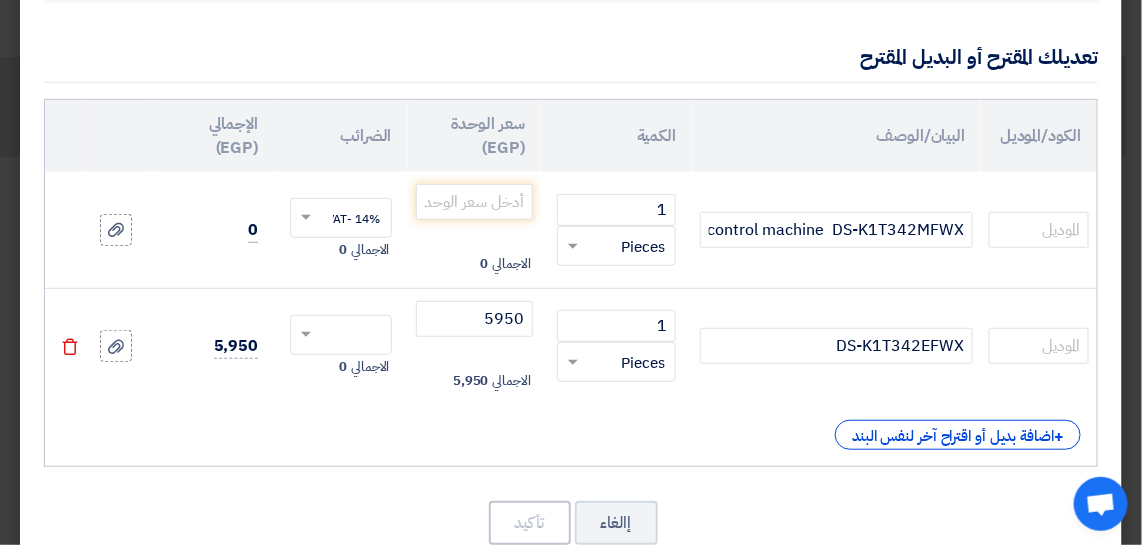 click at bounding box center [1101, 504] 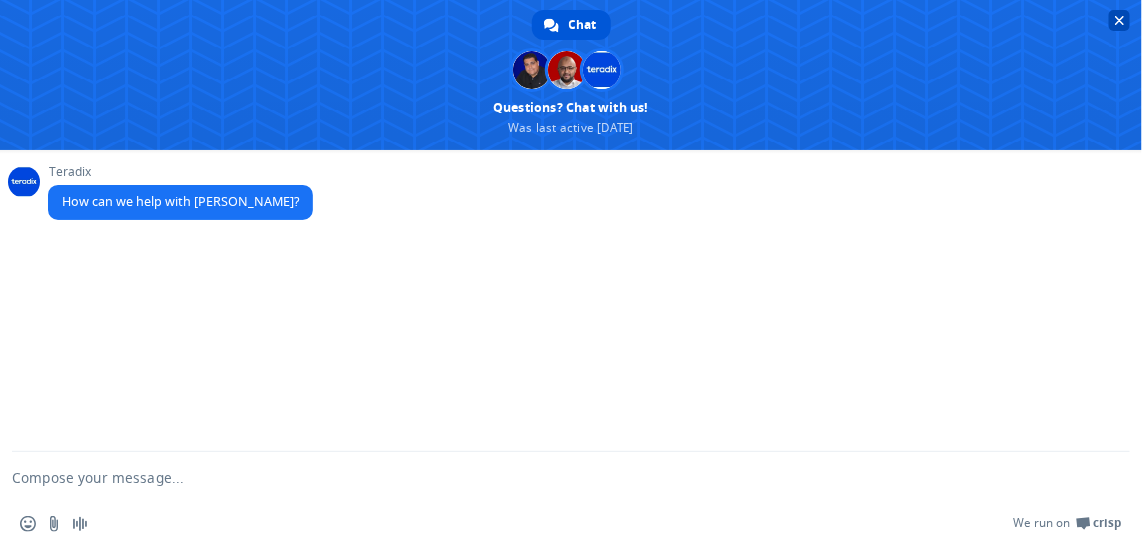 click at bounding box center [1119, 20] 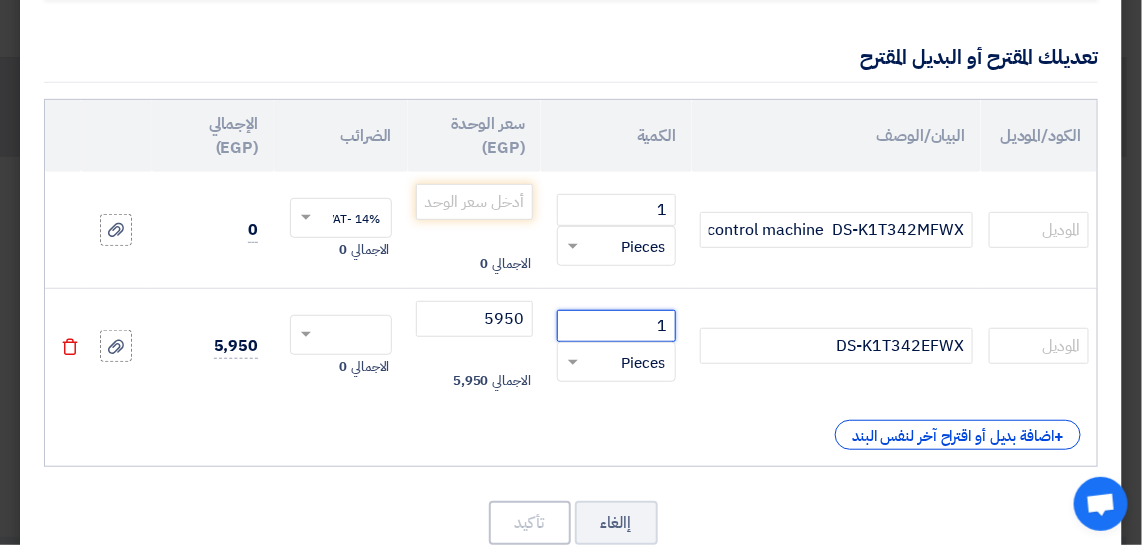 click on "1" 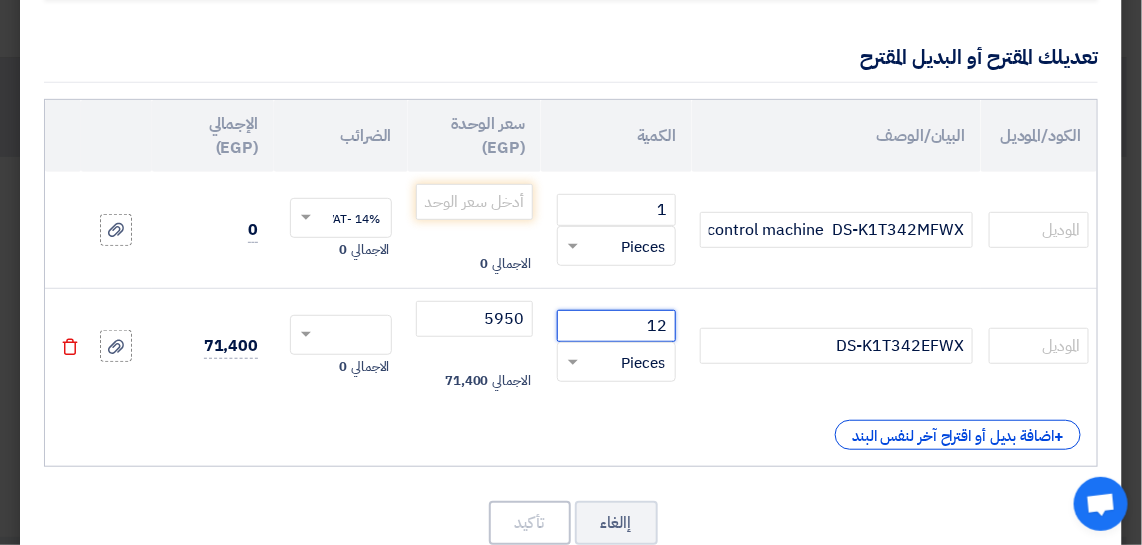type on "1" 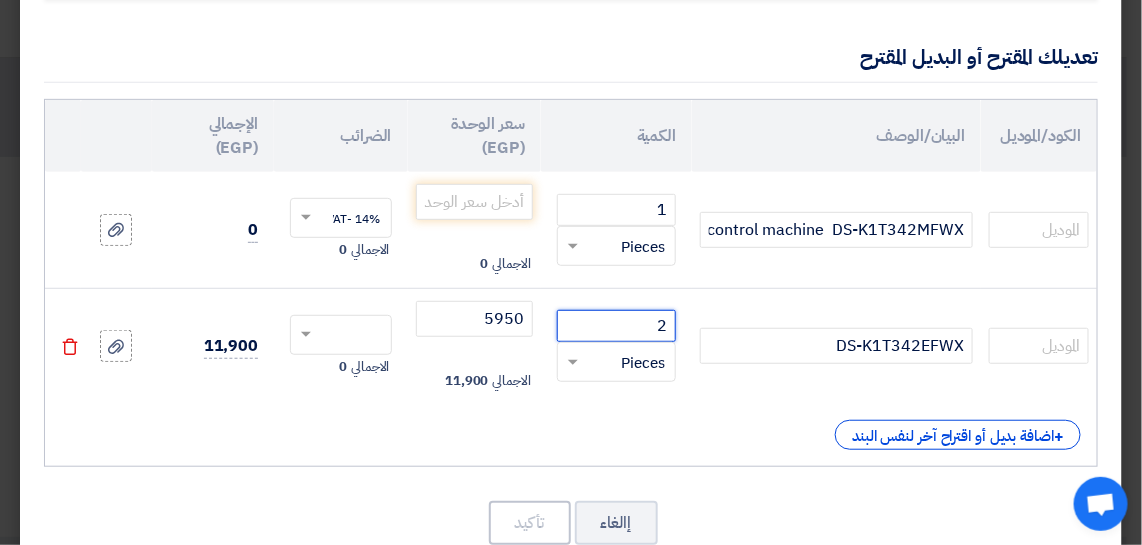type on "2" 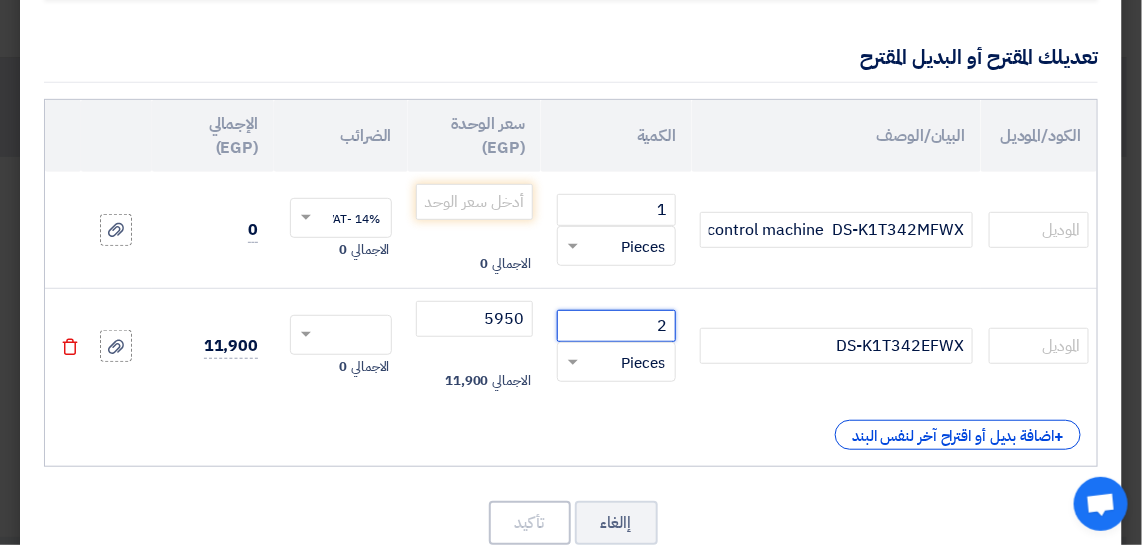 click on "2" 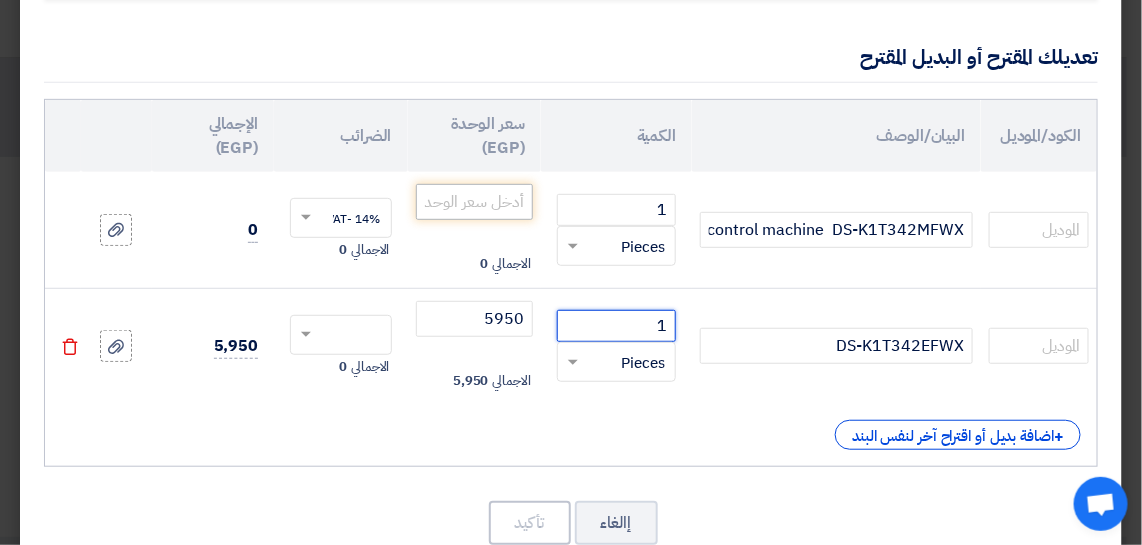type on "1" 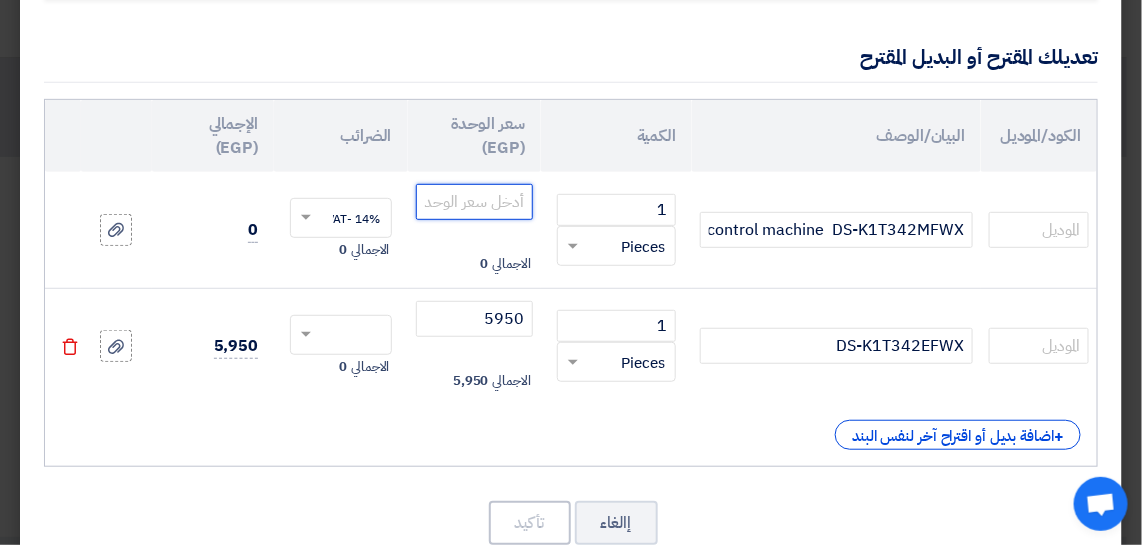 click 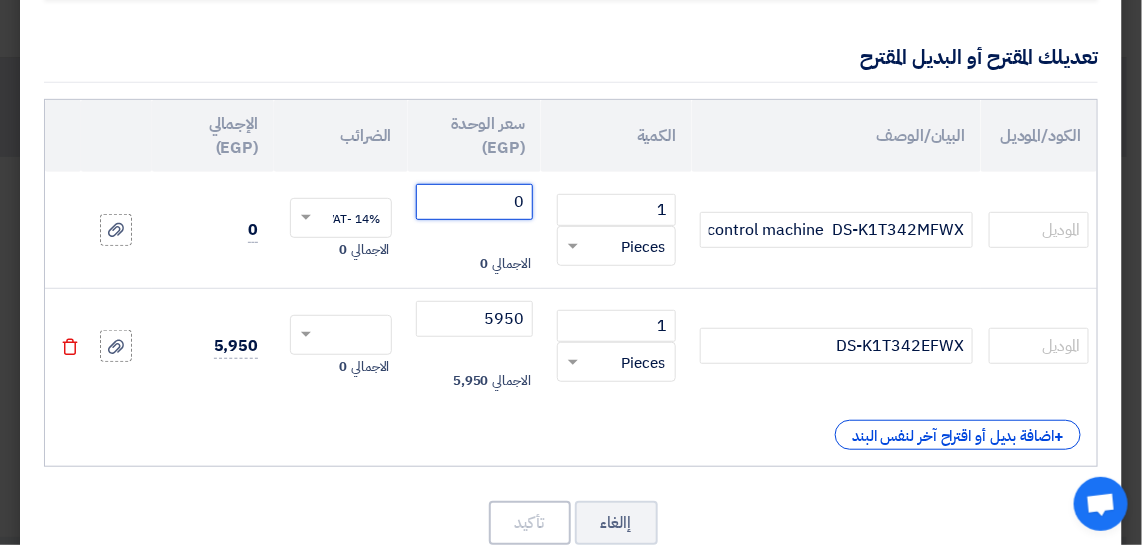 type on "0" 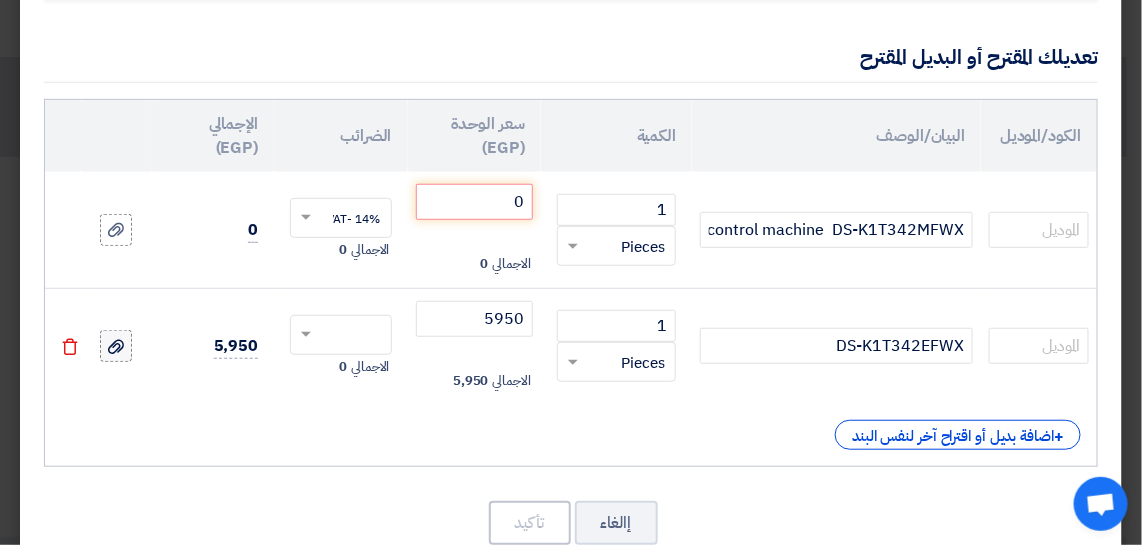 click 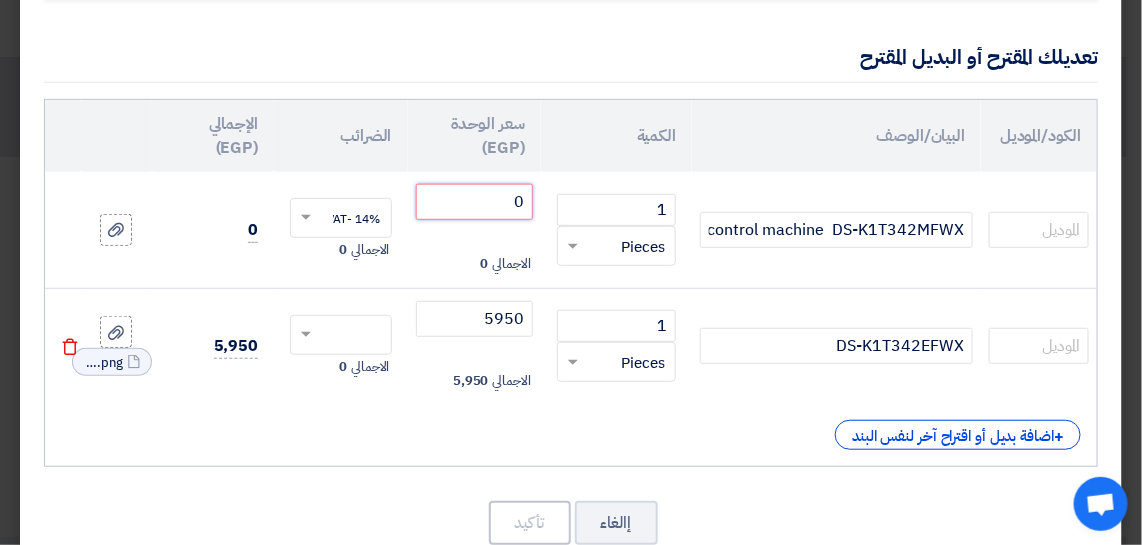 click on "0" 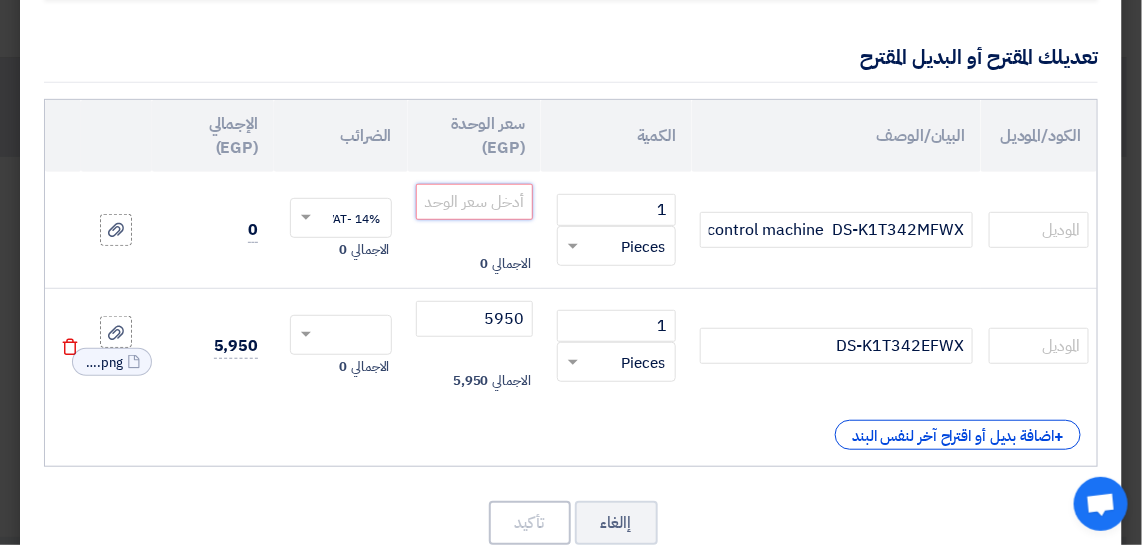 type on "0" 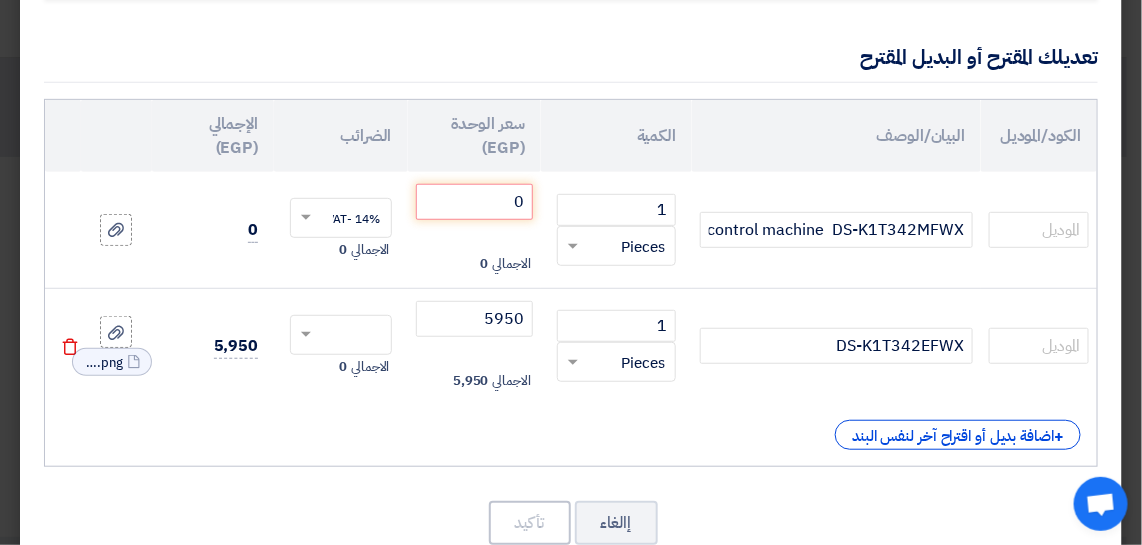click on "+
اضافة بديل أو اقتراح آخر لنفس البند" 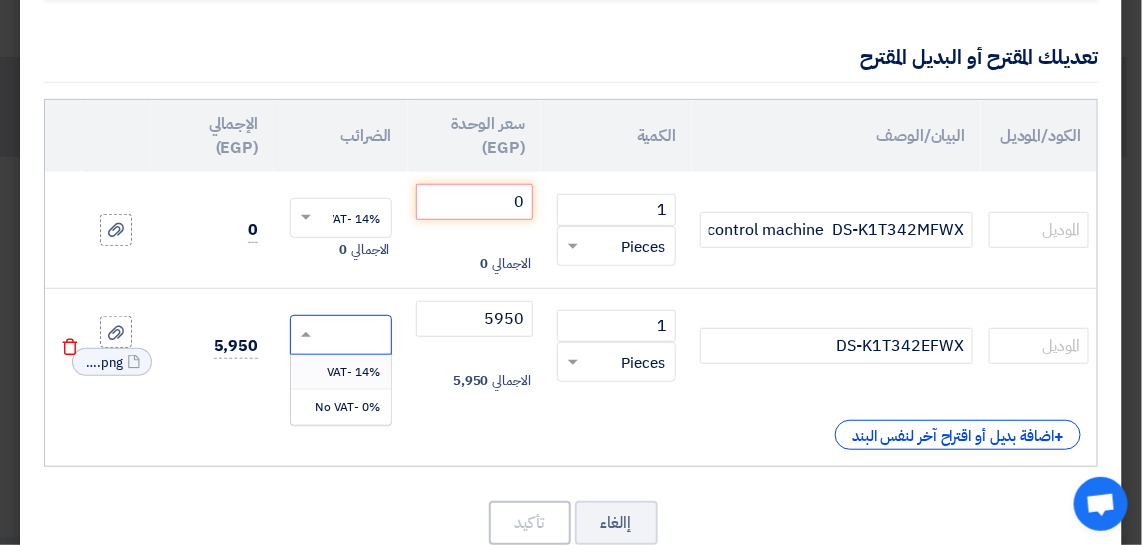 click on "14% -VAT" at bounding box center (354, 372) 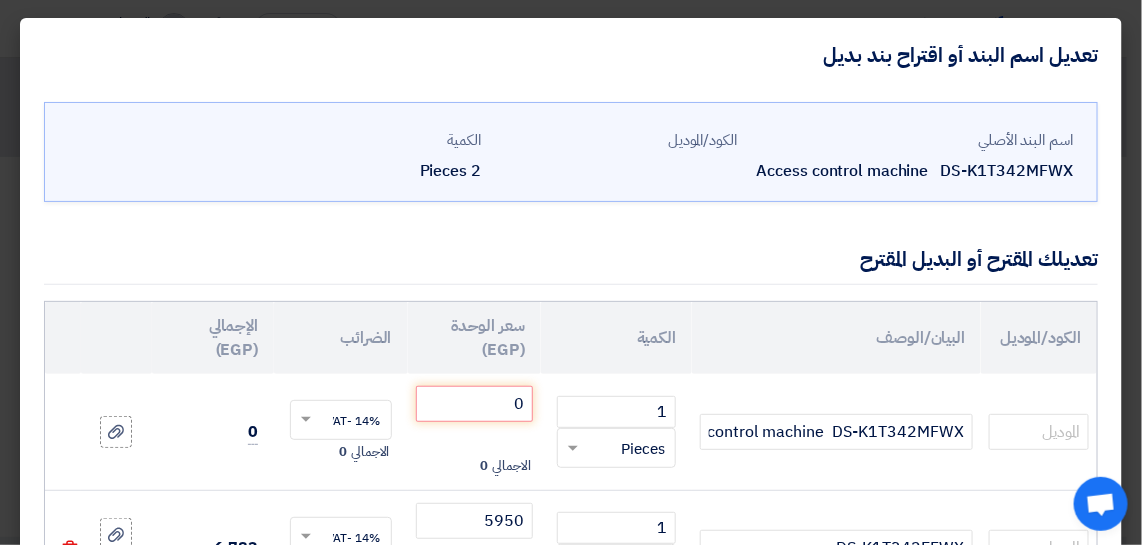 scroll, scrollTop: 155, scrollLeft: 0, axis: vertical 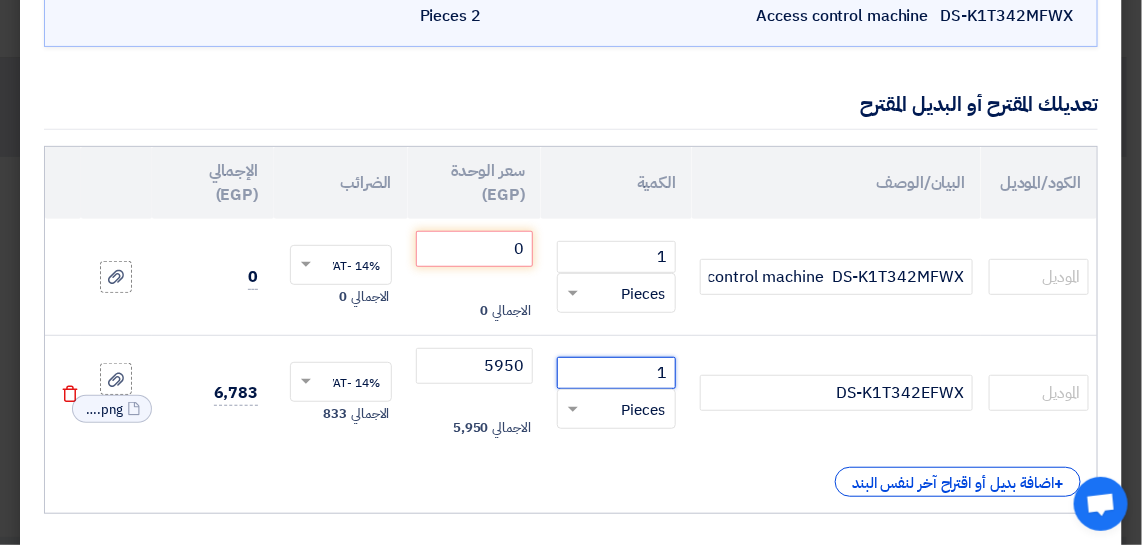 click on "1" 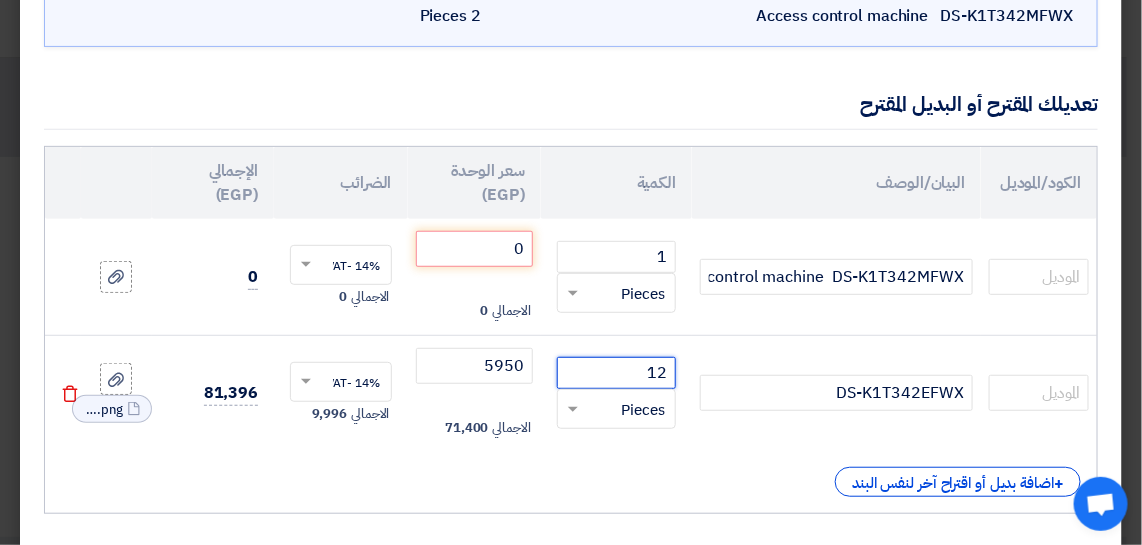 type on "1" 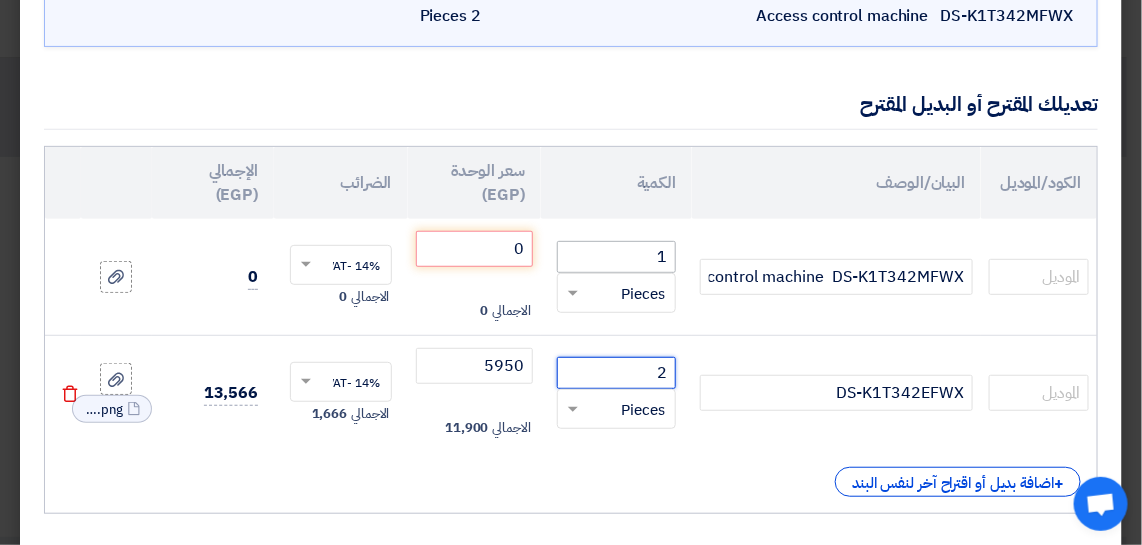 type on "2" 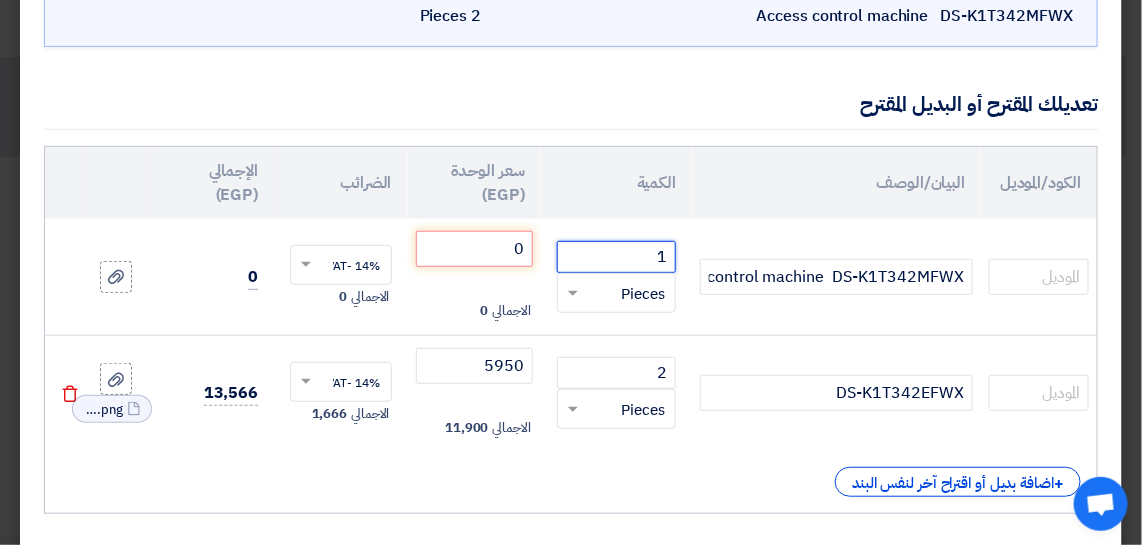 click on "1" 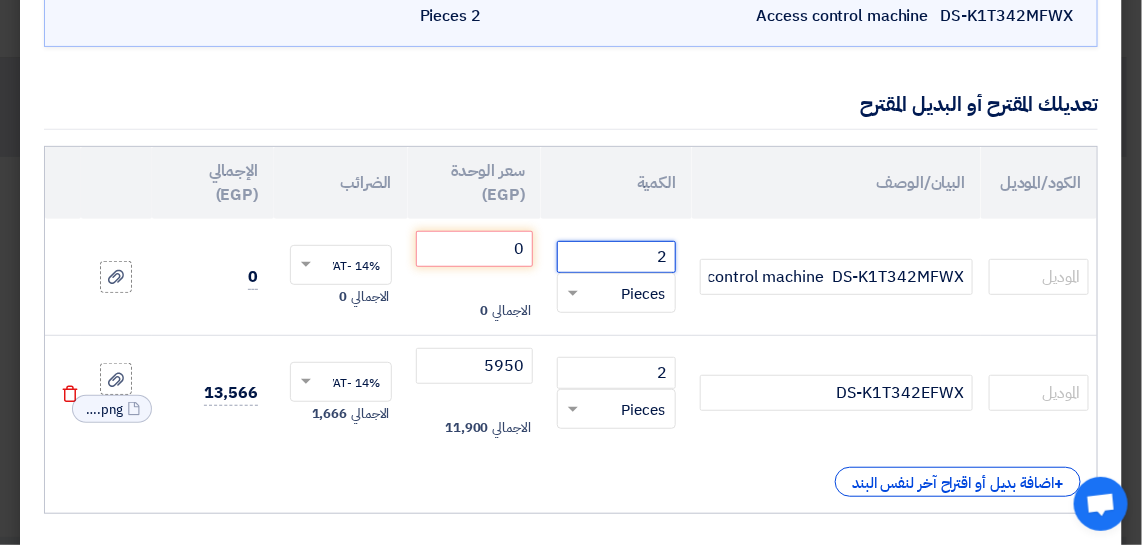 type on "2" 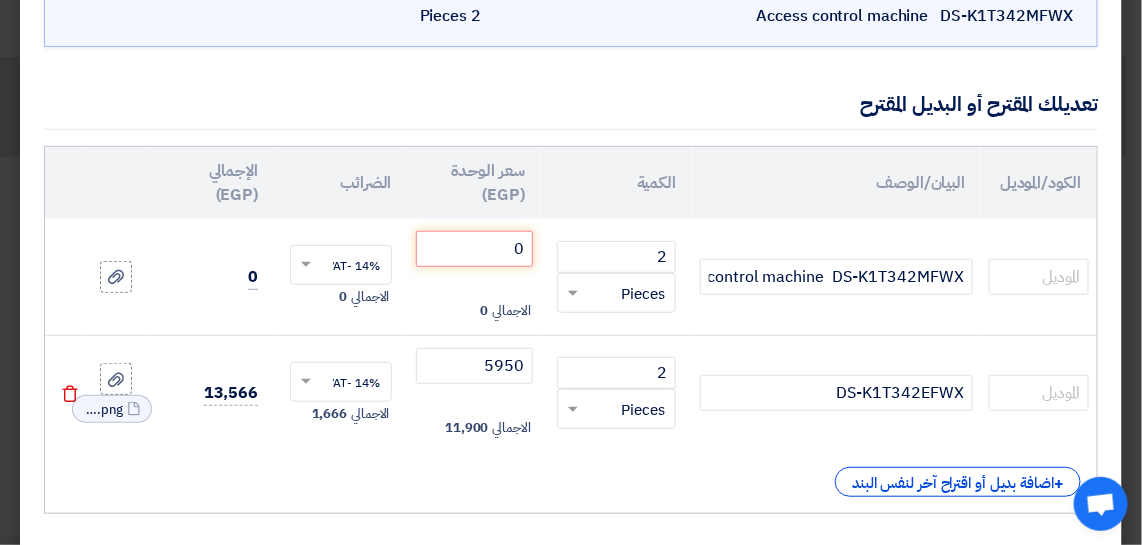scroll, scrollTop: 249, scrollLeft: 0, axis: vertical 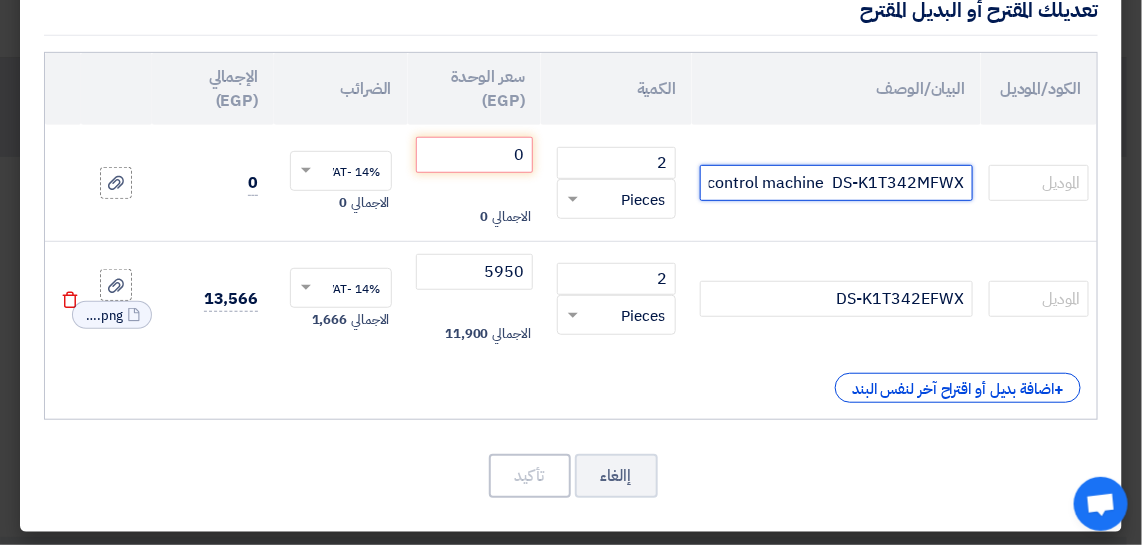 click on "Access control machine  DS-K1T342MFWX" 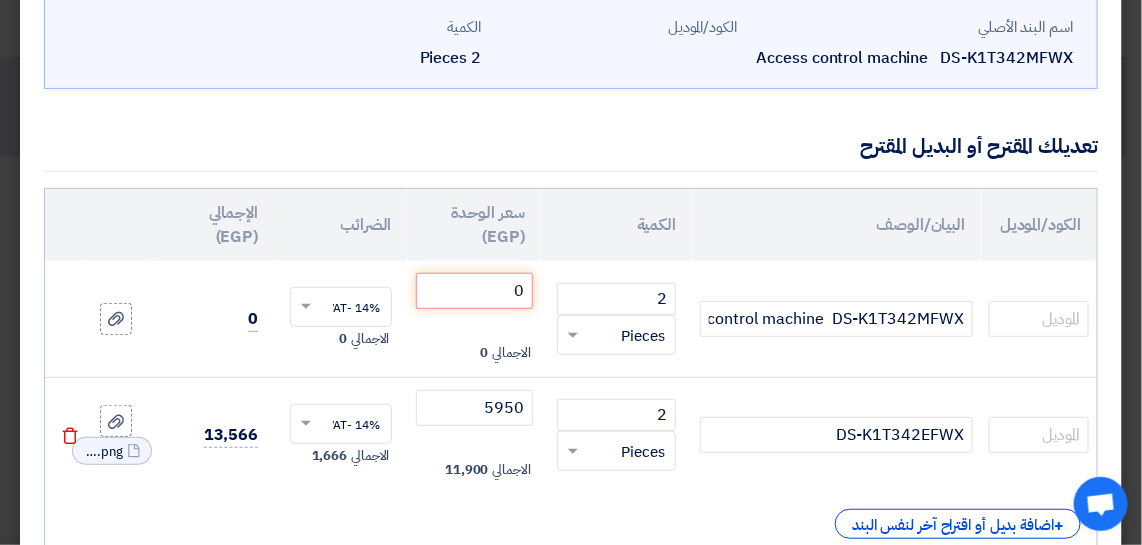 scroll, scrollTop: 110, scrollLeft: 0, axis: vertical 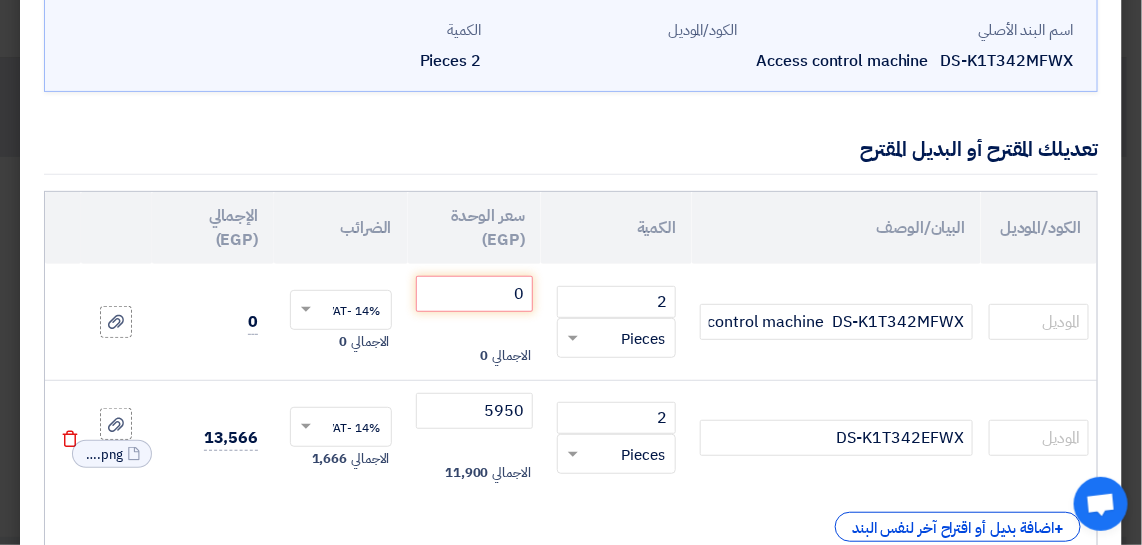 click on "Delete" 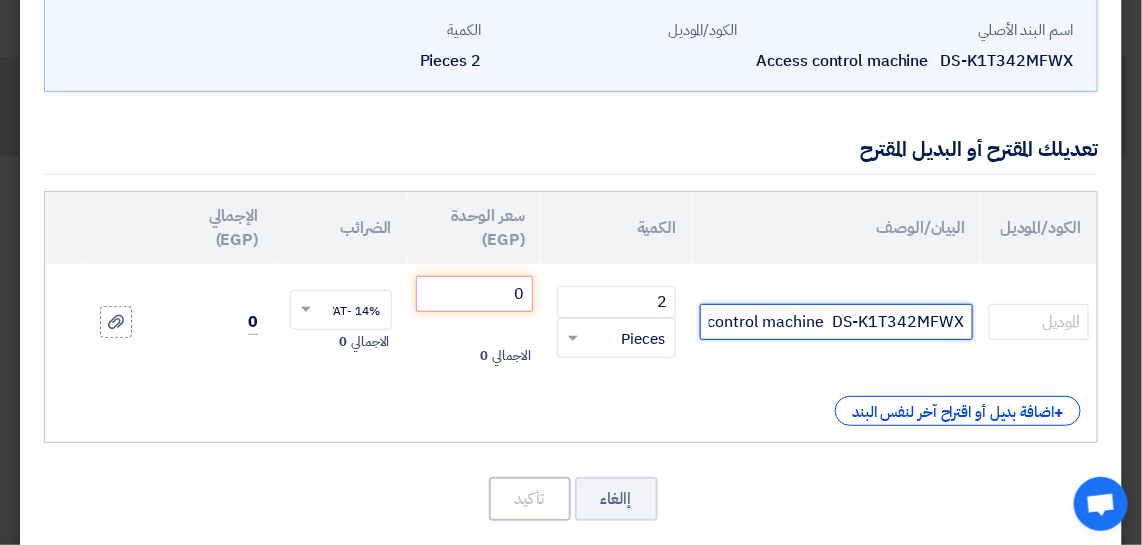 click on "Access control machine  DS-K1T342MFWX" 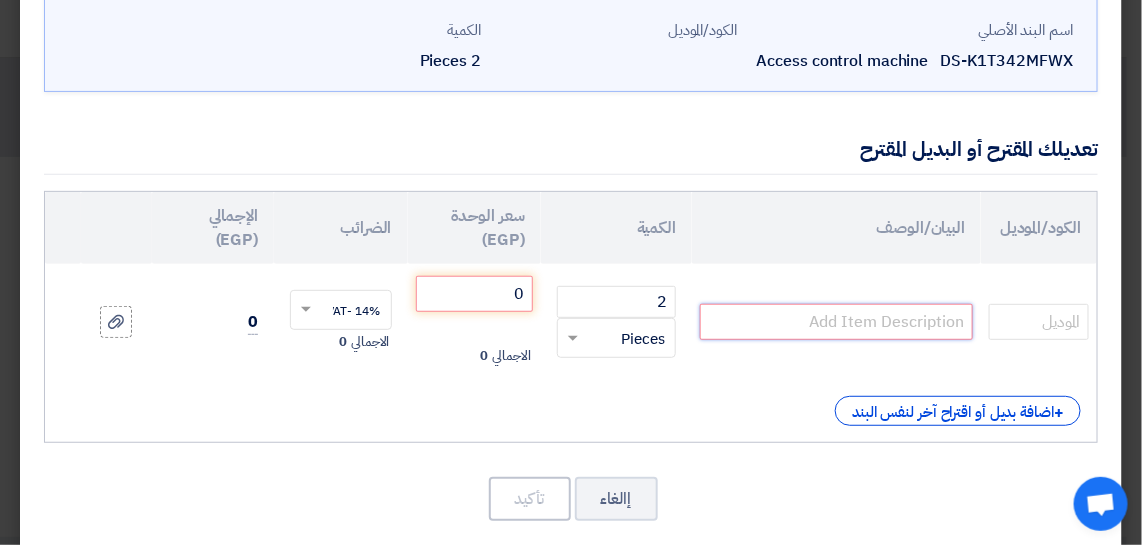 paste on "DS-K1T342EFWX" 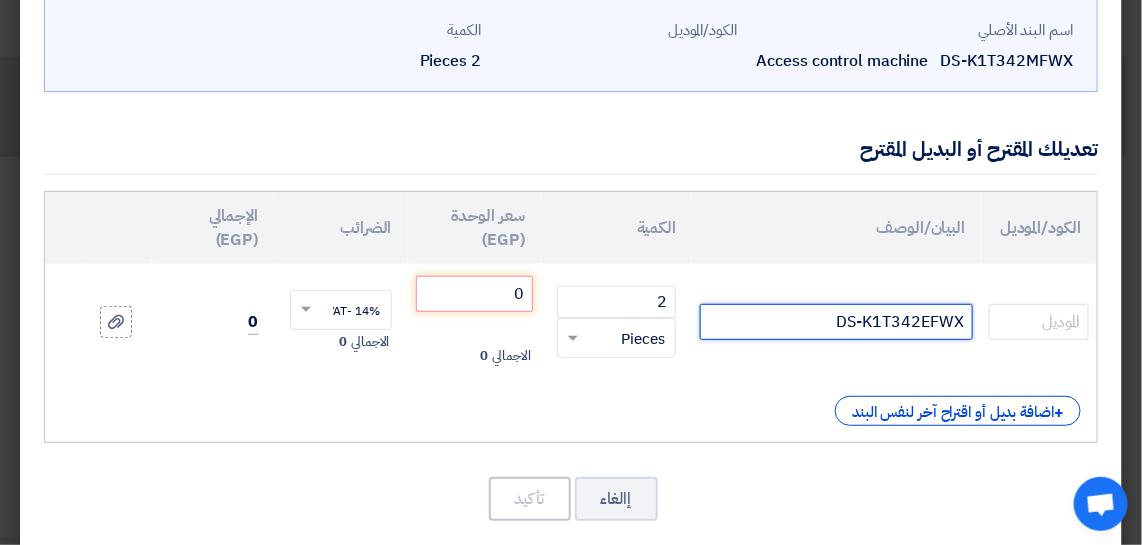 type on "DS-K1T342EFWX" 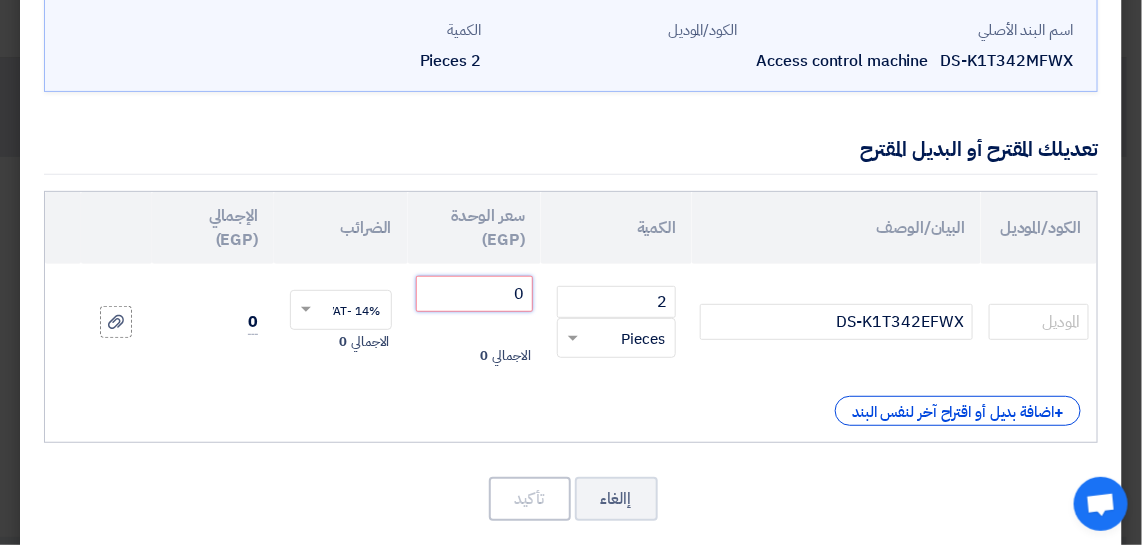 click on "0" 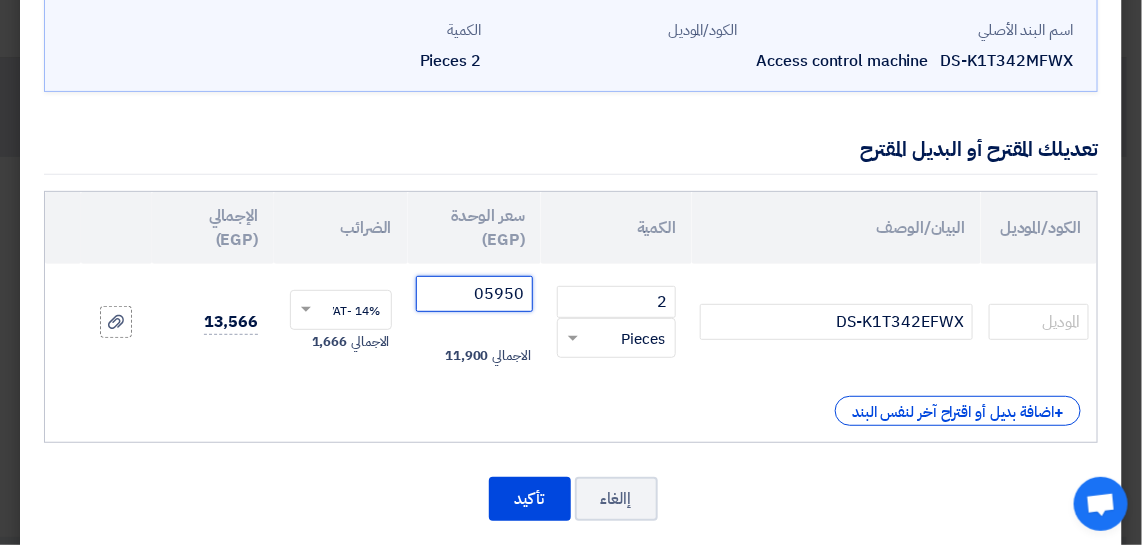 type on "05950" 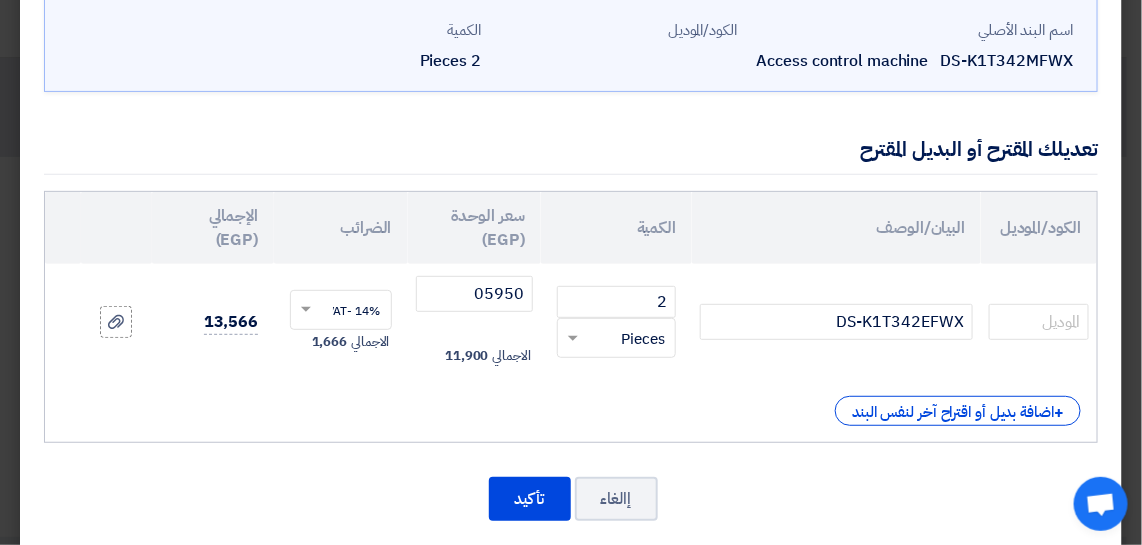 click on "11,900" 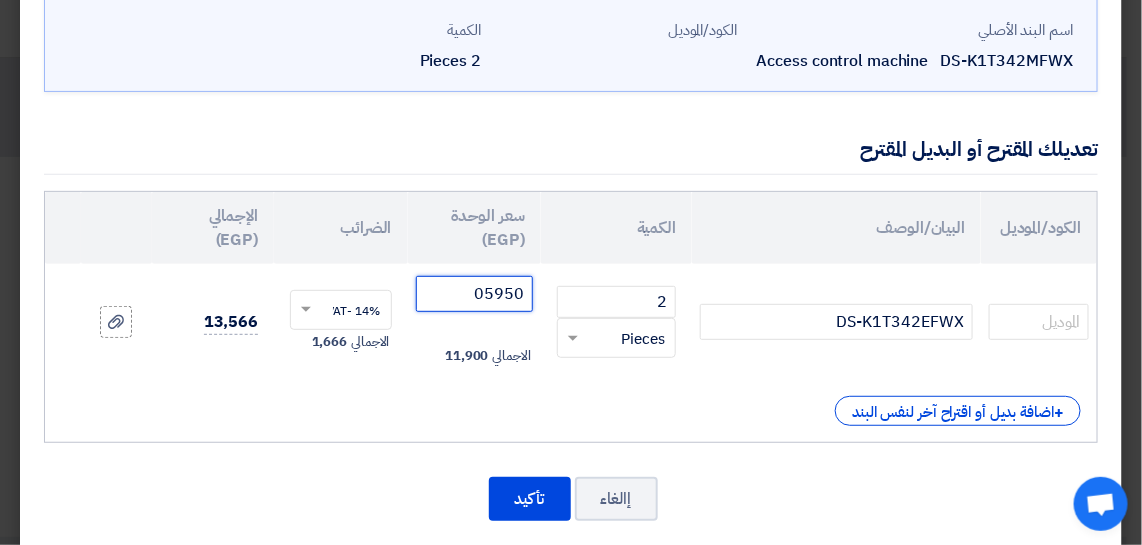 click on "05950" 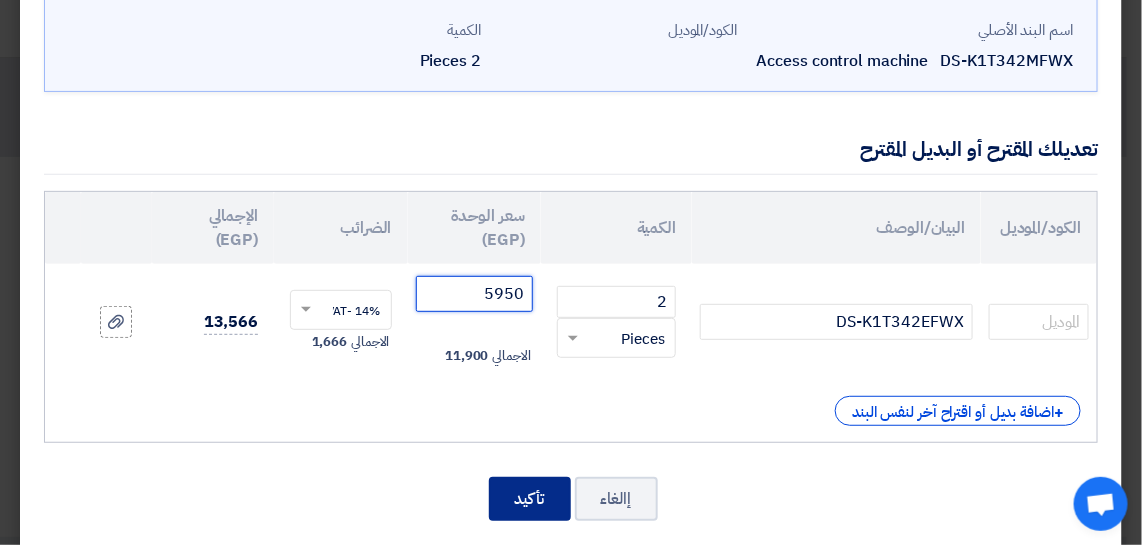 type on "5950" 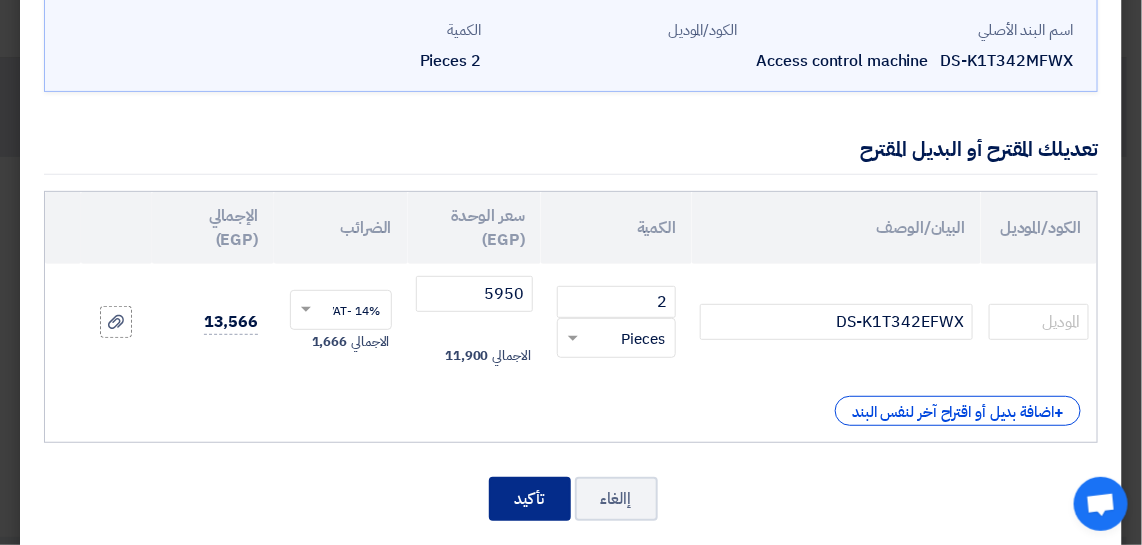 click on "تأكيد" 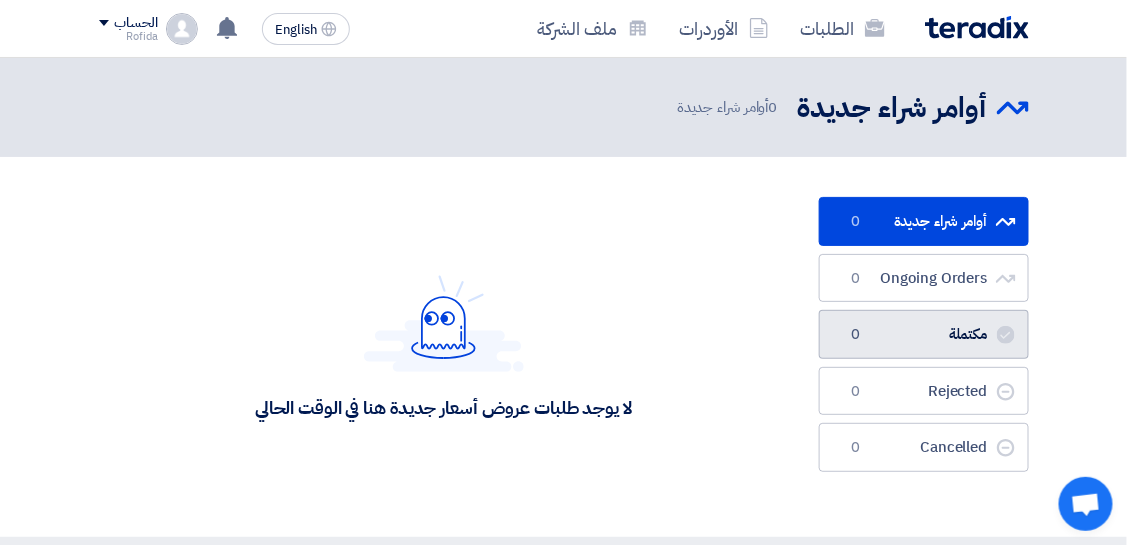 click on "مكتملة
مكتملة
0" 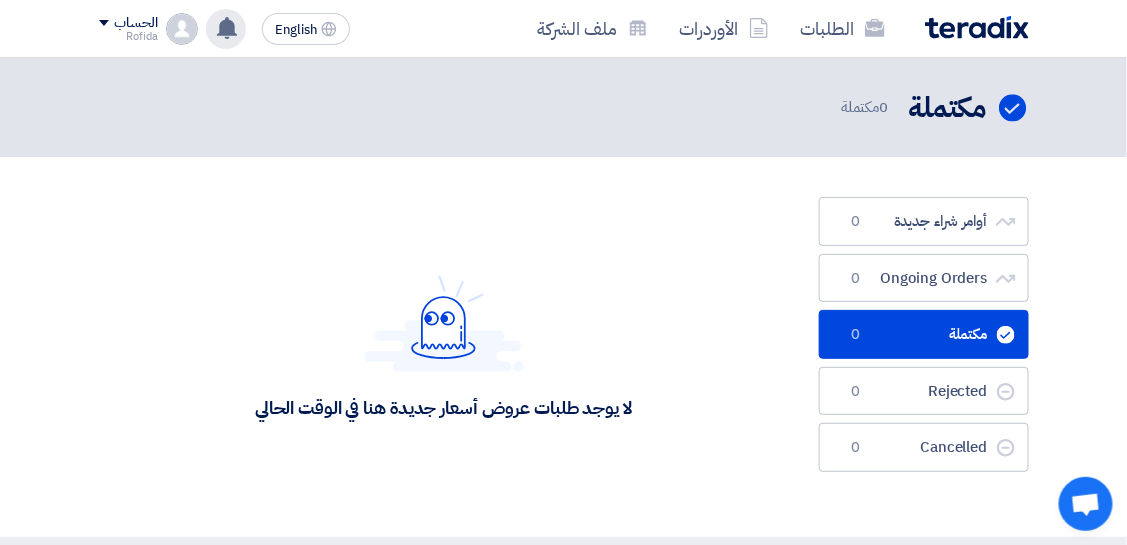 click 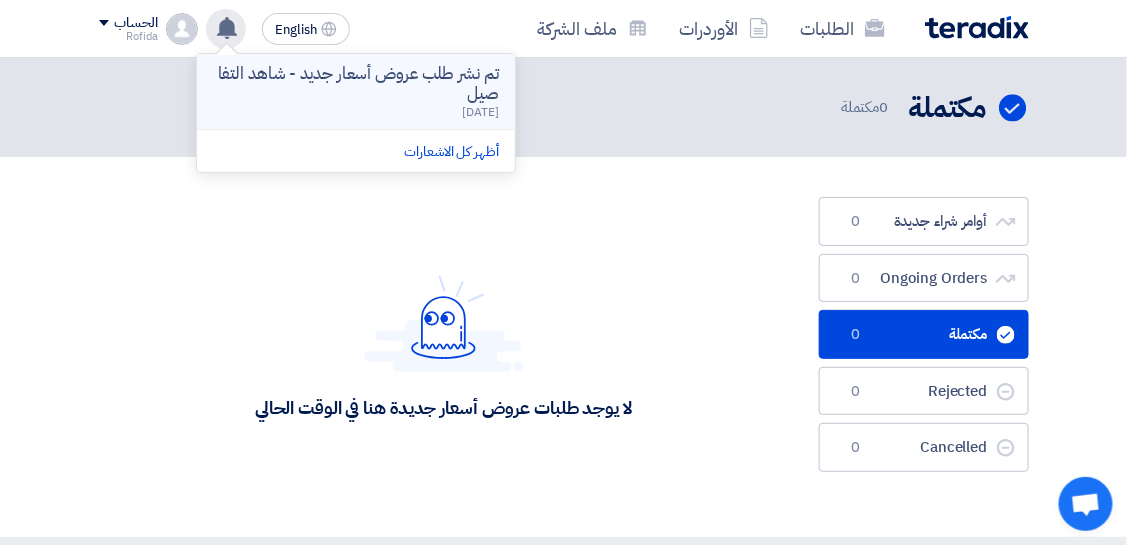 click on "[DATE]" 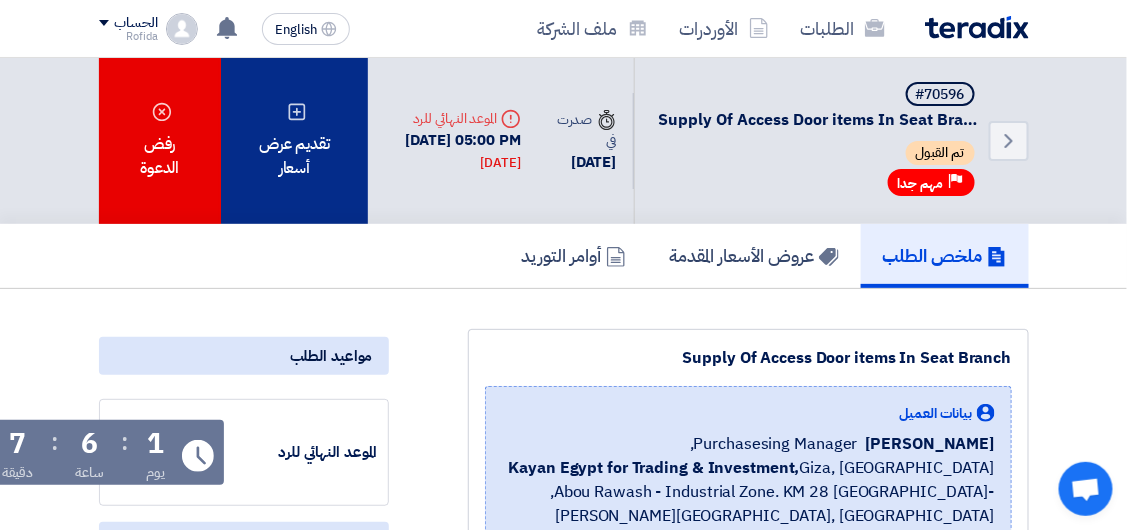 click on "تقديم عرض أسعار" 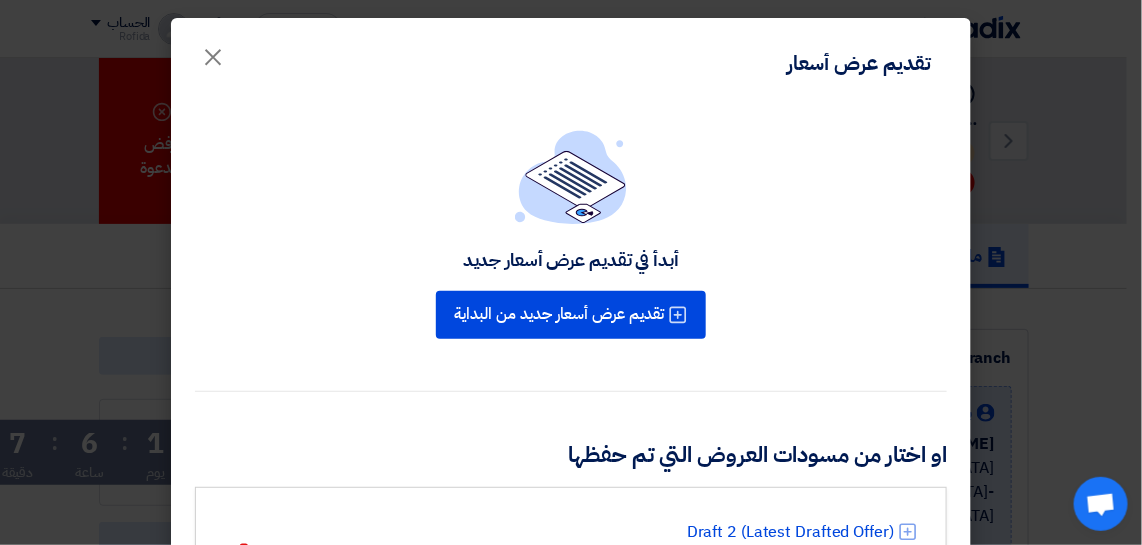 click on "أبدأ في تقديم عرض أسعار جديد
تقديم عرض أسعار جديد من البداية" 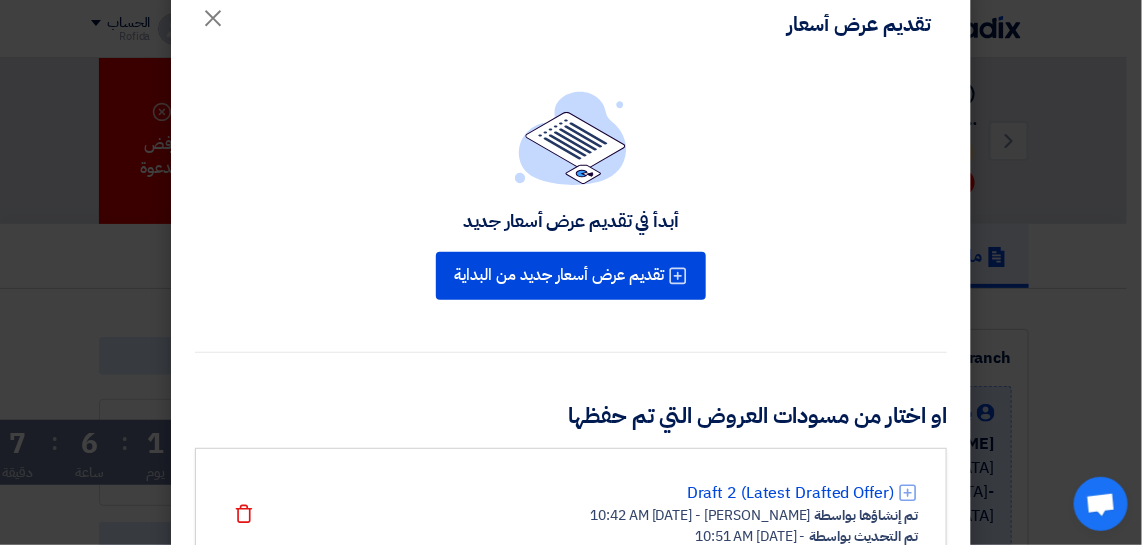 scroll, scrollTop: 190, scrollLeft: 0, axis: vertical 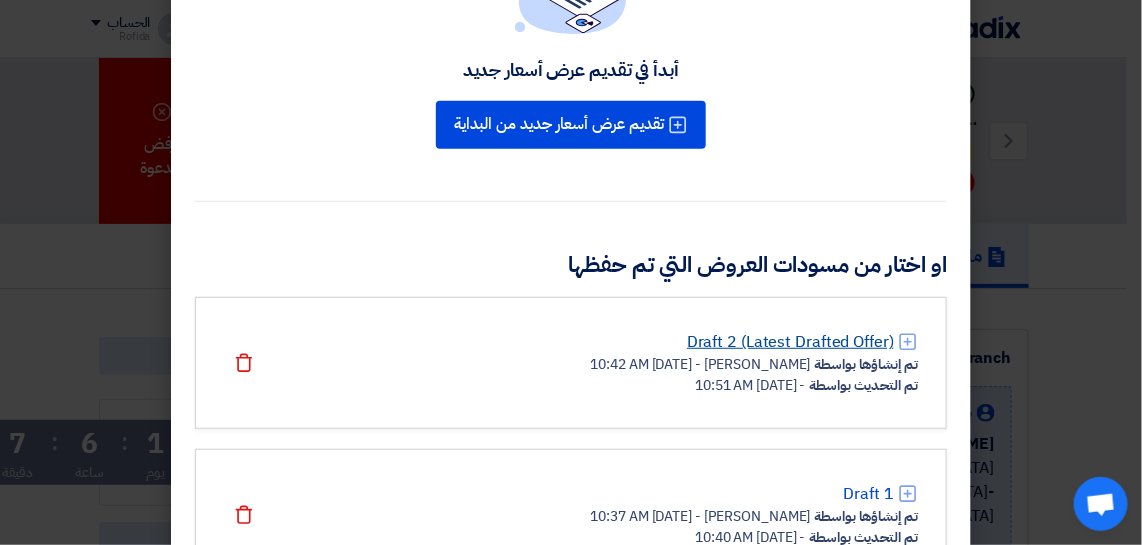 click on "Draft 2 (Latest Drafted Offer)" 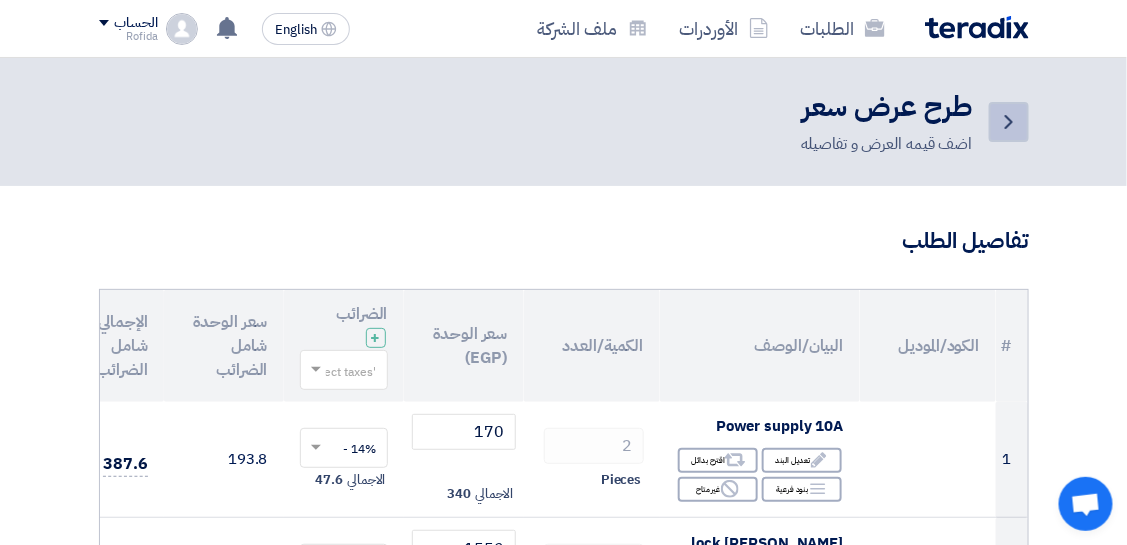 click on "Back" 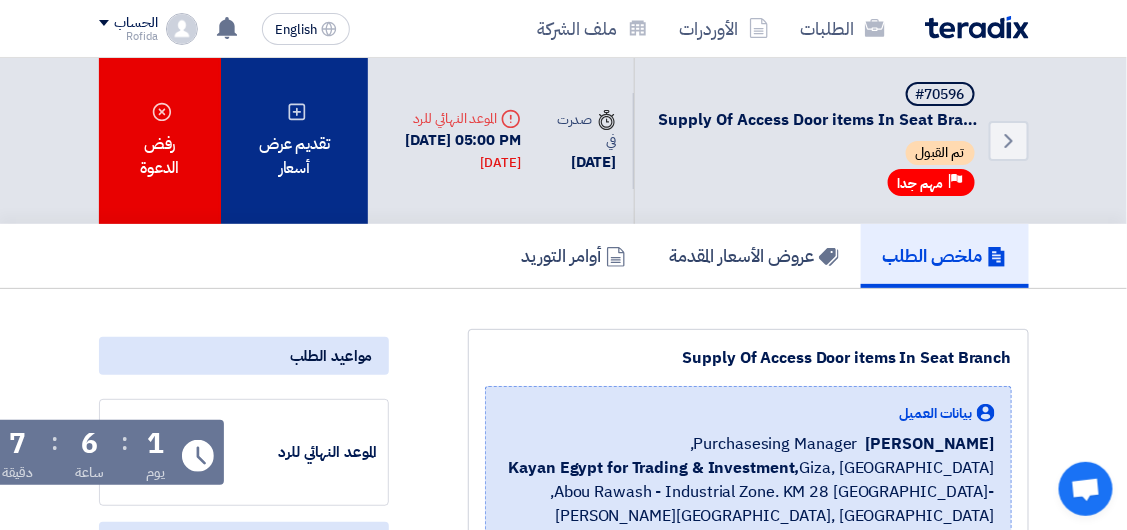 click on "تقديم عرض أسعار" 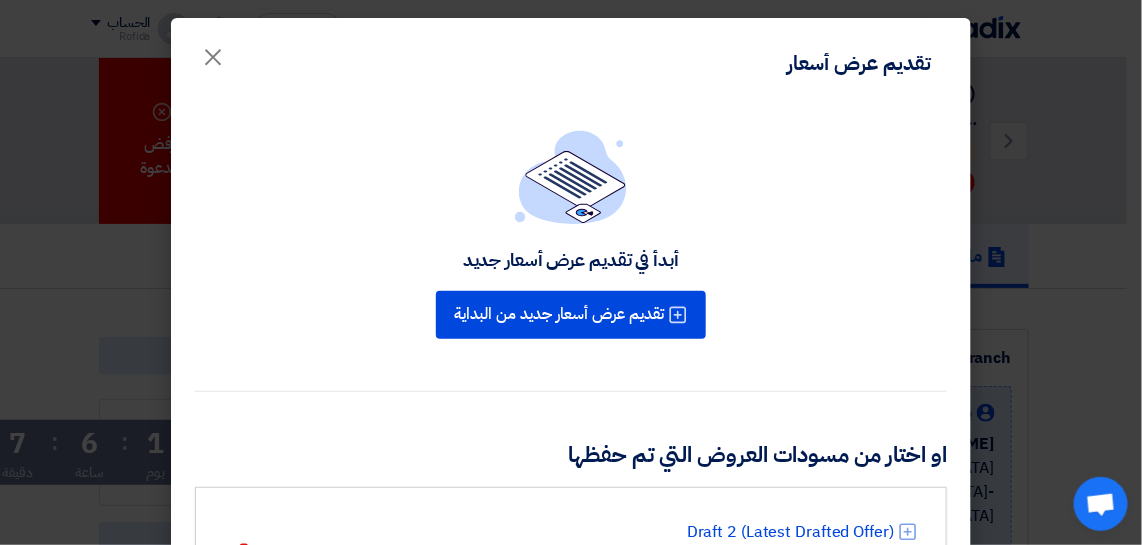 click on "أبدأ في تقديم عرض أسعار جديد
تقديم عرض أسعار جديد من البداية" 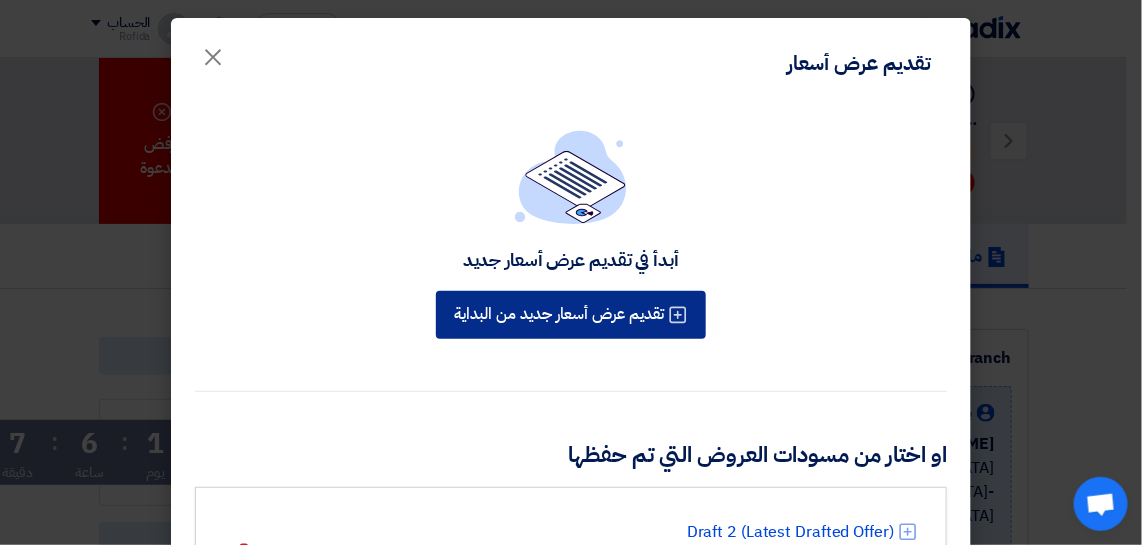 type 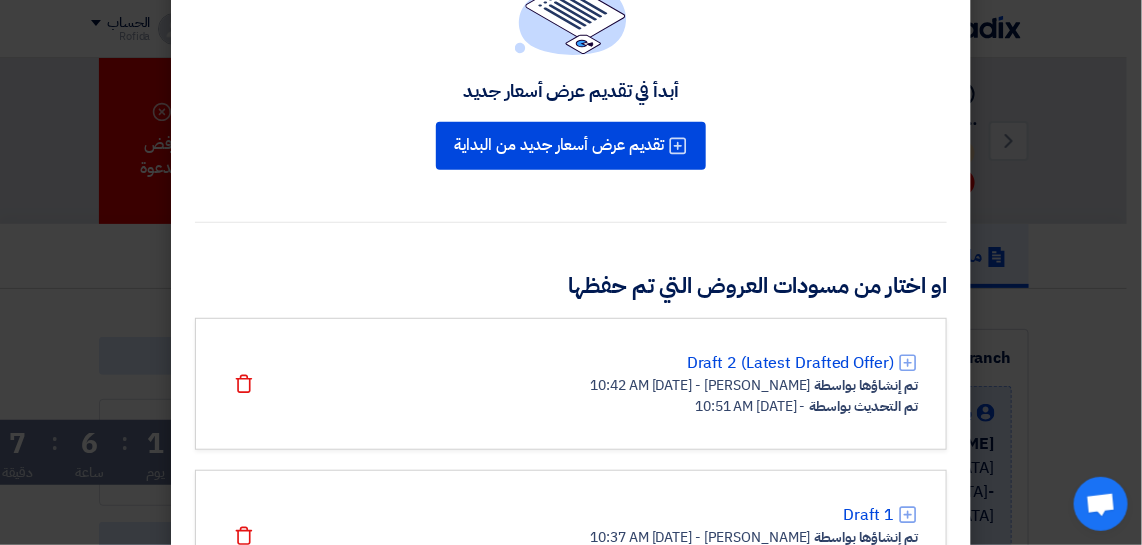 scroll, scrollTop: 190, scrollLeft: 0, axis: vertical 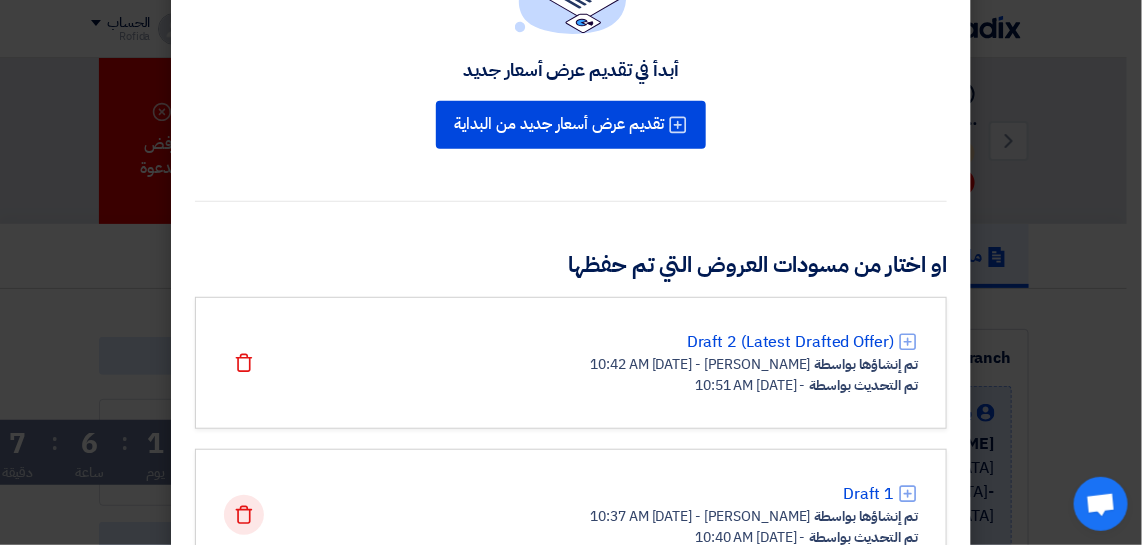 click on "Delete" 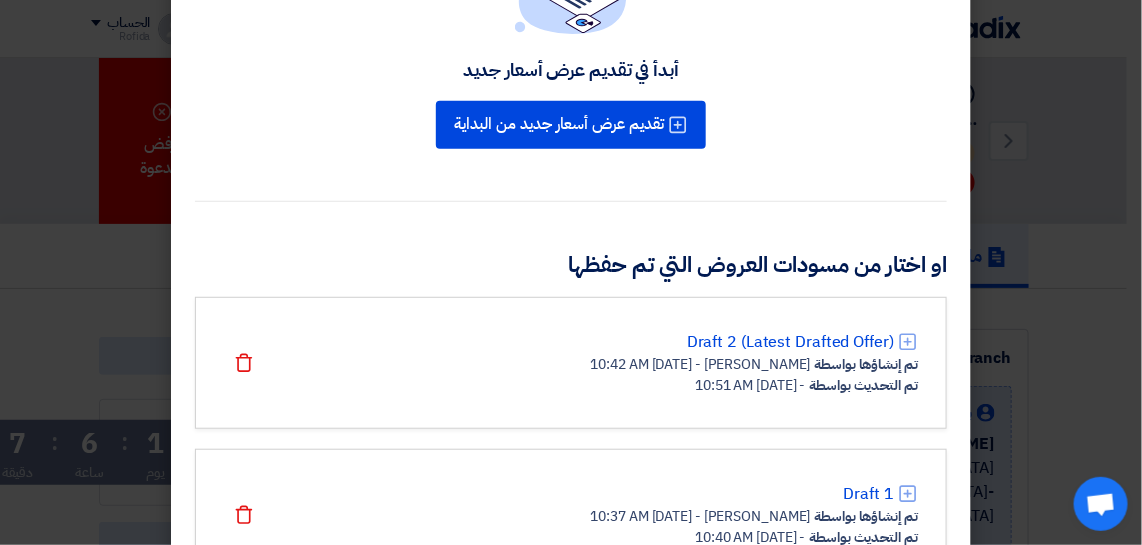scroll, scrollTop: 141, scrollLeft: 0, axis: vertical 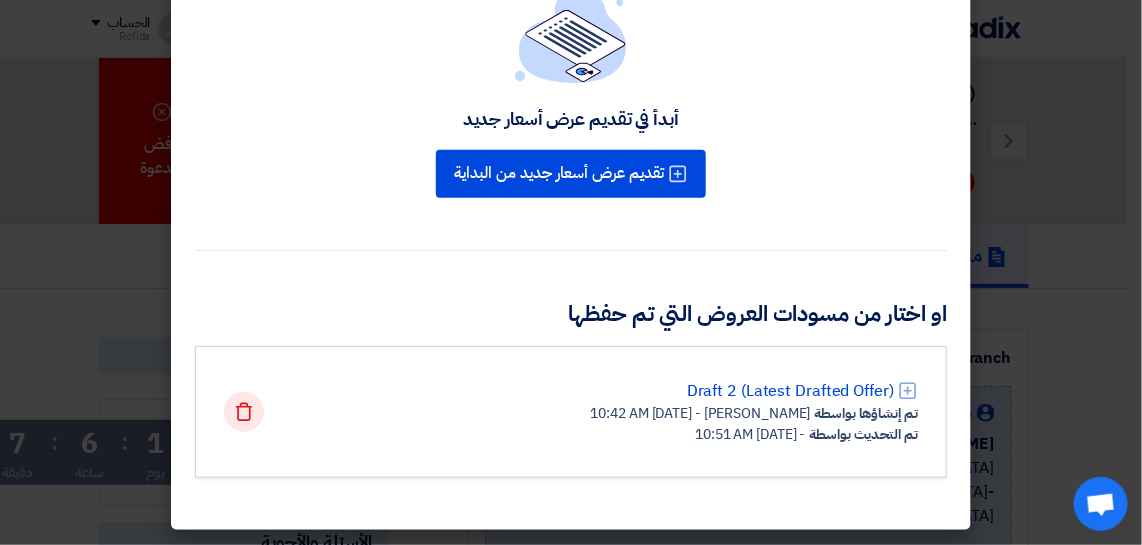 click on "Delete" 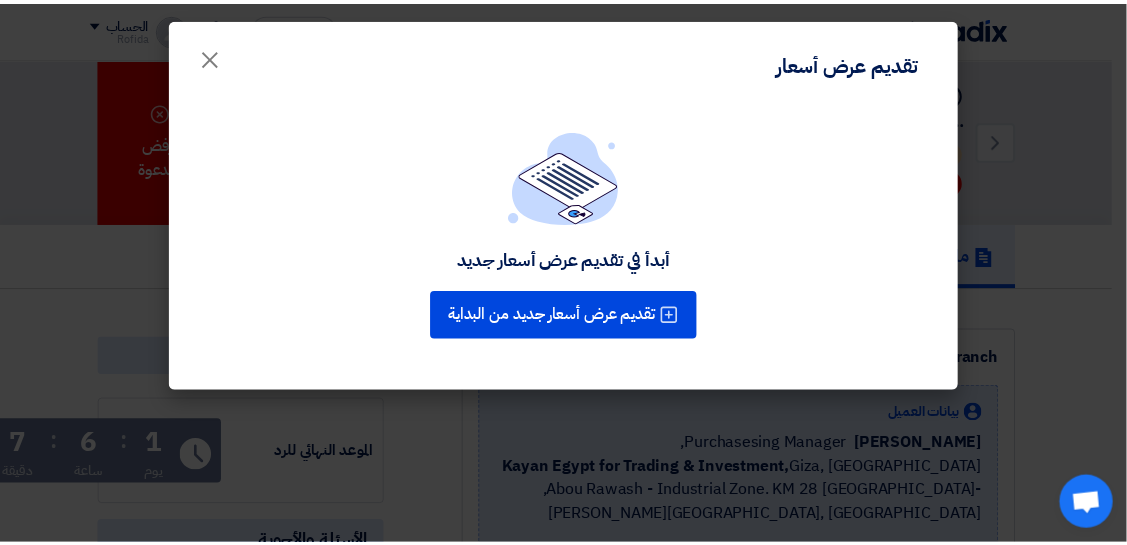 scroll, scrollTop: 0, scrollLeft: 0, axis: both 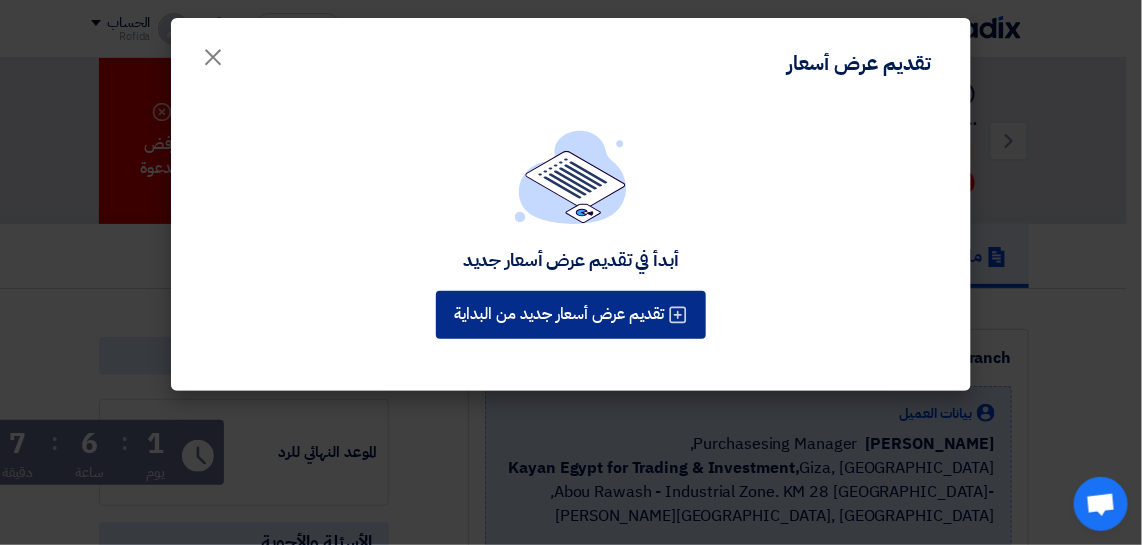 click on "تقديم عرض أسعار جديد من البداية" 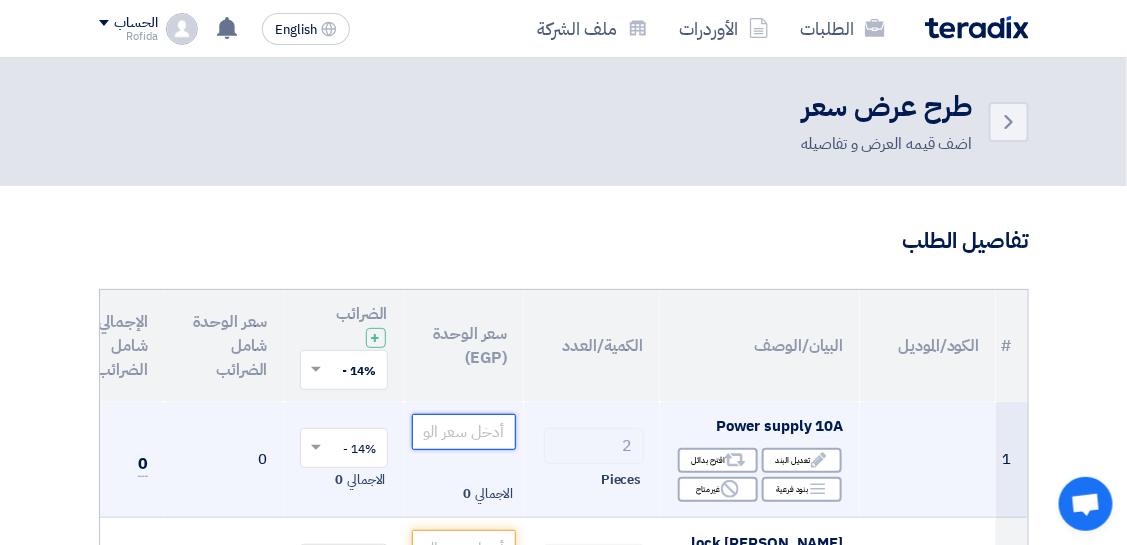 click 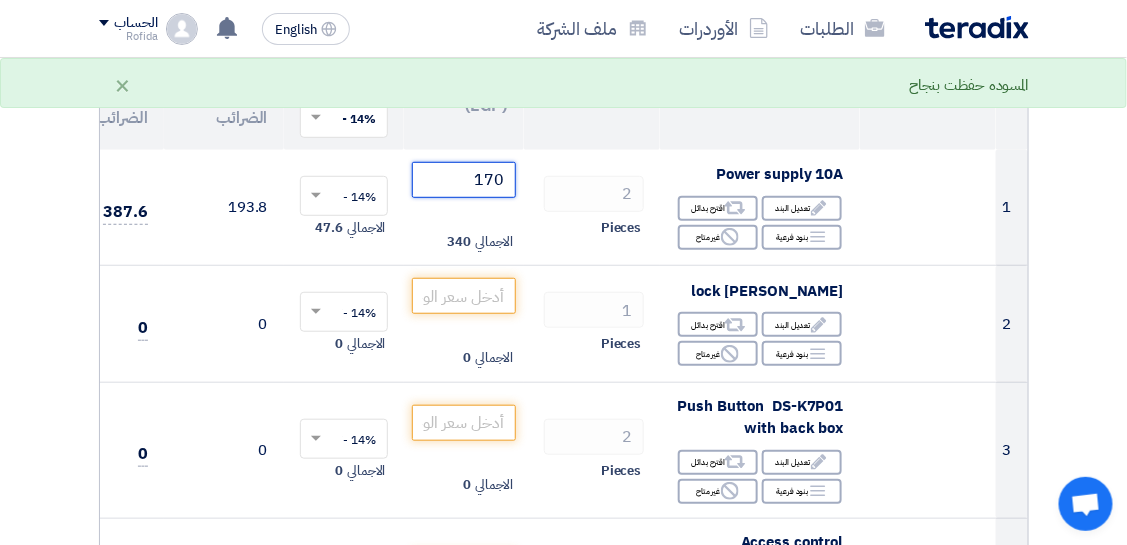 scroll, scrollTop: 244, scrollLeft: 0, axis: vertical 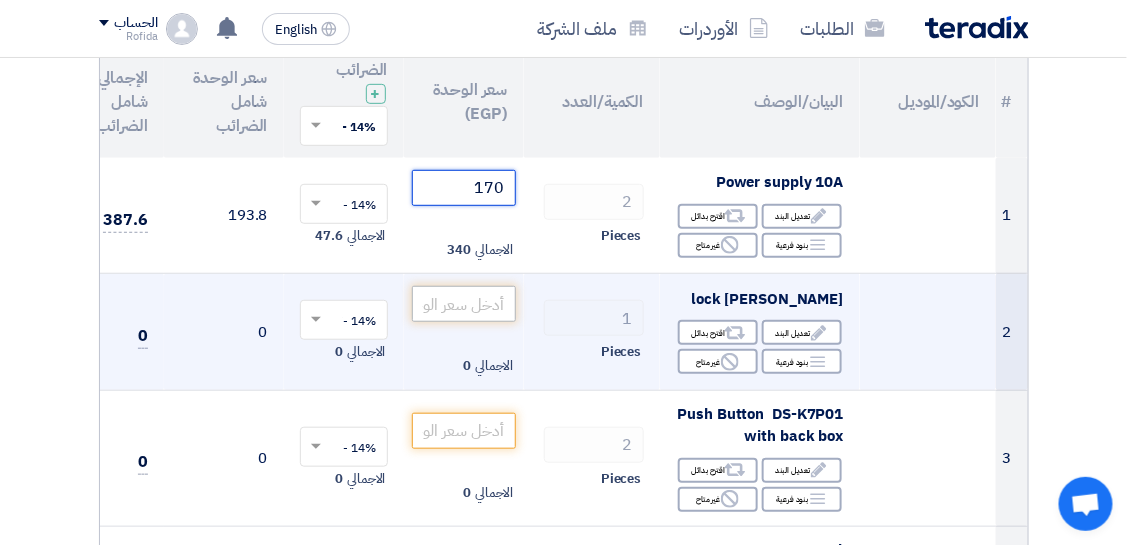 type on "170" 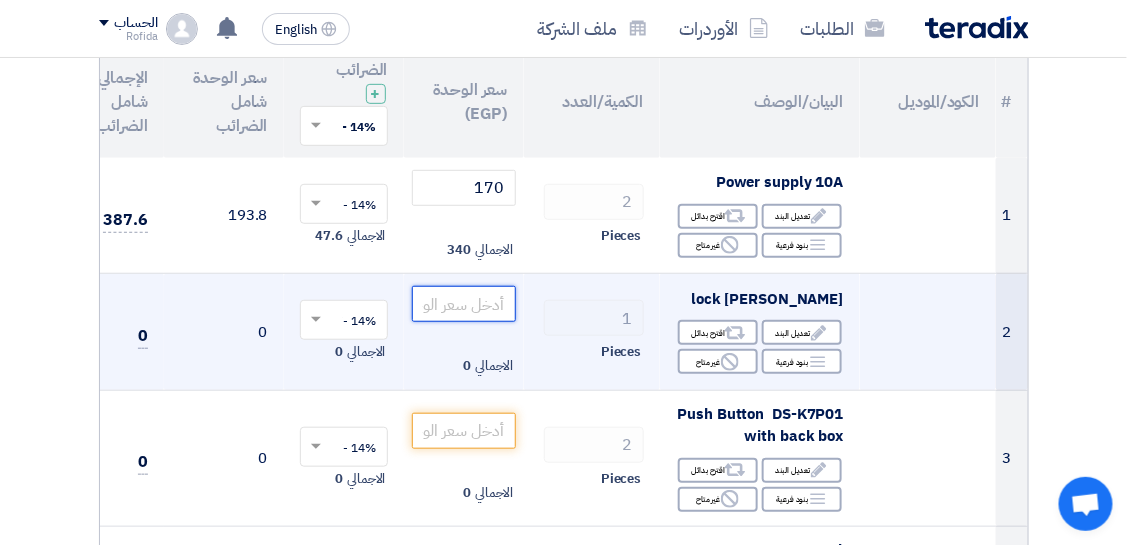 click 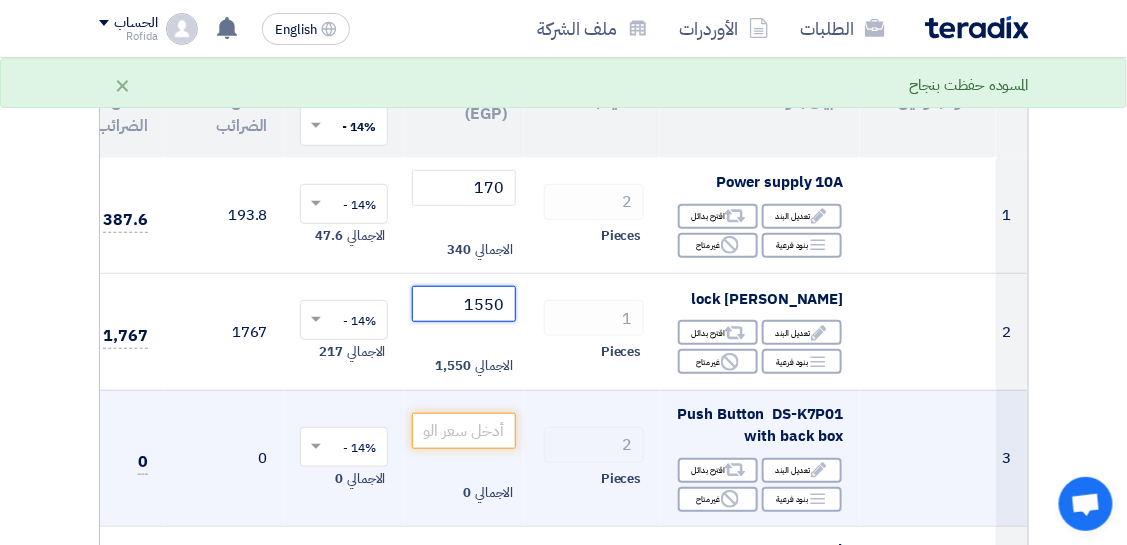 type on "1550" 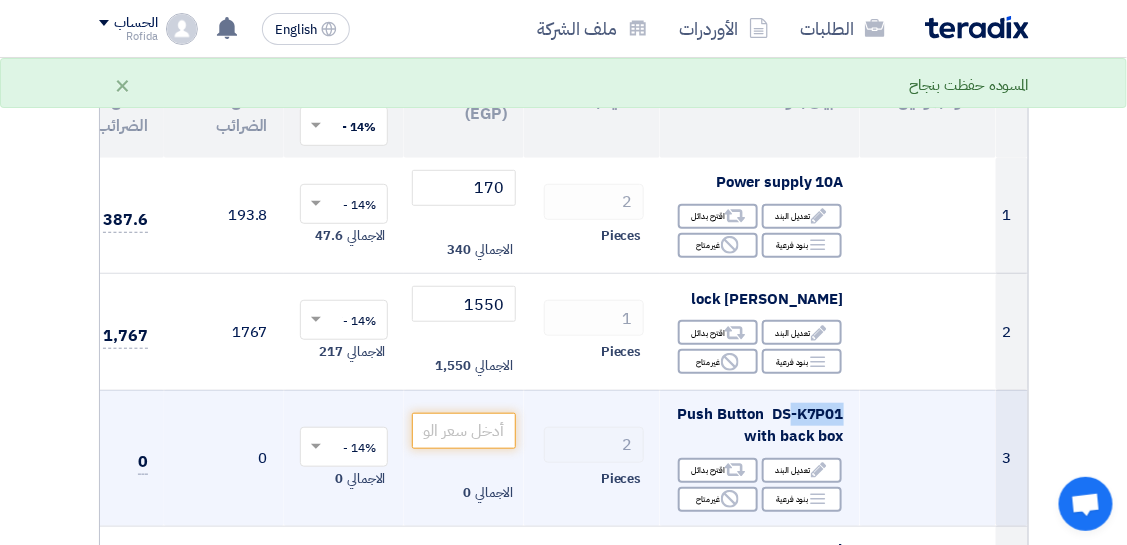 drag, startPoint x: 791, startPoint y: 411, endPoint x: 849, endPoint y: 409, distance: 58.034473 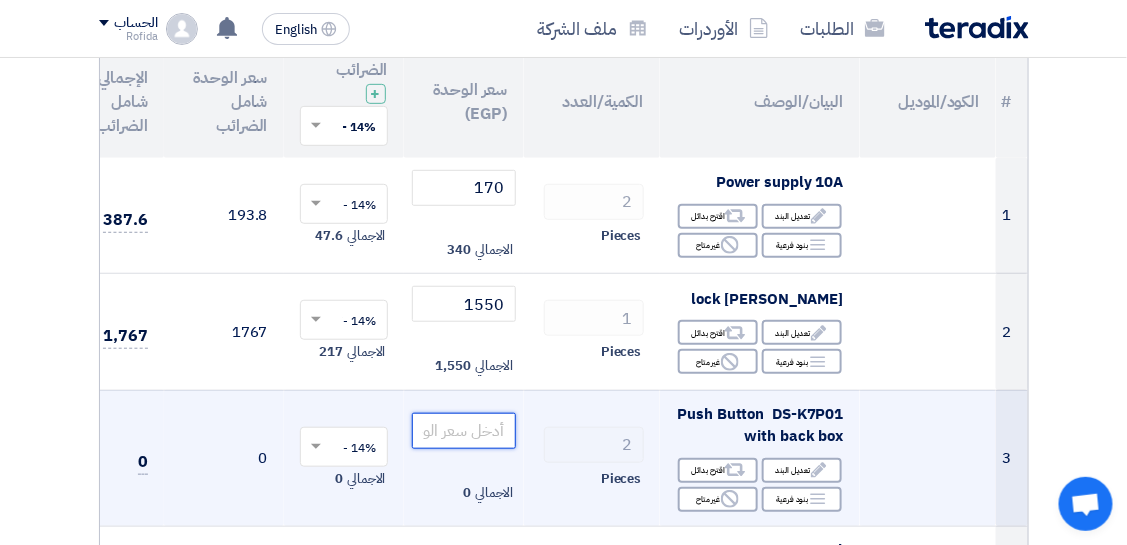 click 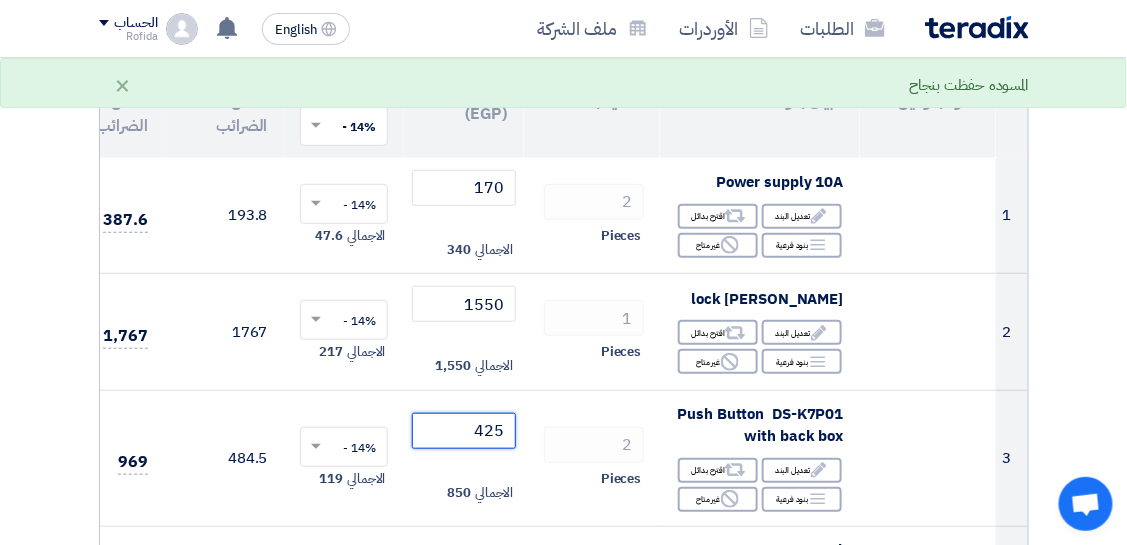 type on "425" 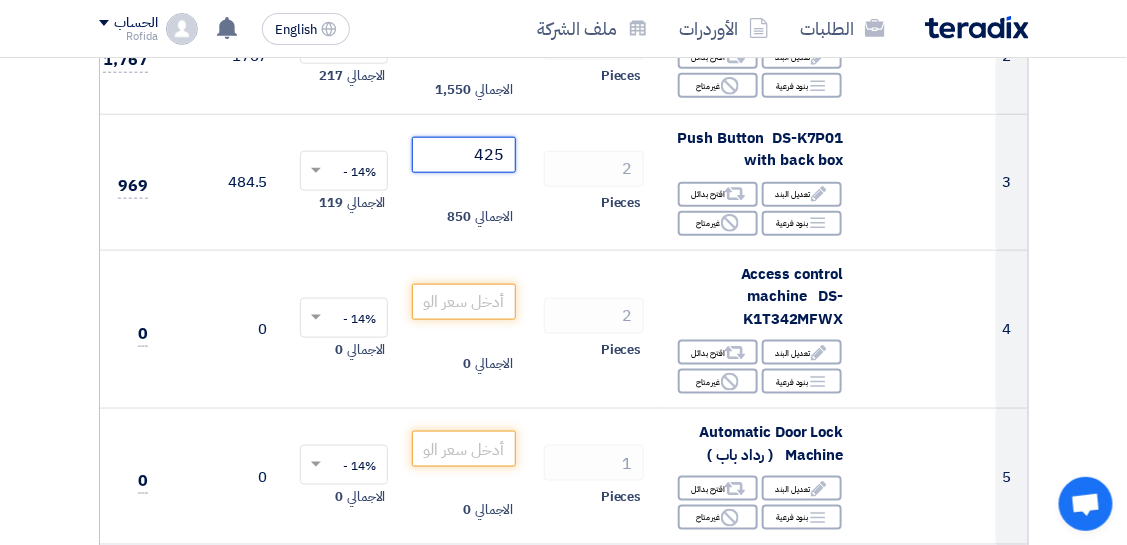 scroll, scrollTop: 525, scrollLeft: 0, axis: vertical 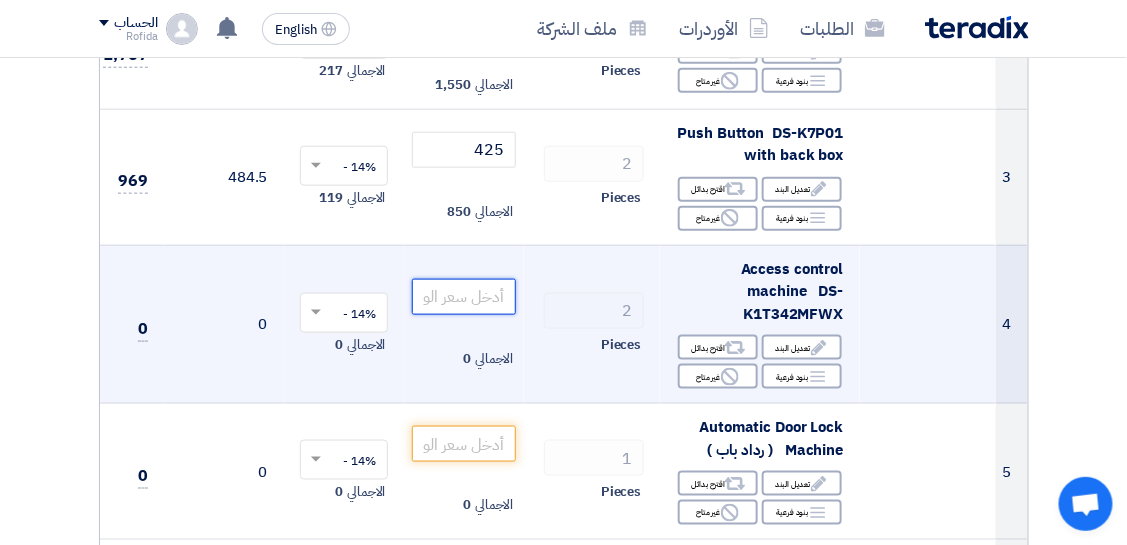 click 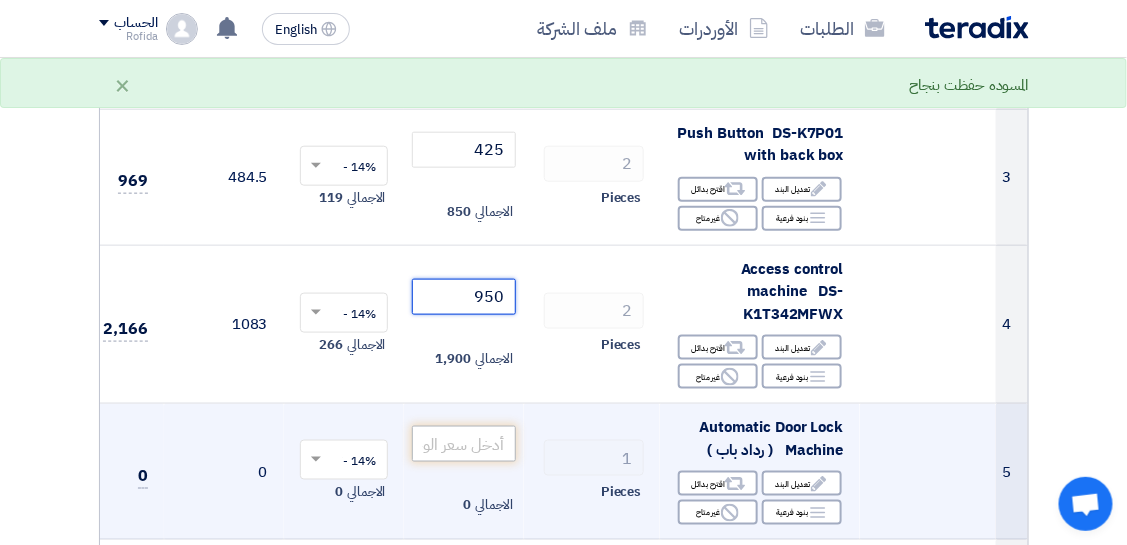 type on "950" 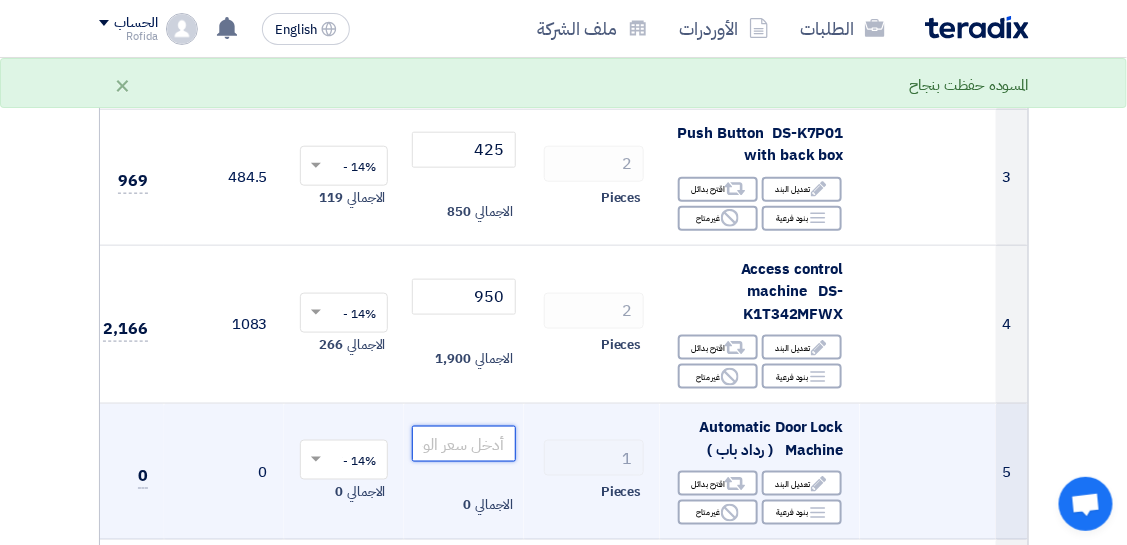 click 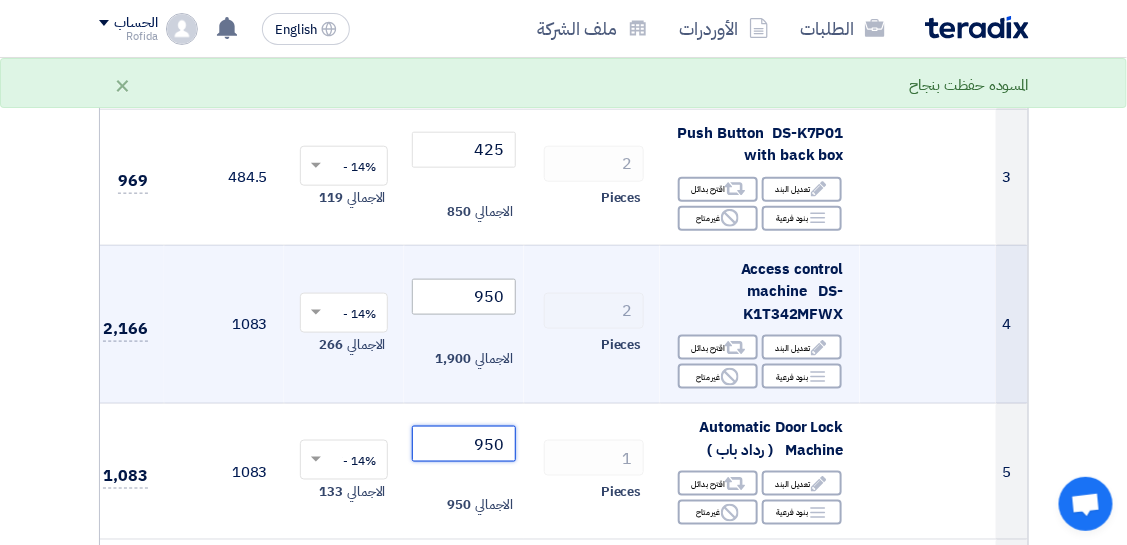 type on "950" 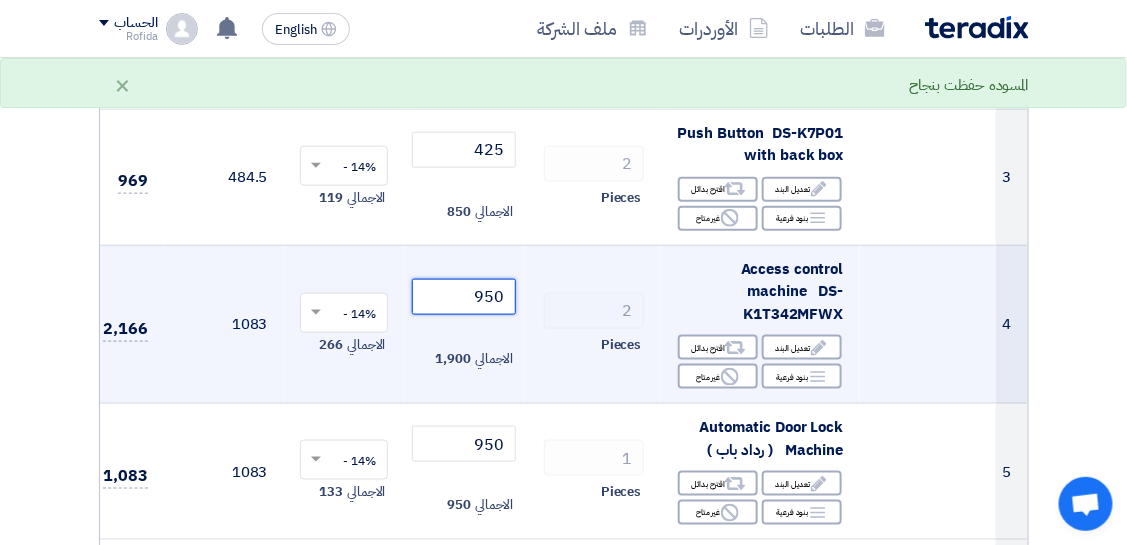 click on "950" 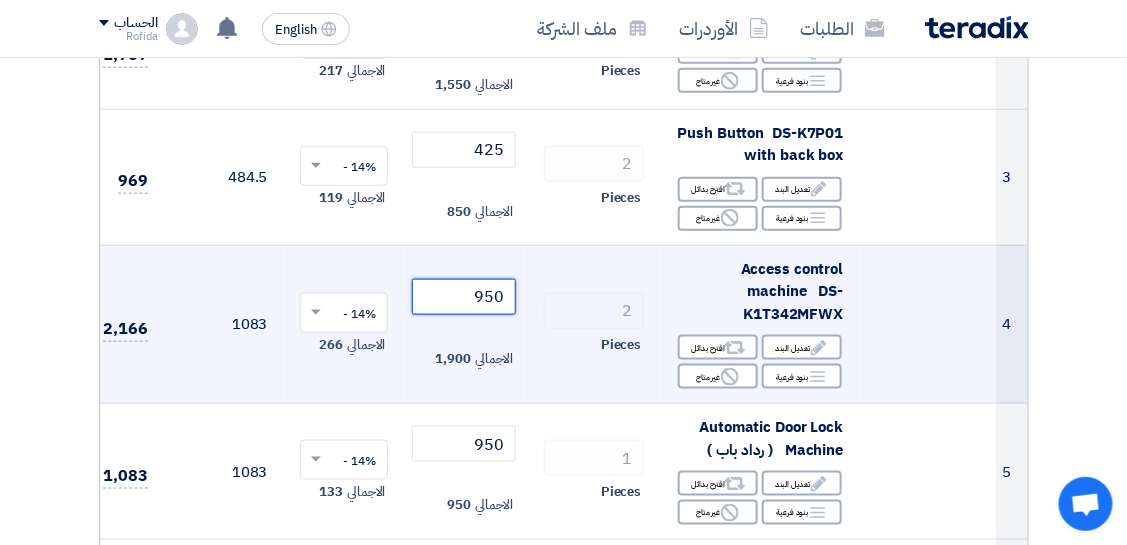 click on "950" 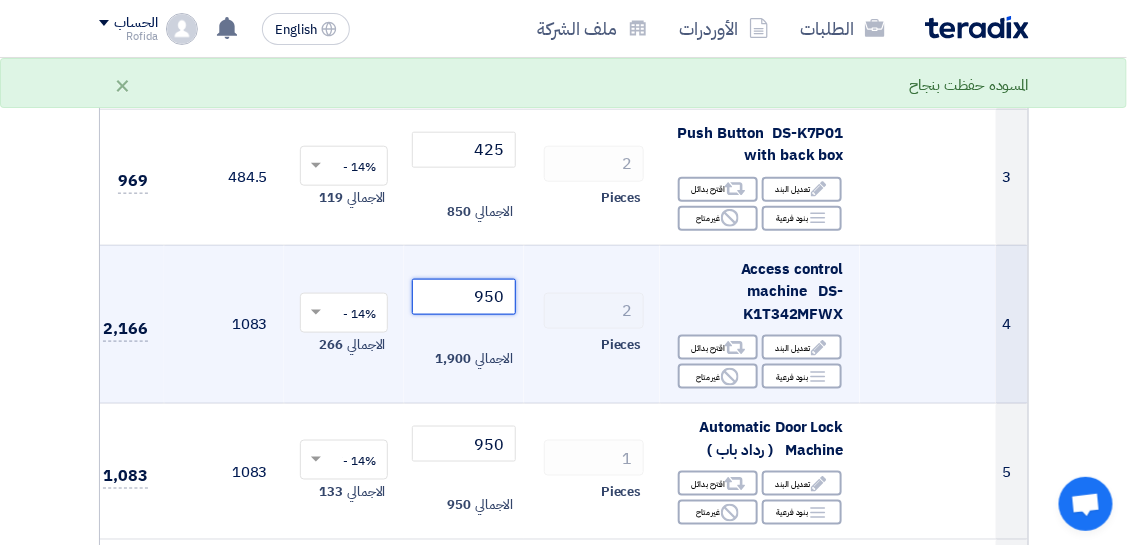 click on "950" 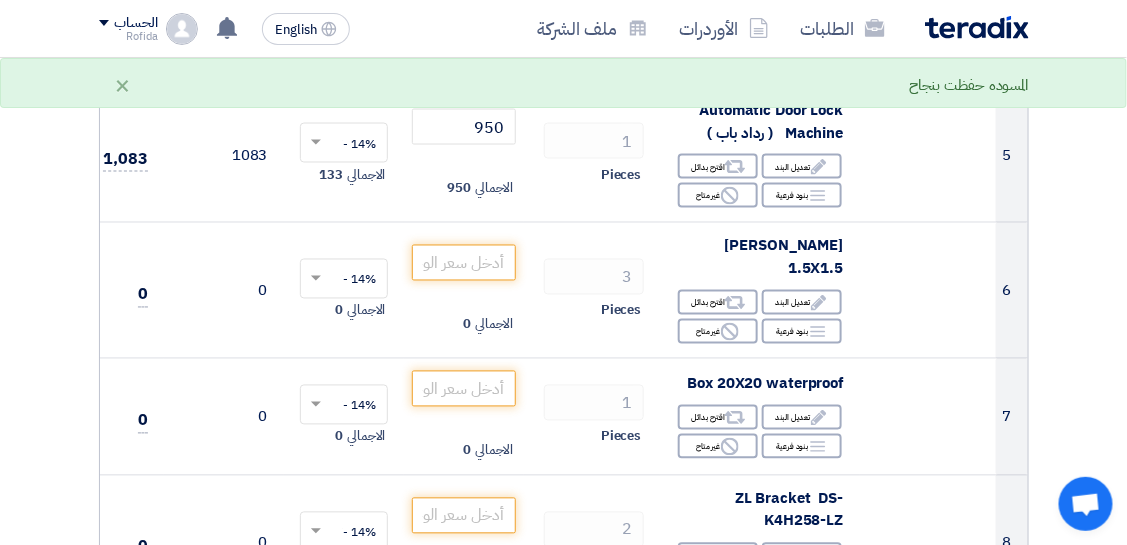 scroll, scrollTop: 838, scrollLeft: 0, axis: vertical 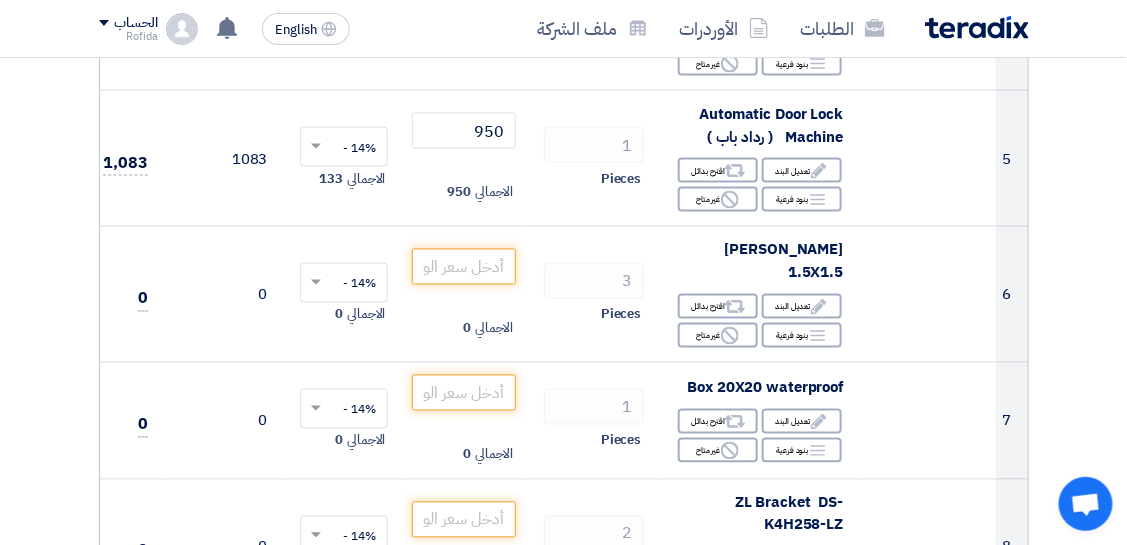 type 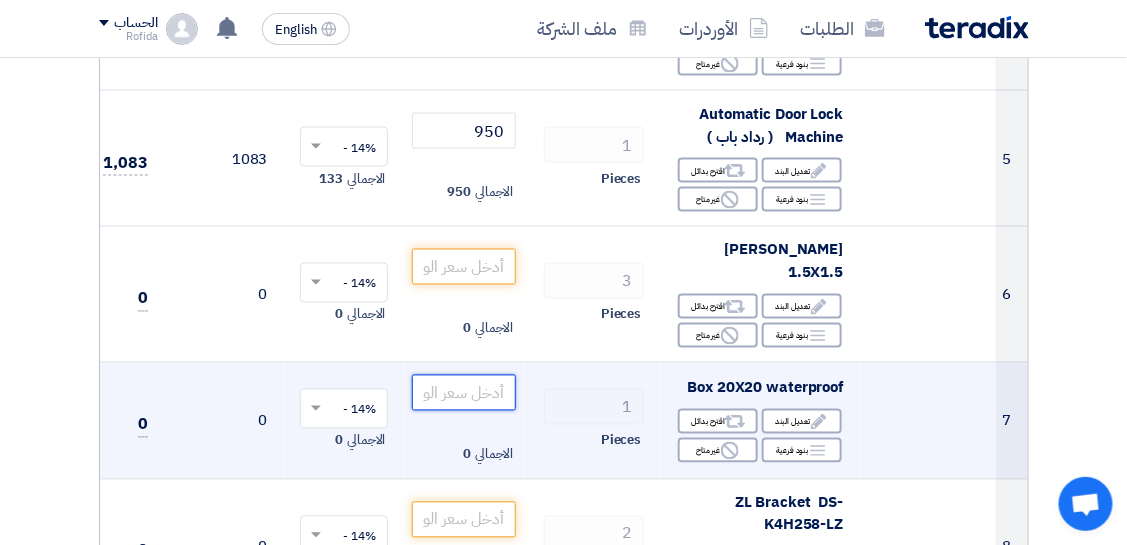 click 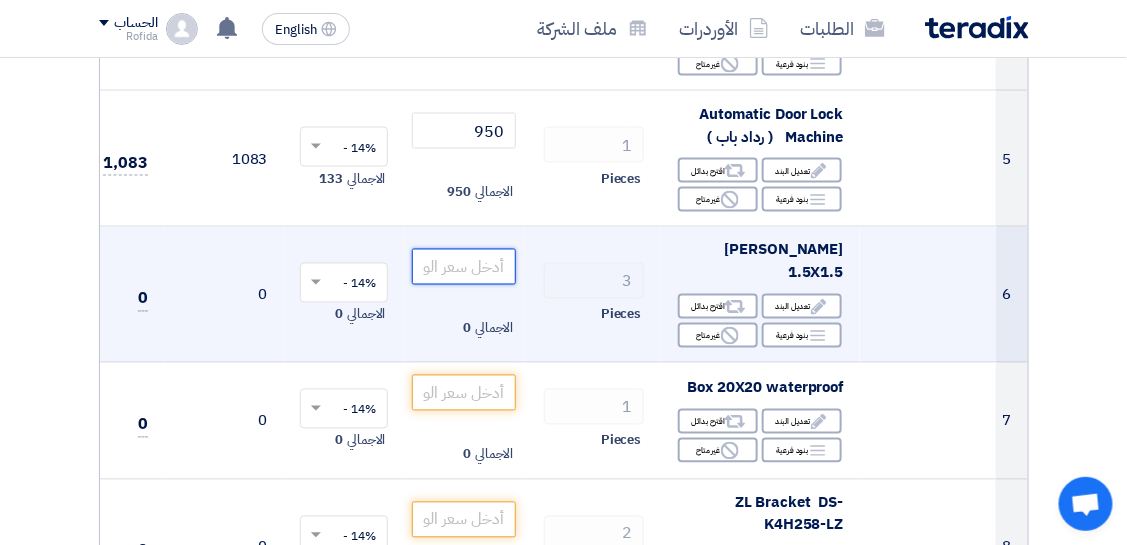 click 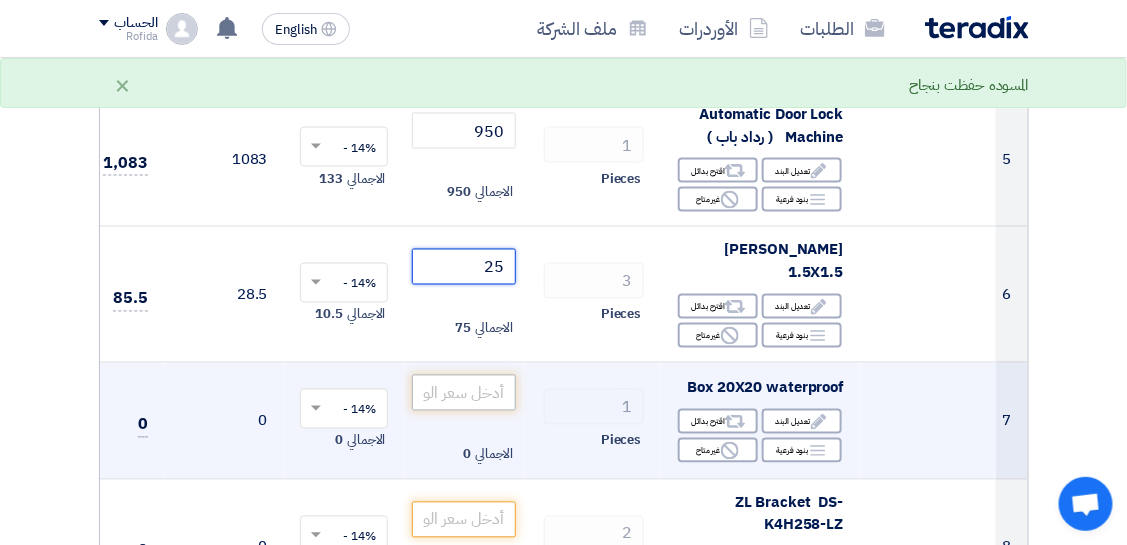 type on "25" 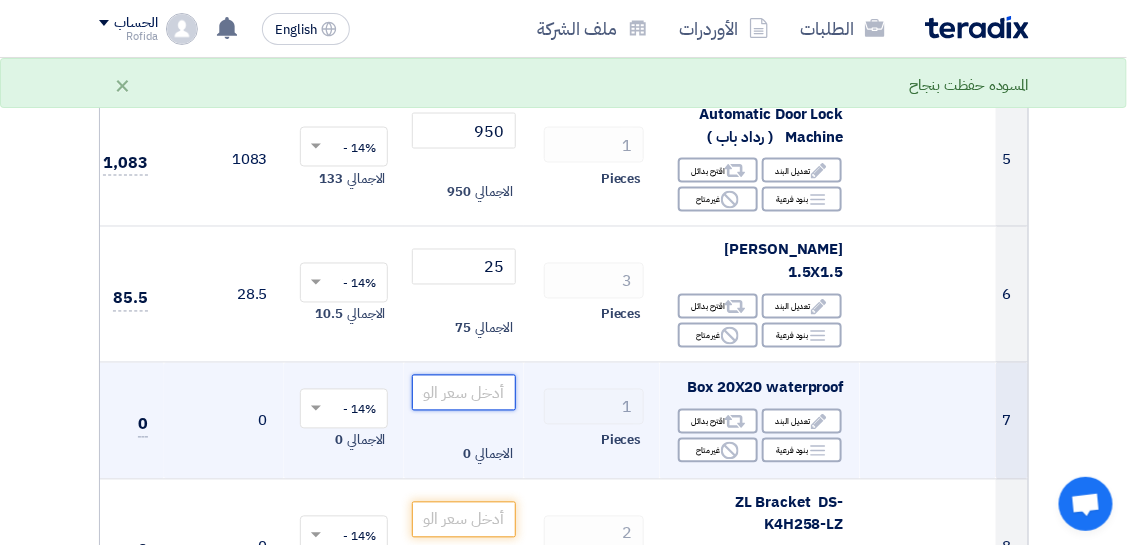 click 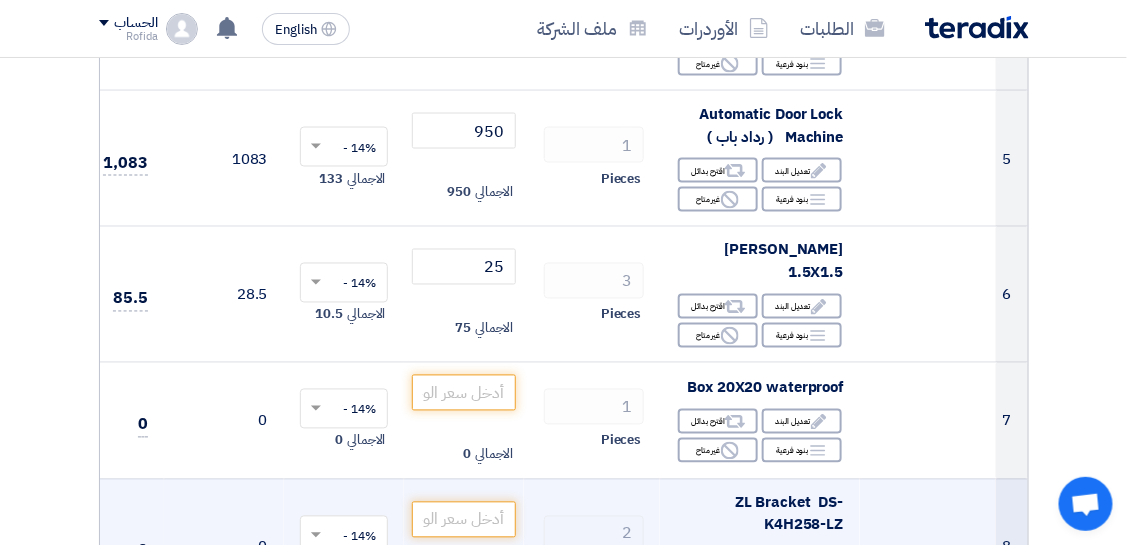 click on "ZL Bracket
DS-K4H258-LZ" 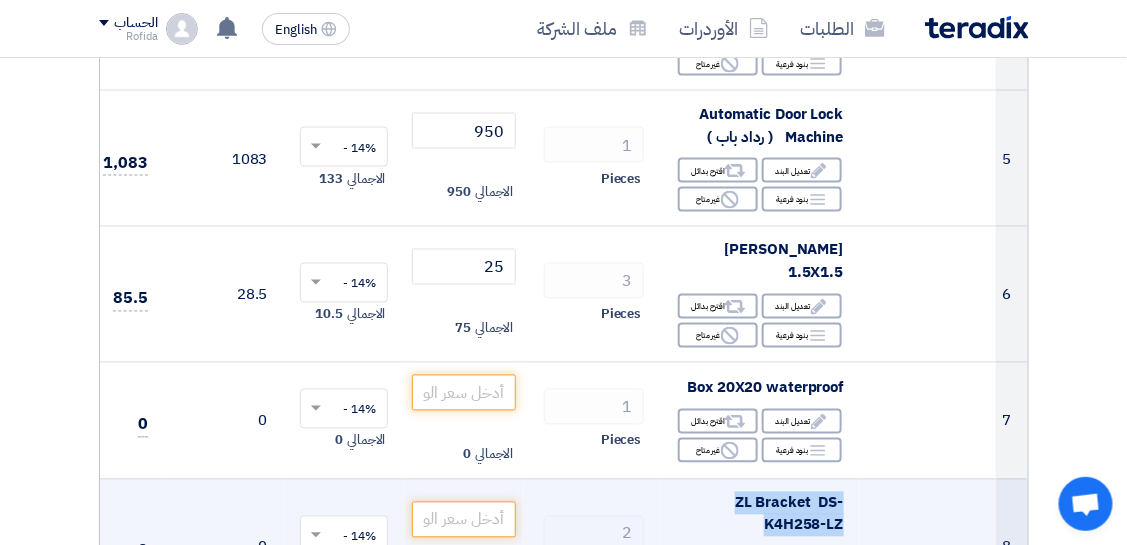click on "ZL Bracket
DS-K4H258-LZ" 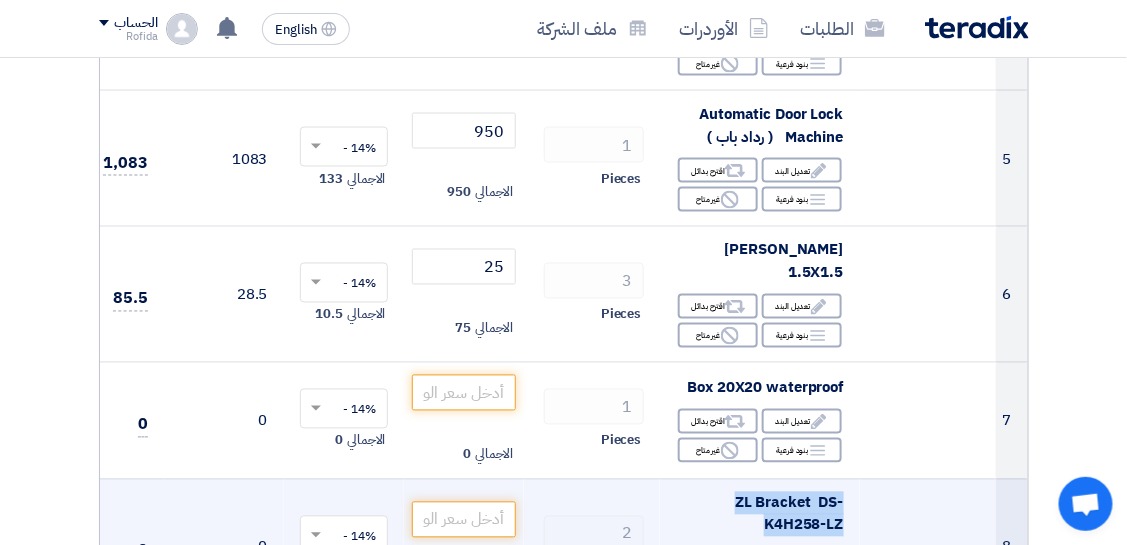 copy on "ZL Bracket
DS-K4H258-LZ" 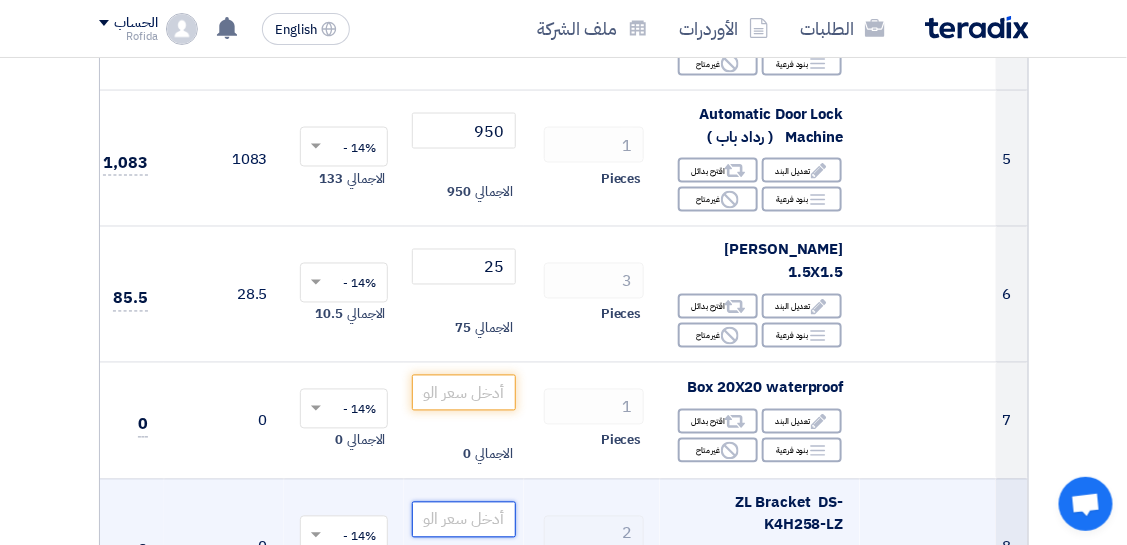 click 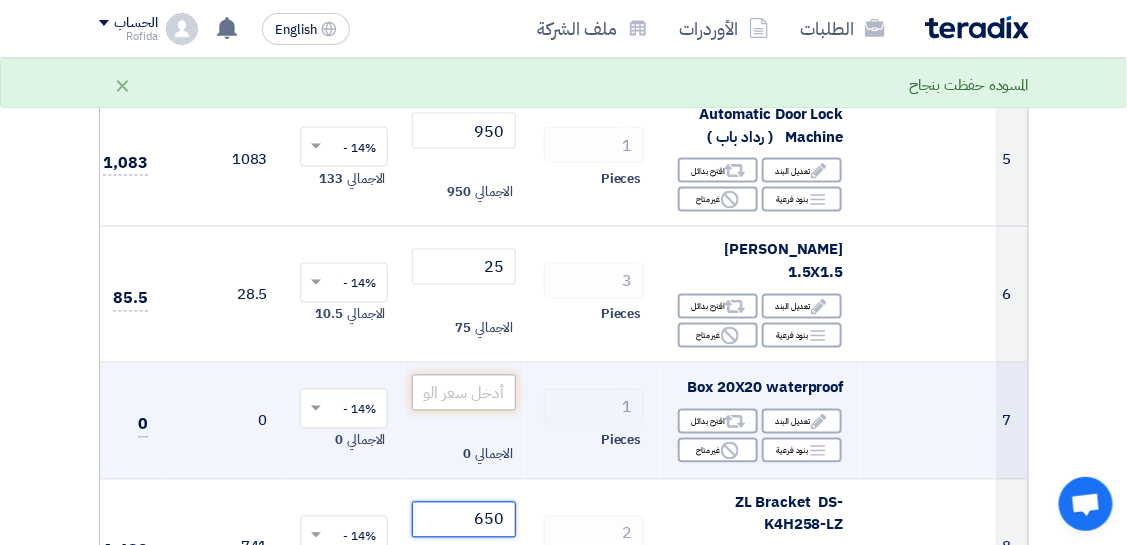 type on "650" 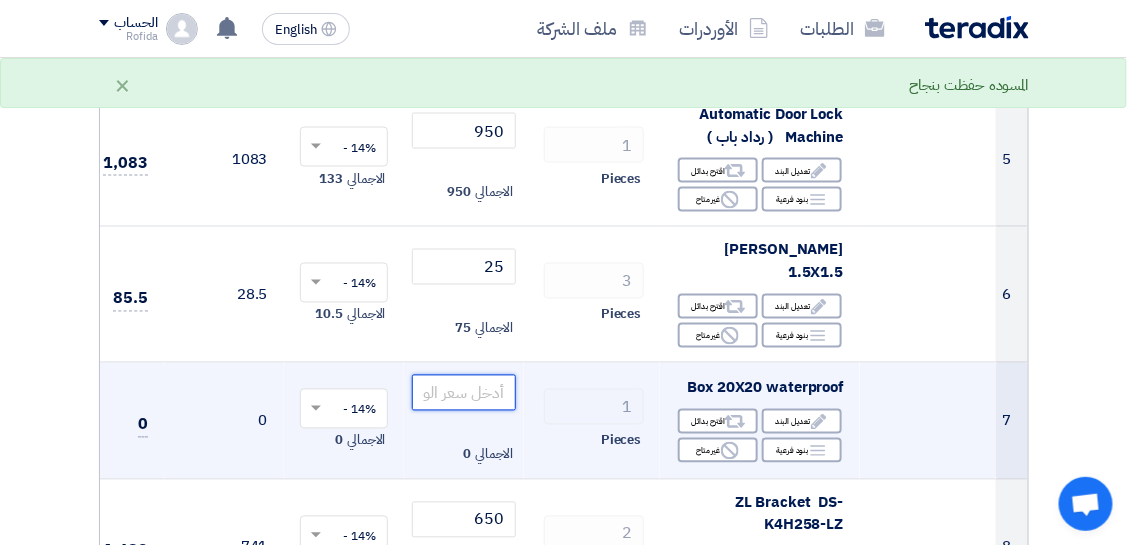 click 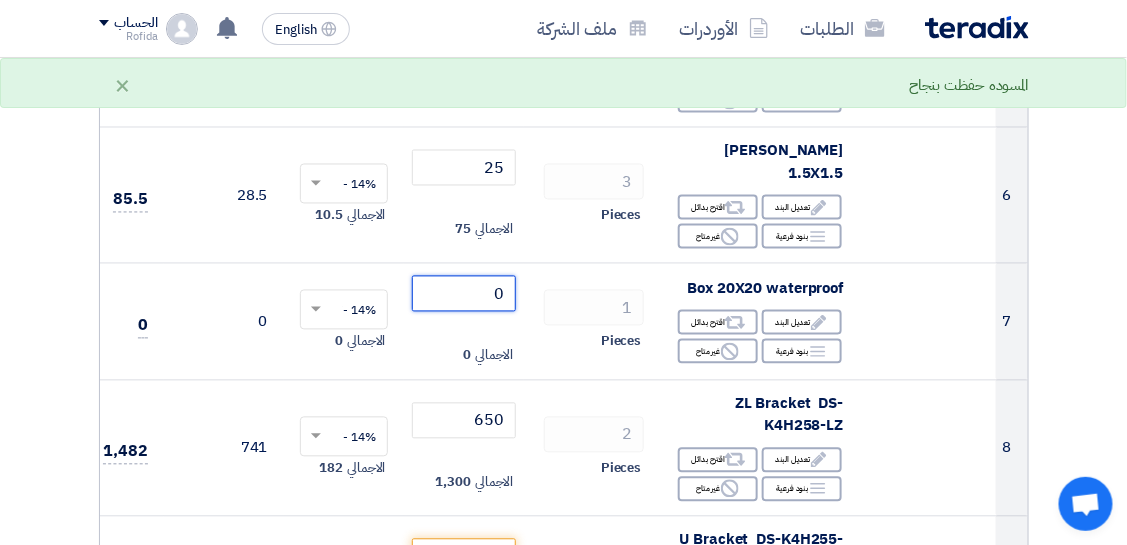 scroll, scrollTop: 998, scrollLeft: 0, axis: vertical 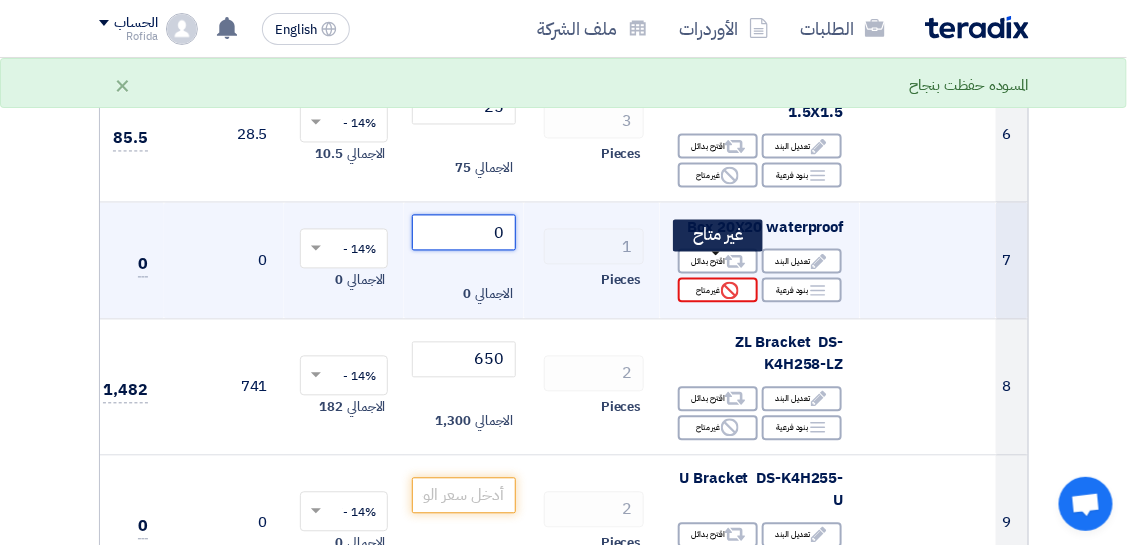 type on "0" 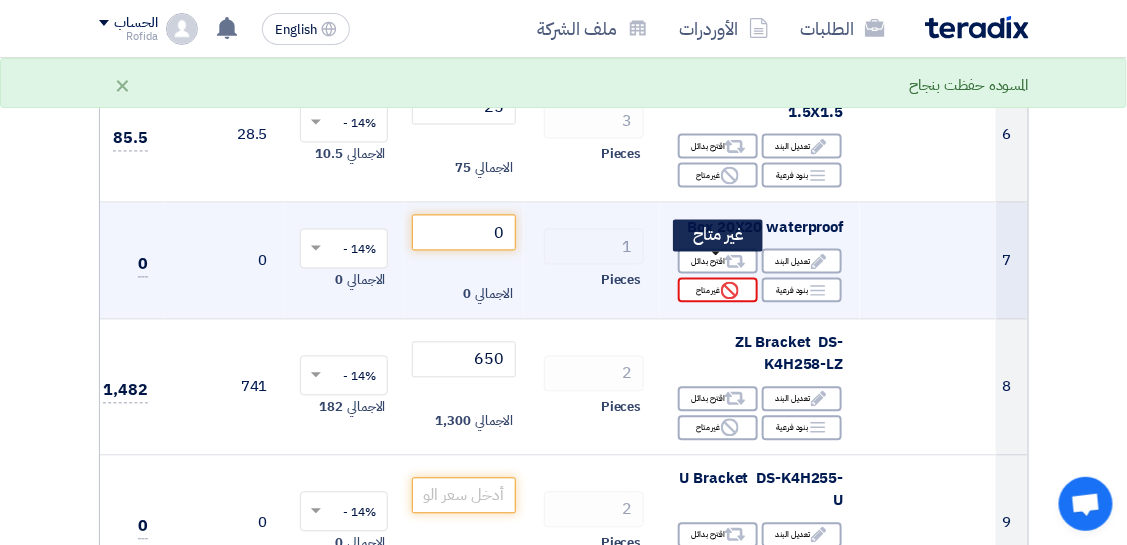 click on "Reject" 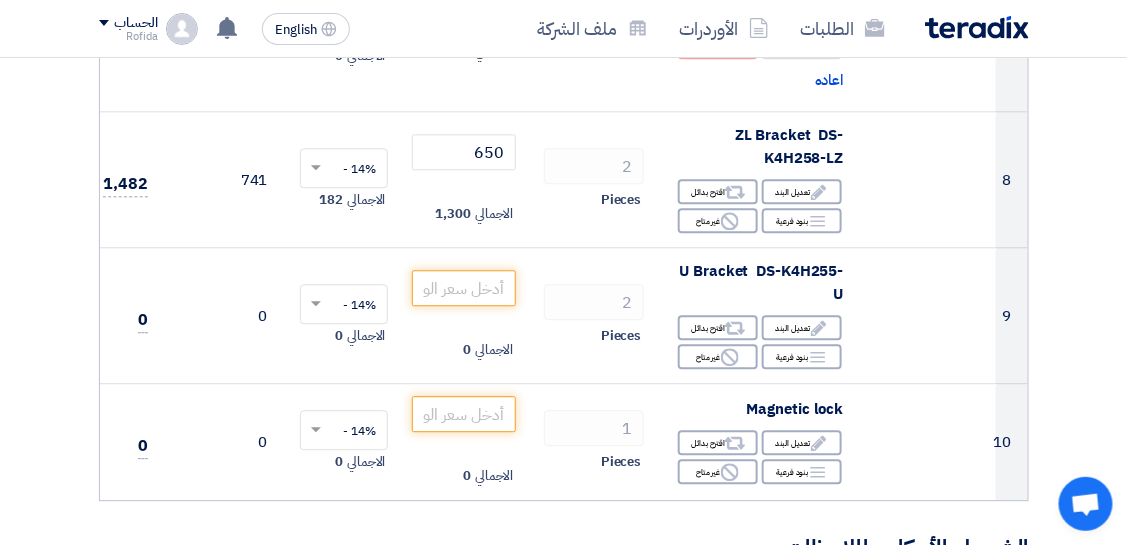 scroll, scrollTop: 1249, scrollLeft: 0, axis: vertical 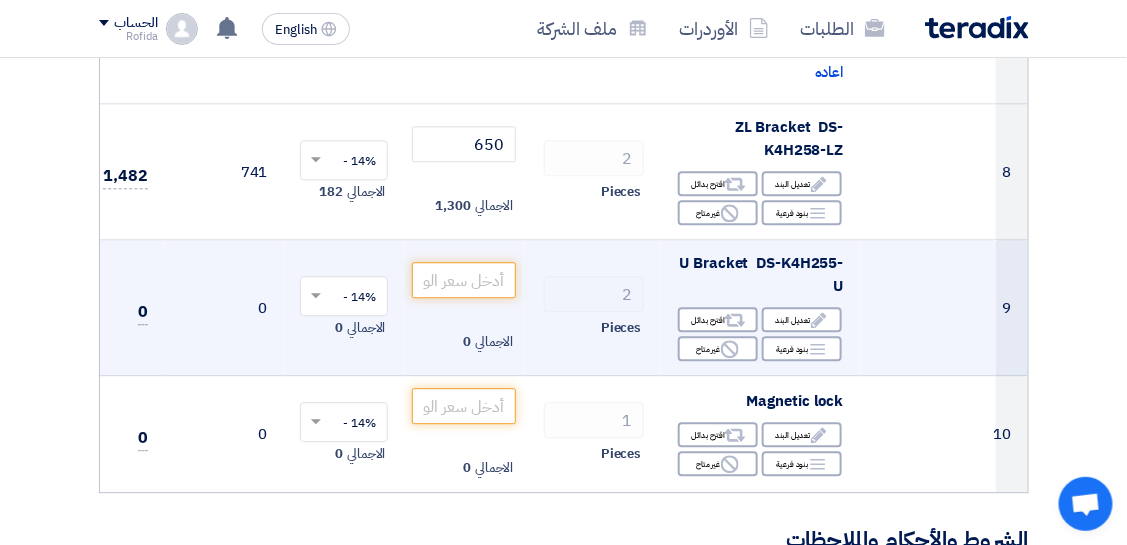 click on "U Bracket
DS-K4H255-U" 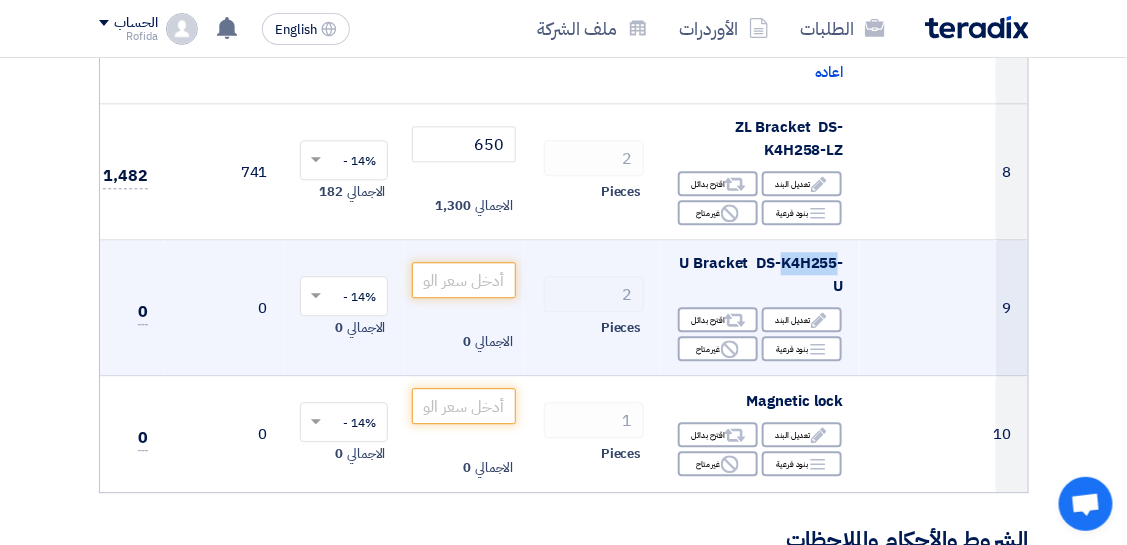 copy on "K4H255" 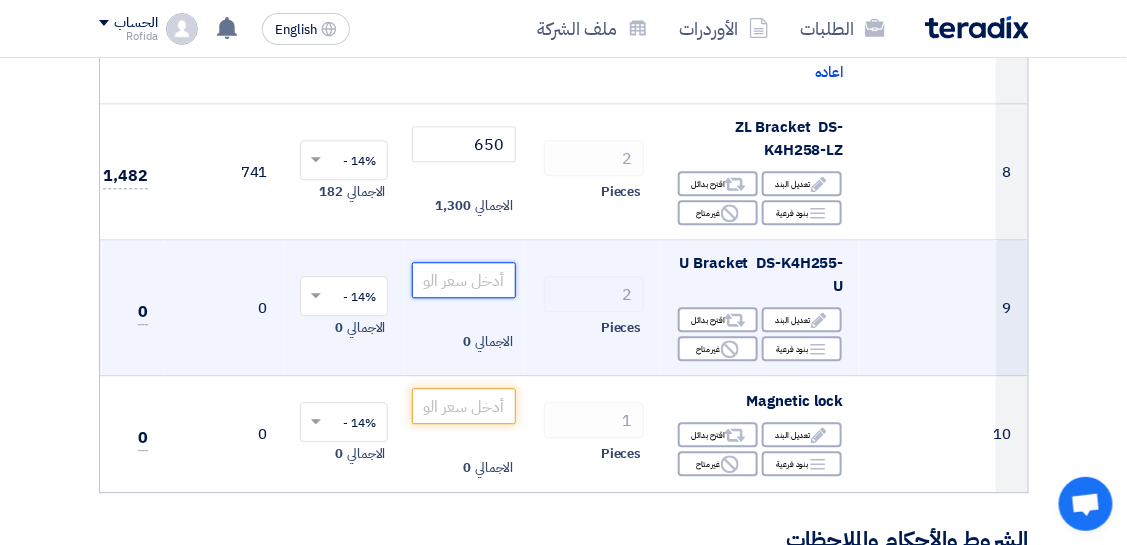 click 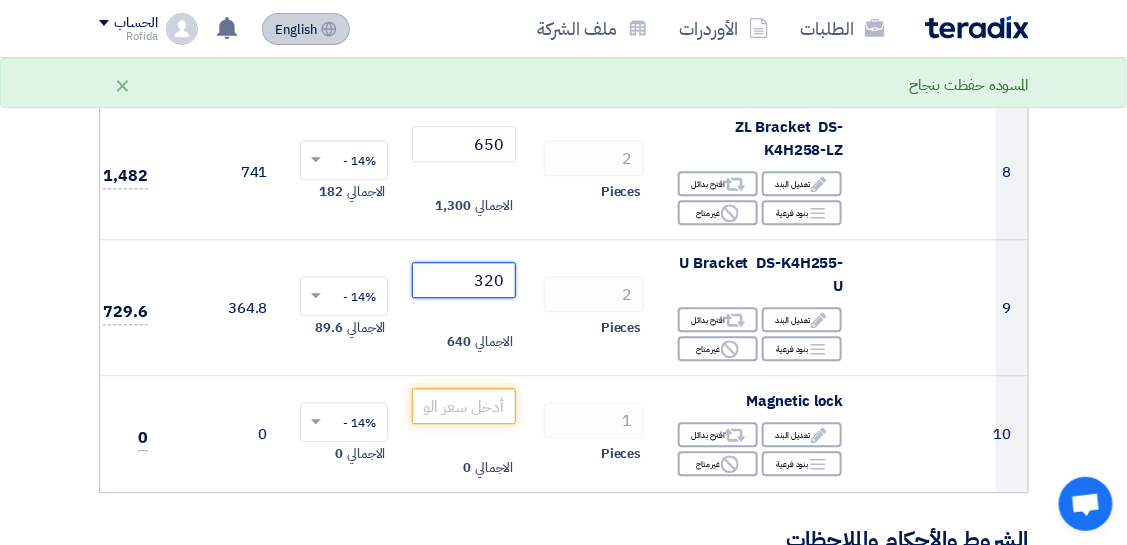 type on "320" 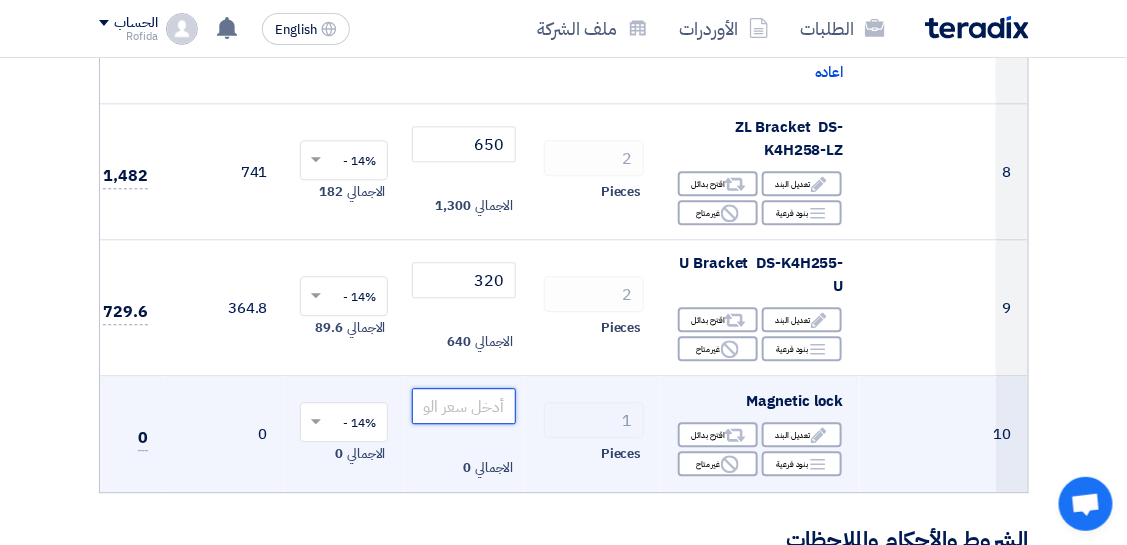 click 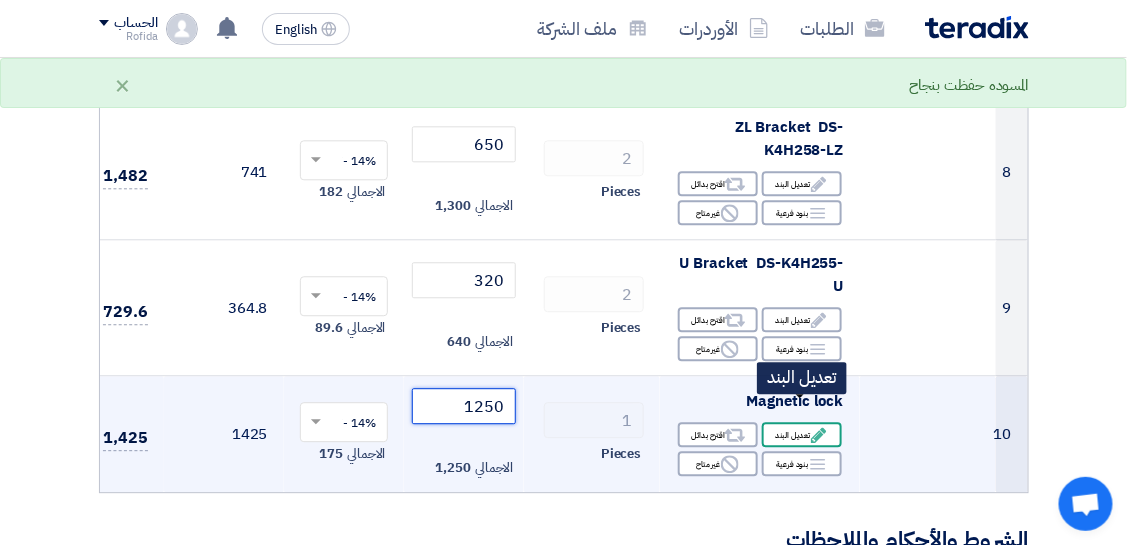 type on "1250" 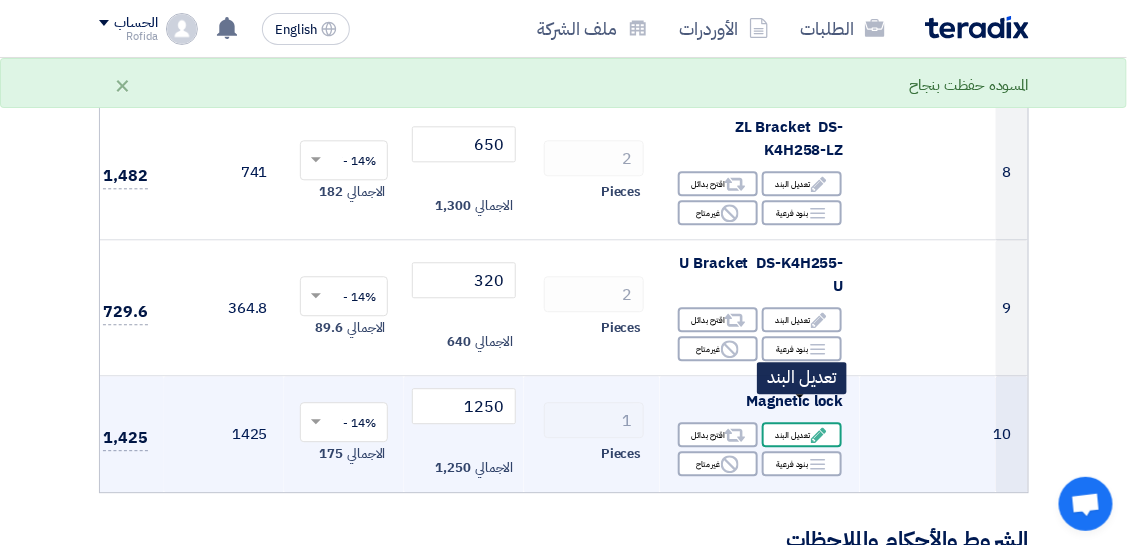 click on "Edit
تعديل البند" 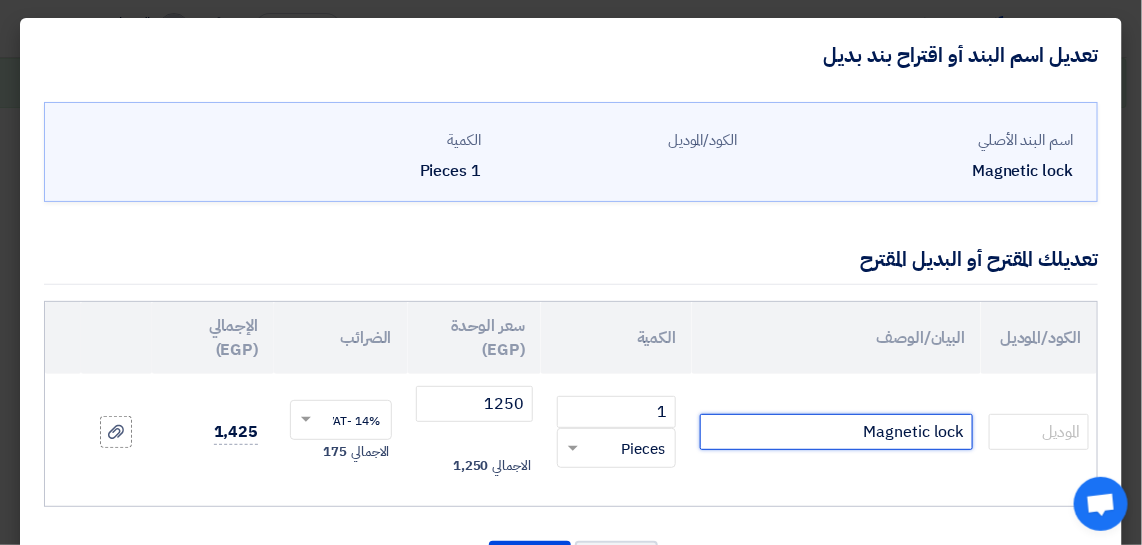 click on "Magnetic lock" 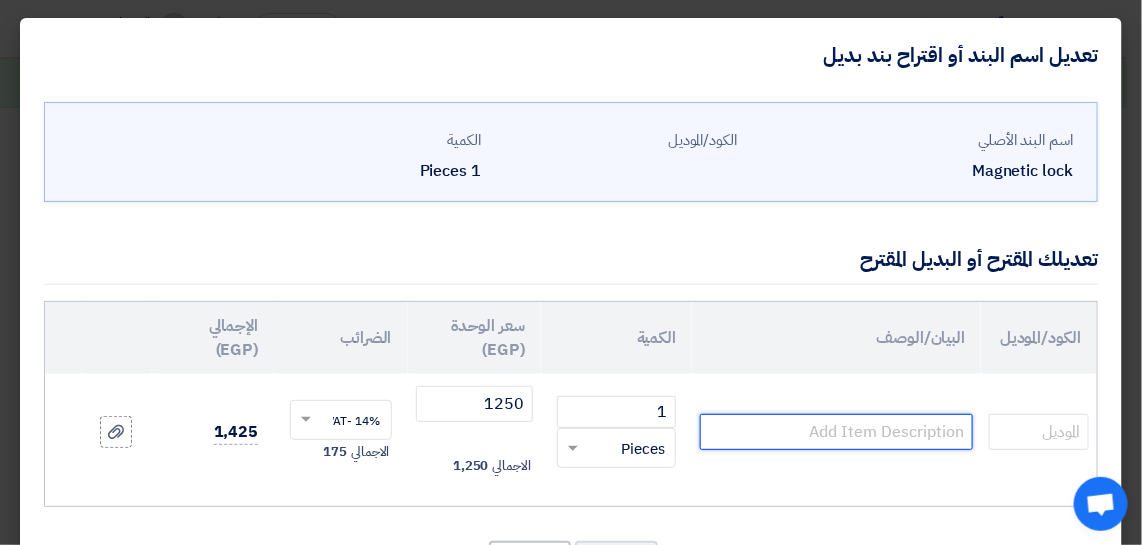paste on "DS-K4H258S" 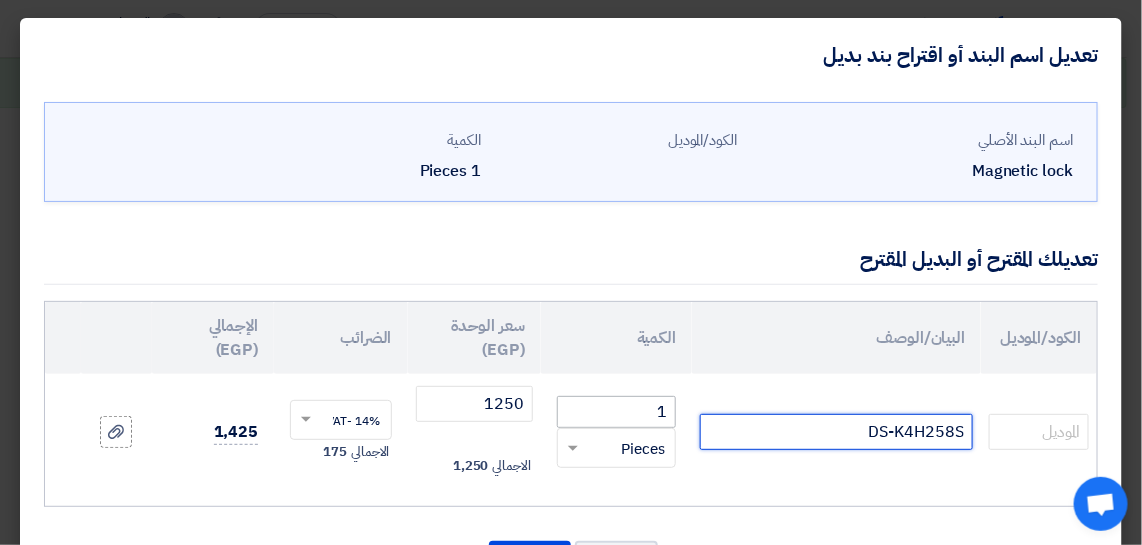 type on "DS-K4H258S" 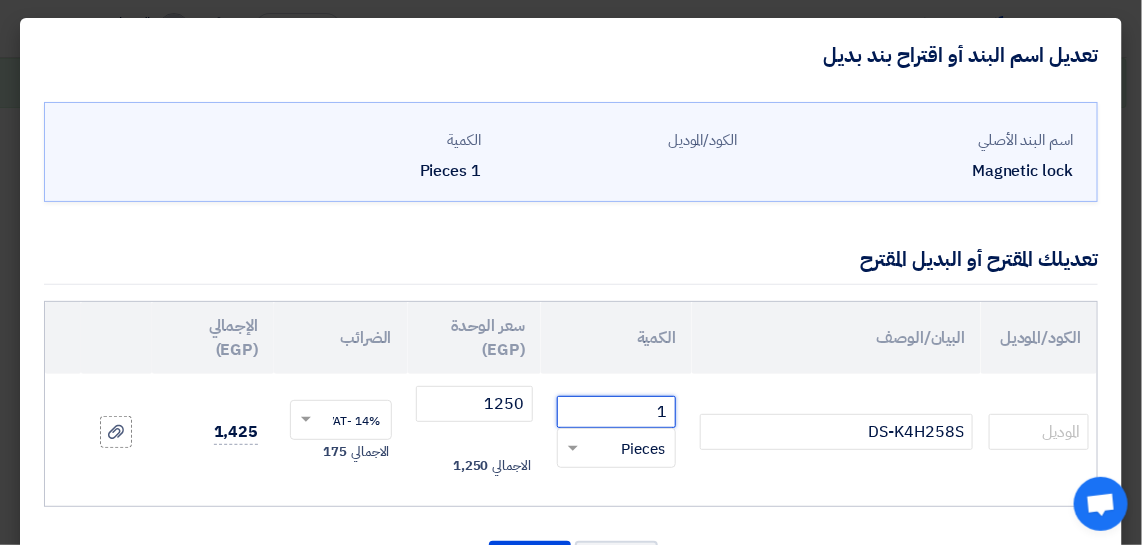 click on "1" 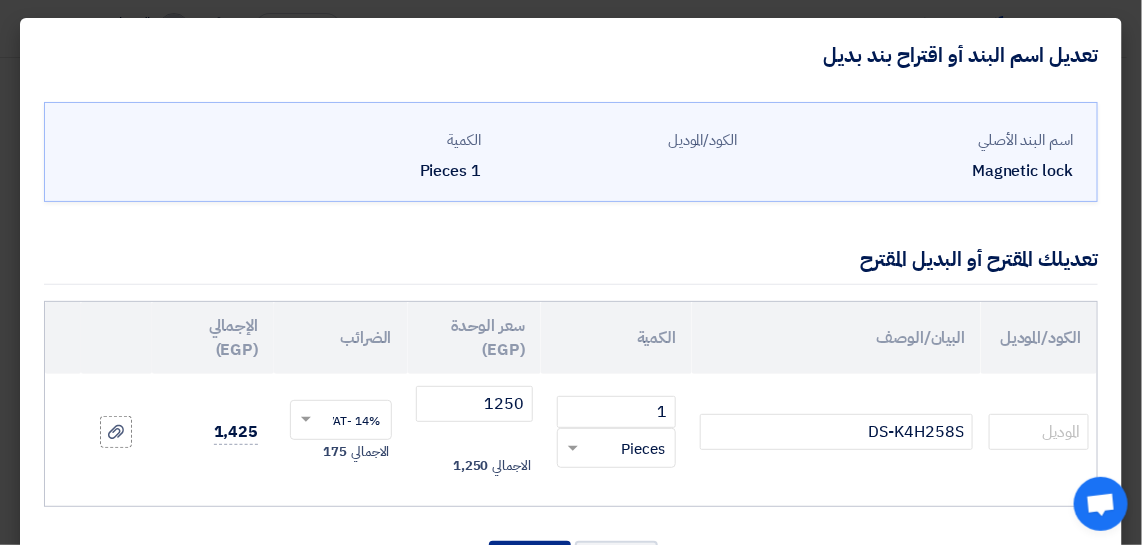 click on "تأكيد" 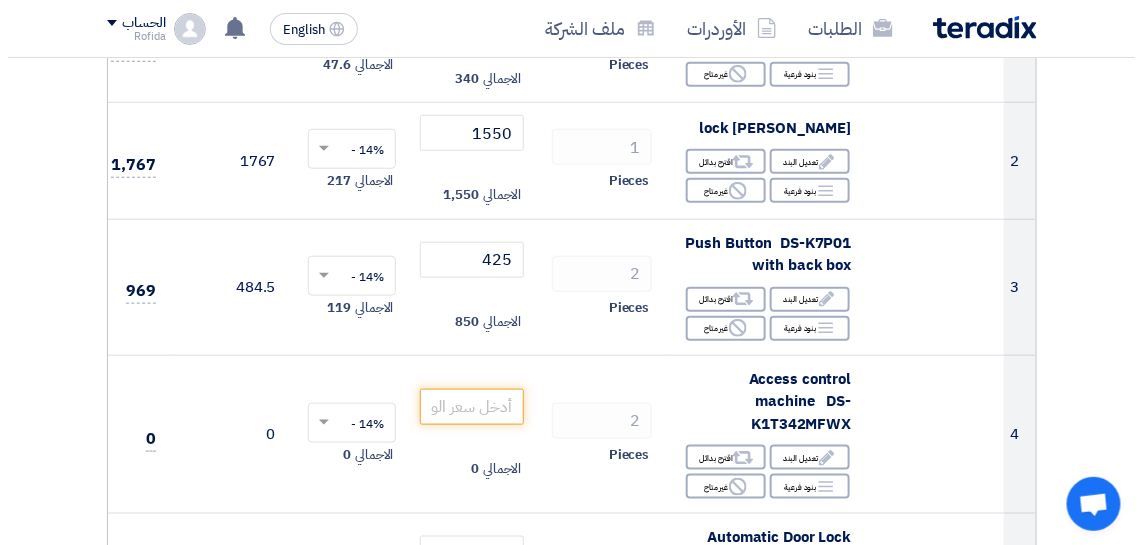 scroll, scrollTop: 435, scrollLeft: 0, axis: vertical 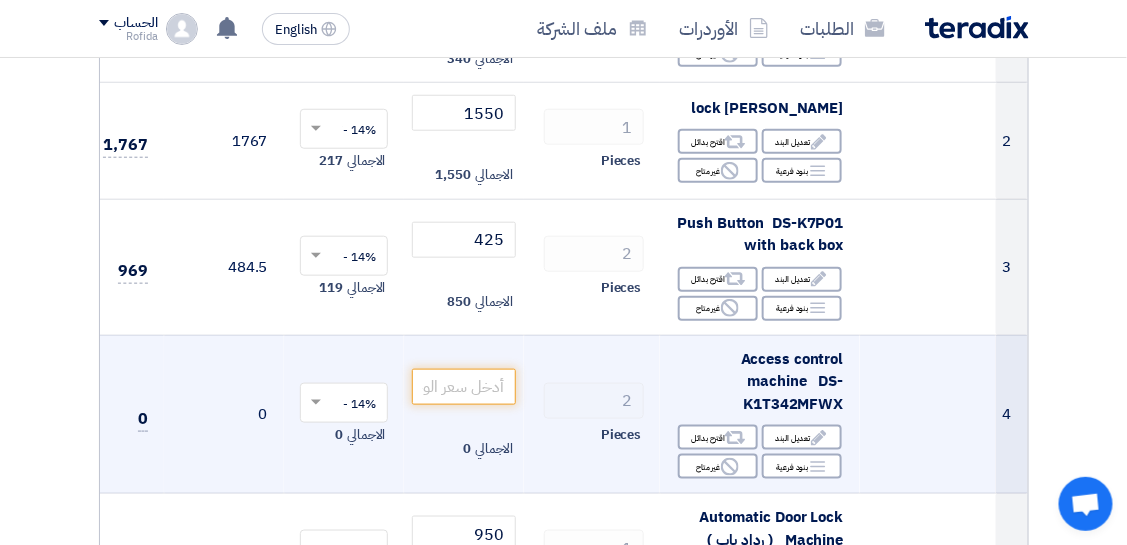 click on "Access control machine
DS-K1T342MFWX" 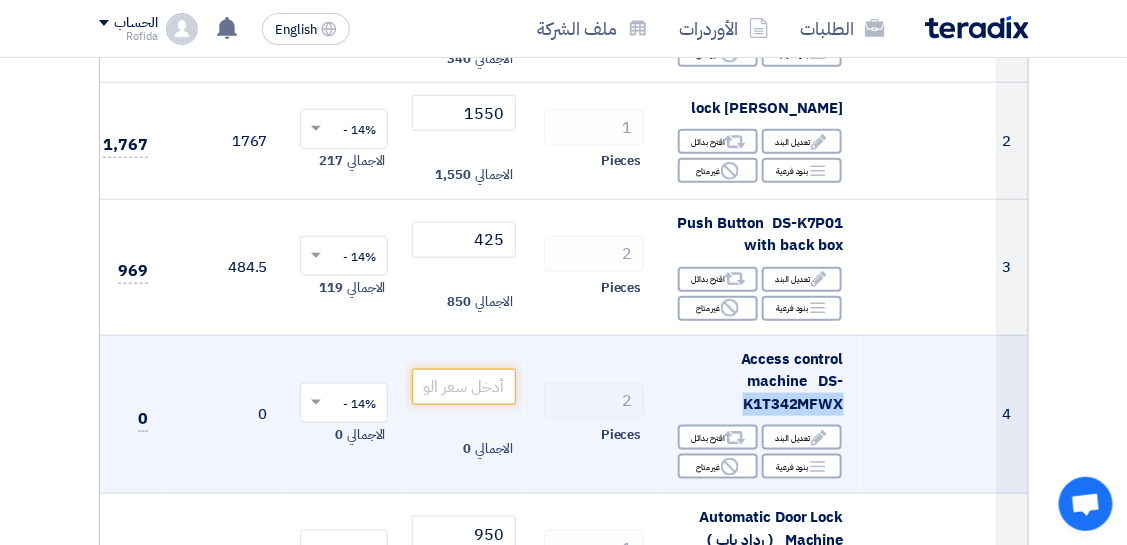 copy on "K1T342MFWX" 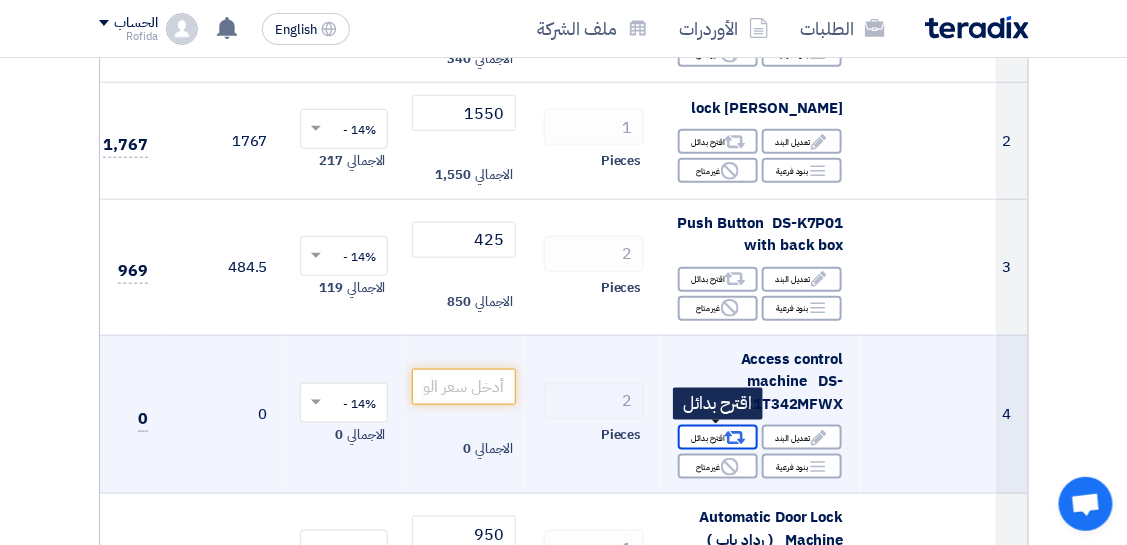 click on "Alternative" 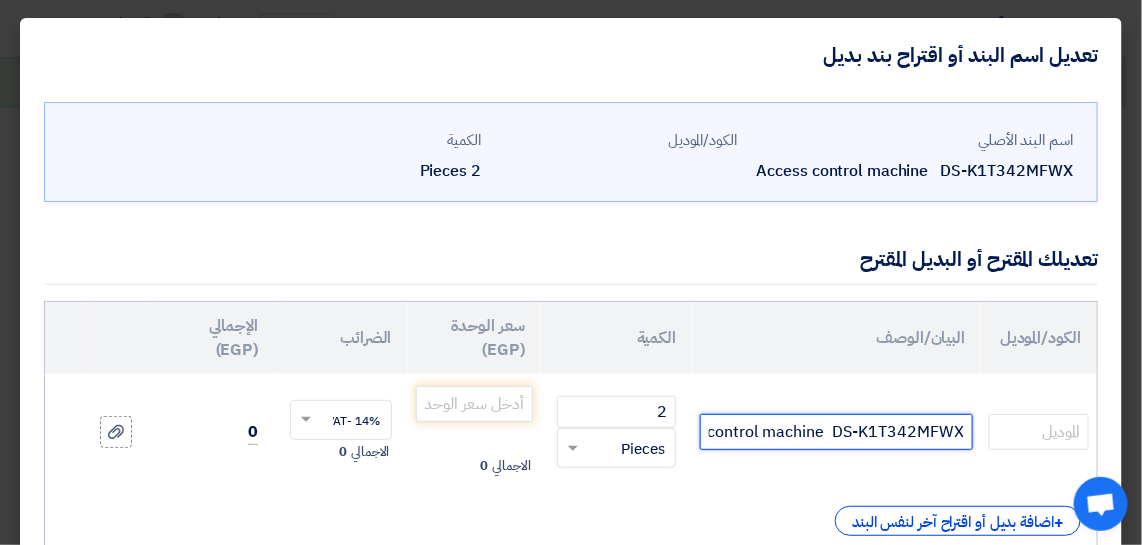 click on "Access control machine  DS-K1T342MFWX" 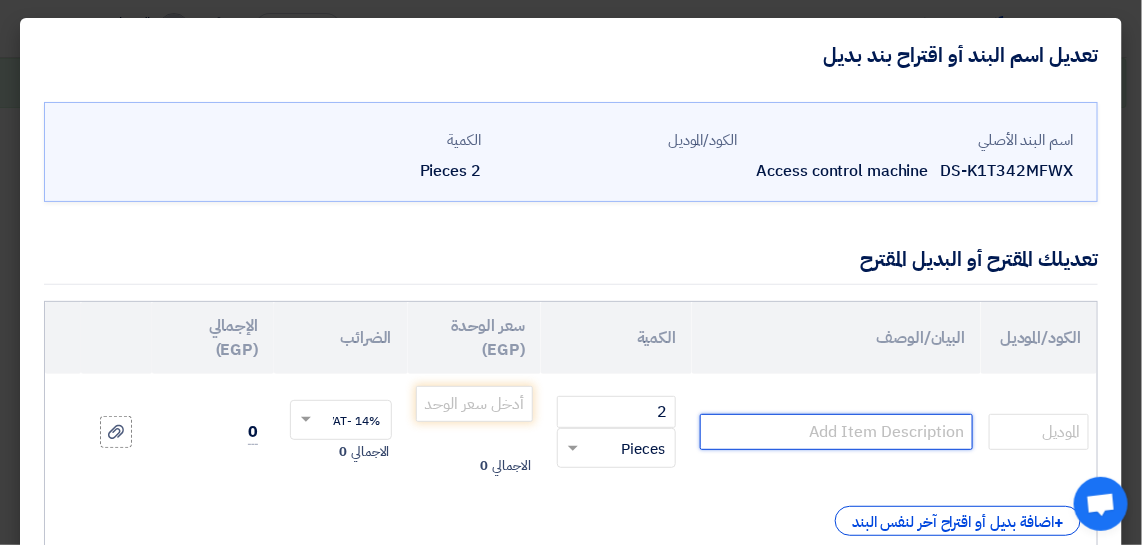 paste on "DS-K1T342EFWX" 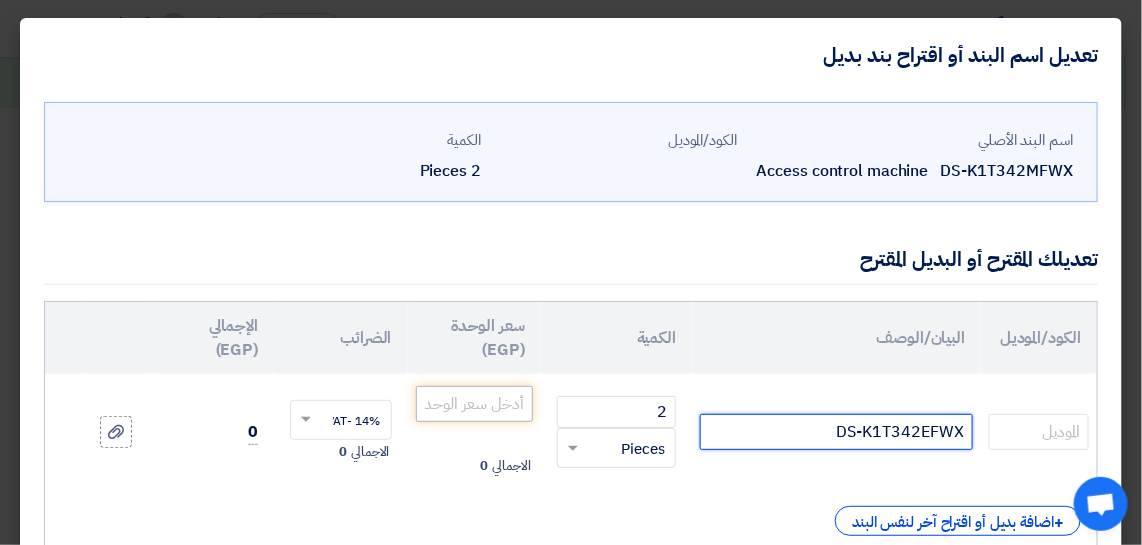 type on "DS-K1T342EFWX" 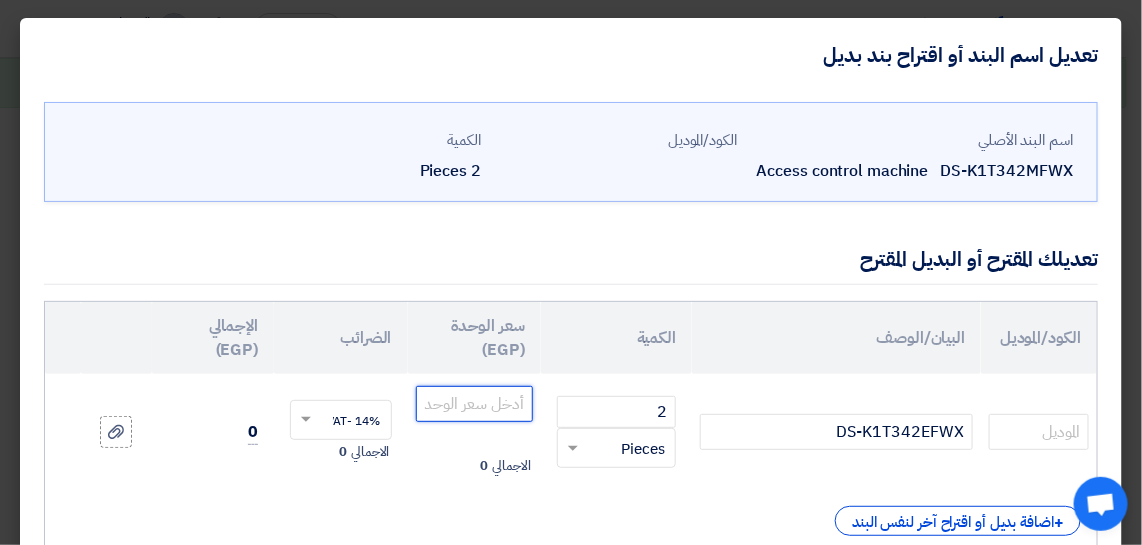 click 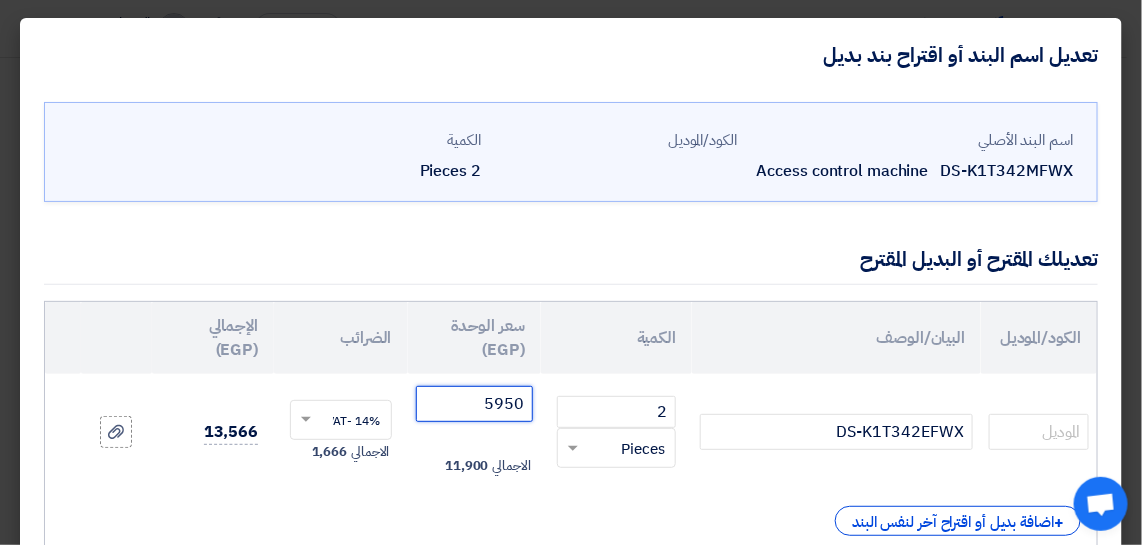 type on "5950" 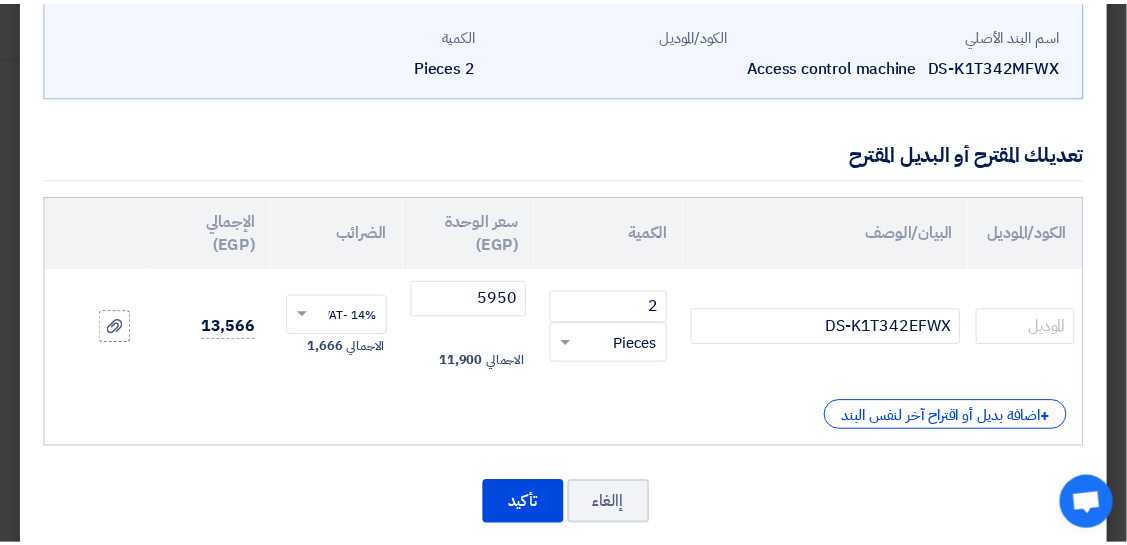 scroll, scrollTop: 132, scrollLeft: 0, axis: vertical 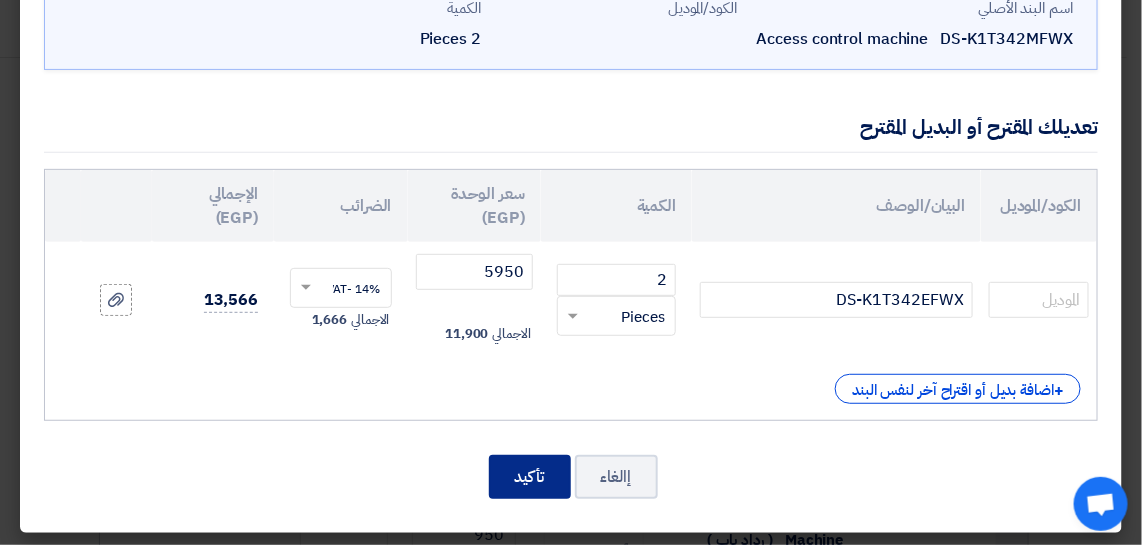 click on "تأكيد" 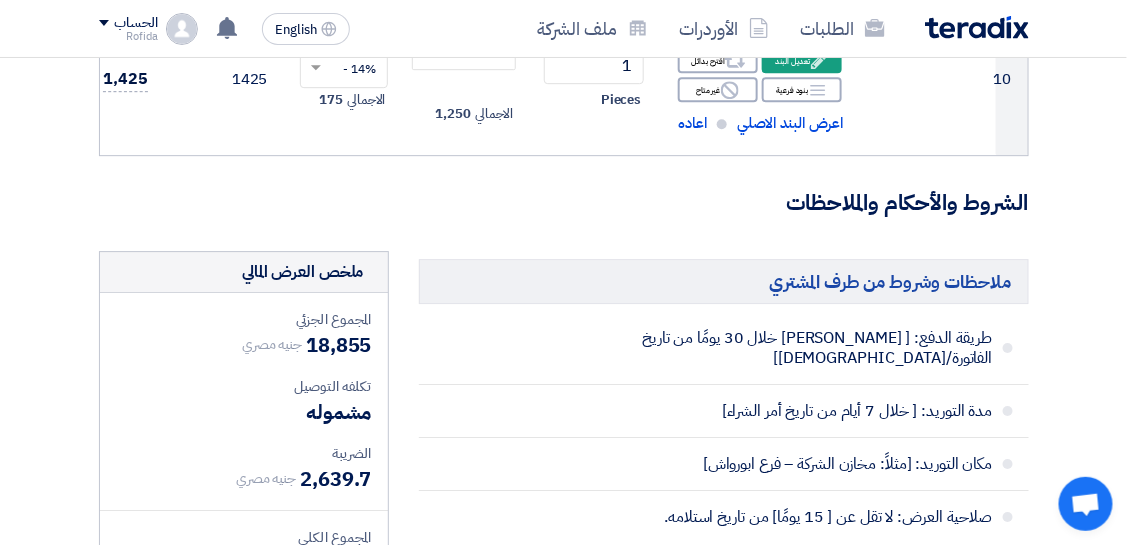 scroll, scrollTop: 1764, scrollLeft: 0, axis: vertical 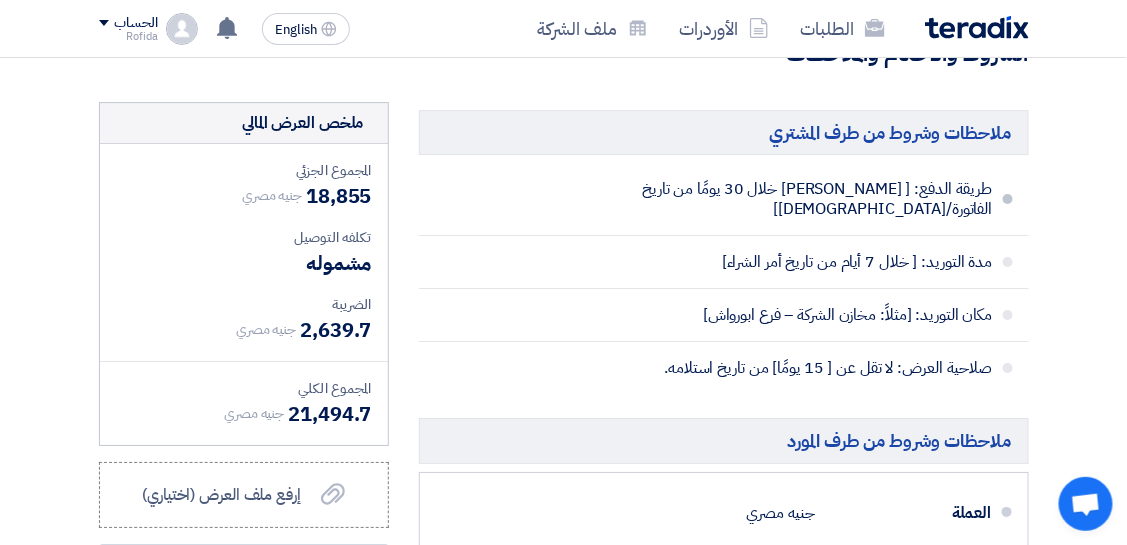 click on "طريقة الدفع: [ [PERSON_NAME] خلال 30 يومًا من تاريخ الفاتورة/[DEMOGRAPHIC_DATA]]" 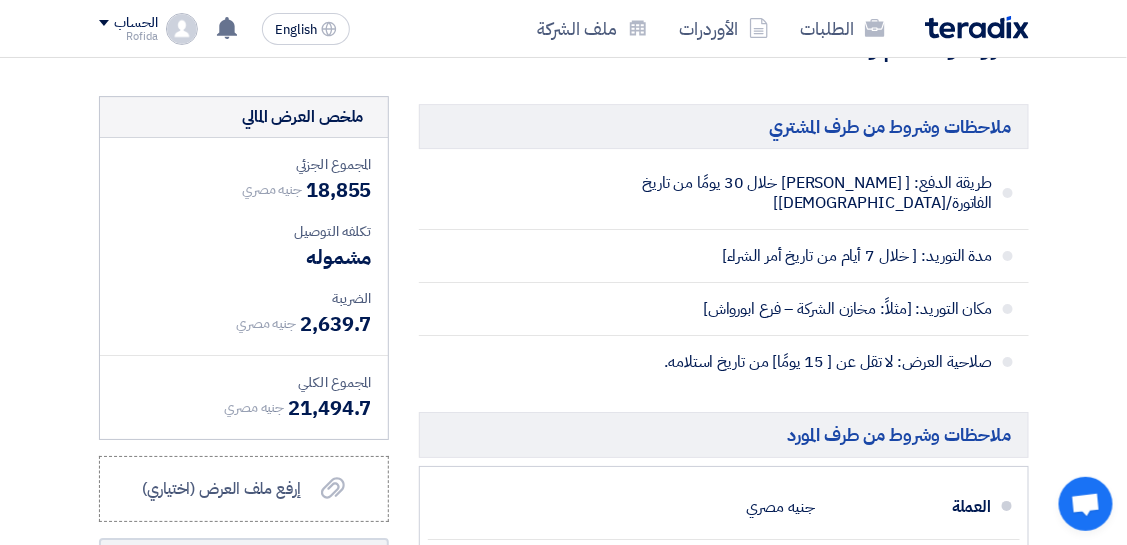 scroll, scrollTop: 1758, scrollLeft: 0, axis: vertical 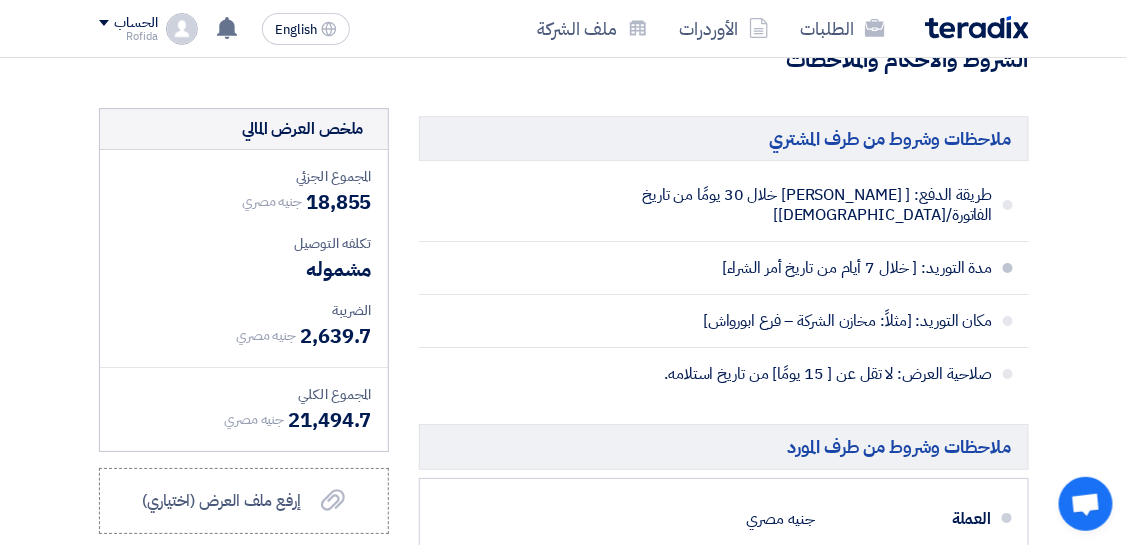 click on "مدة التوريد: [ خلال 7 أيام من تاريخ أمر الشراء]" 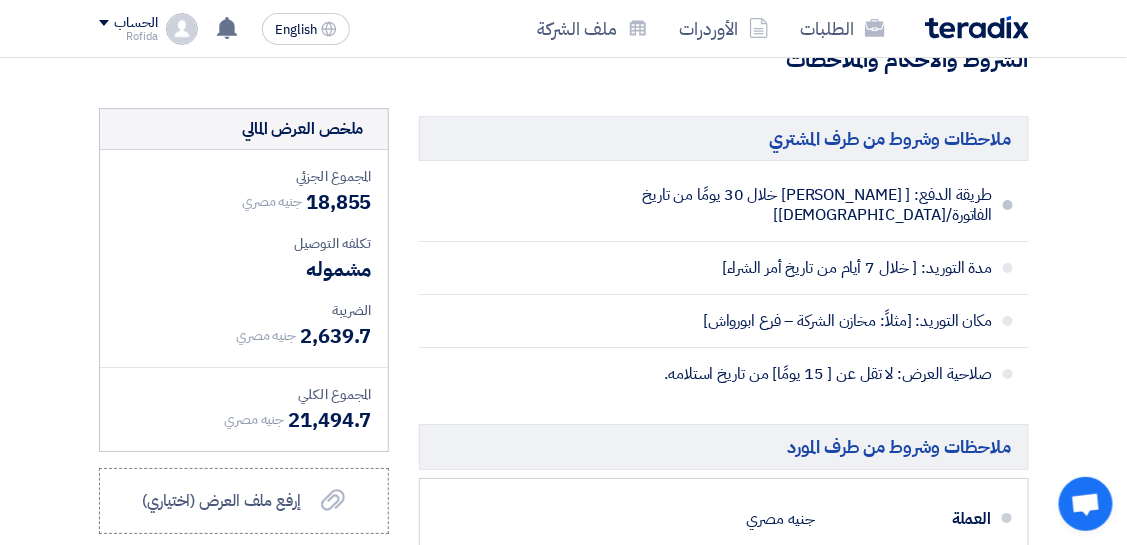 click on "طريقة الدفع: [ [PERSON_NAME] خلال 30 يومًا من تاريخ الفاتورة/[DEMOGRAPHIC_DATA]]" 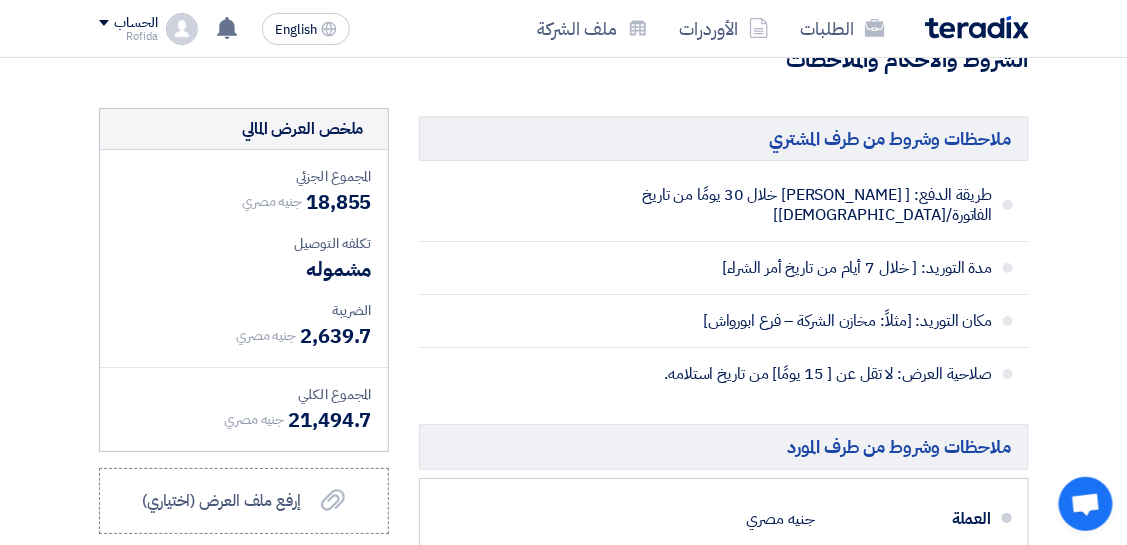 click on "ملاحظات وشروط من طرف المشتري" 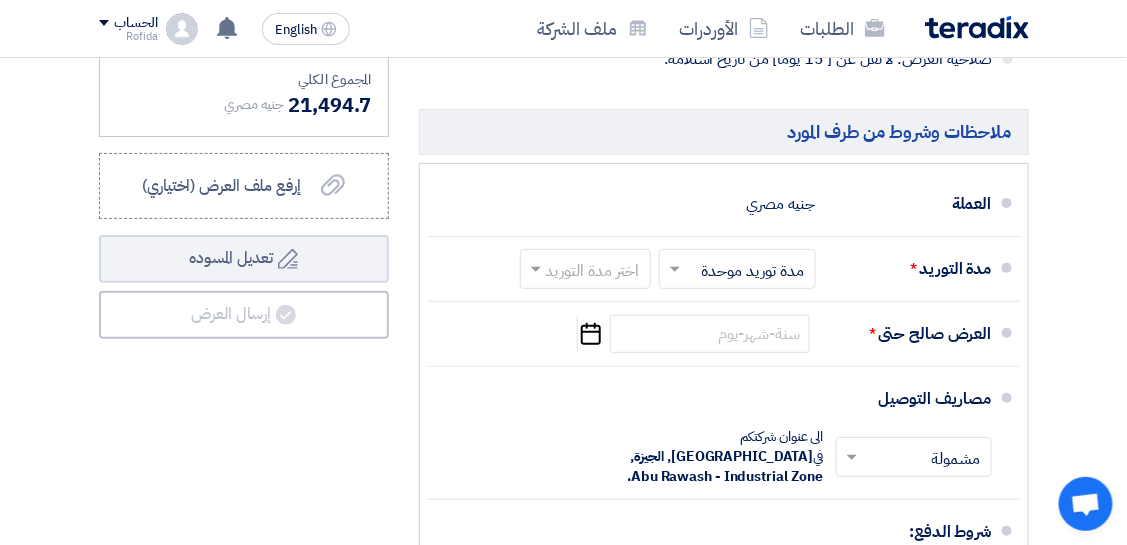 scroll, scrollTop: 2332, scrollLeft: 0, axis: vertical 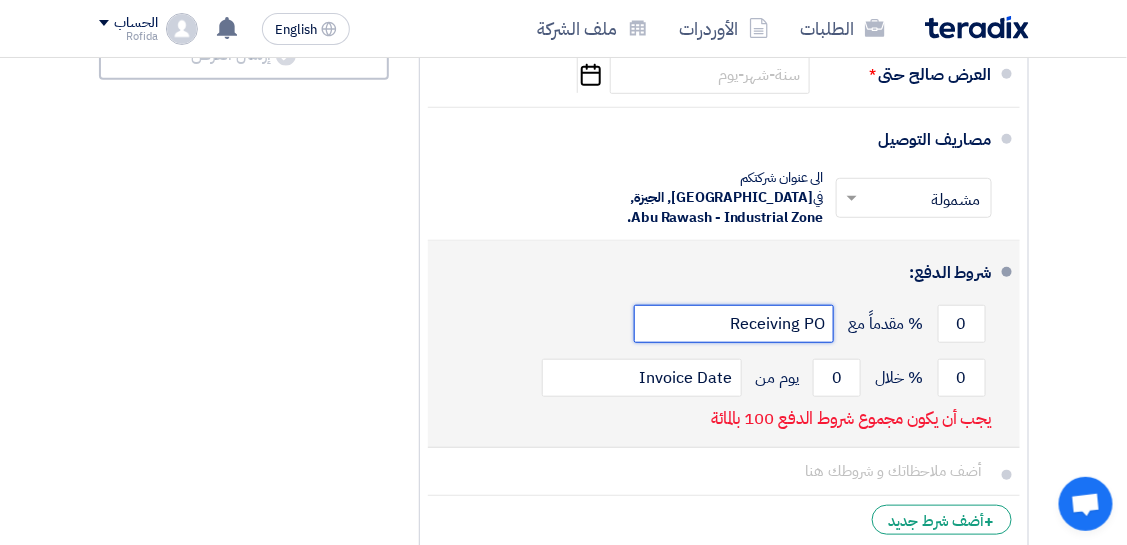 click on "Receiving PO" 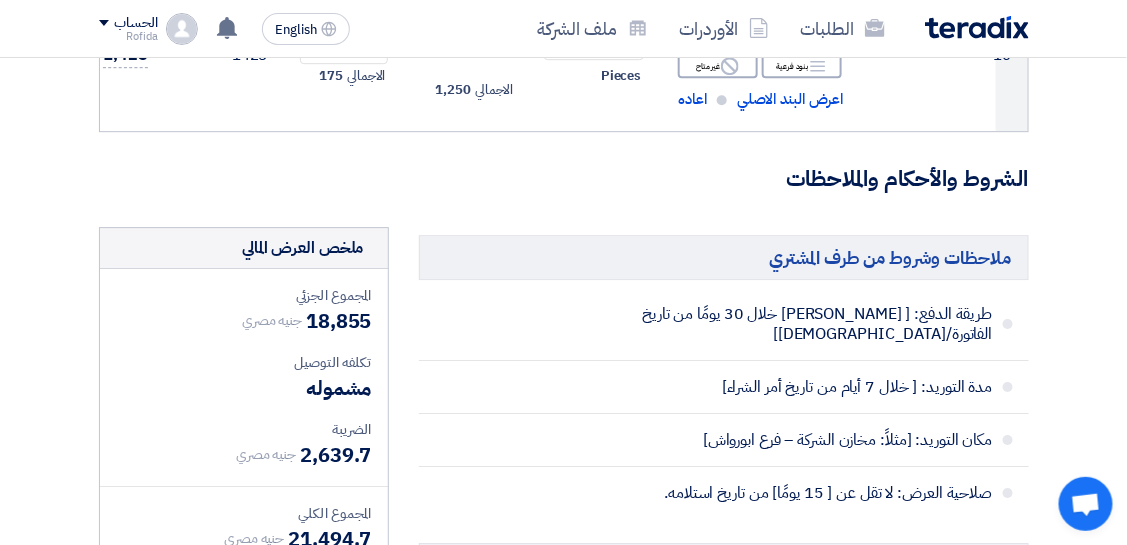 scroll, scrollTop: 1606, scrollLeft: 0, axis: vertical 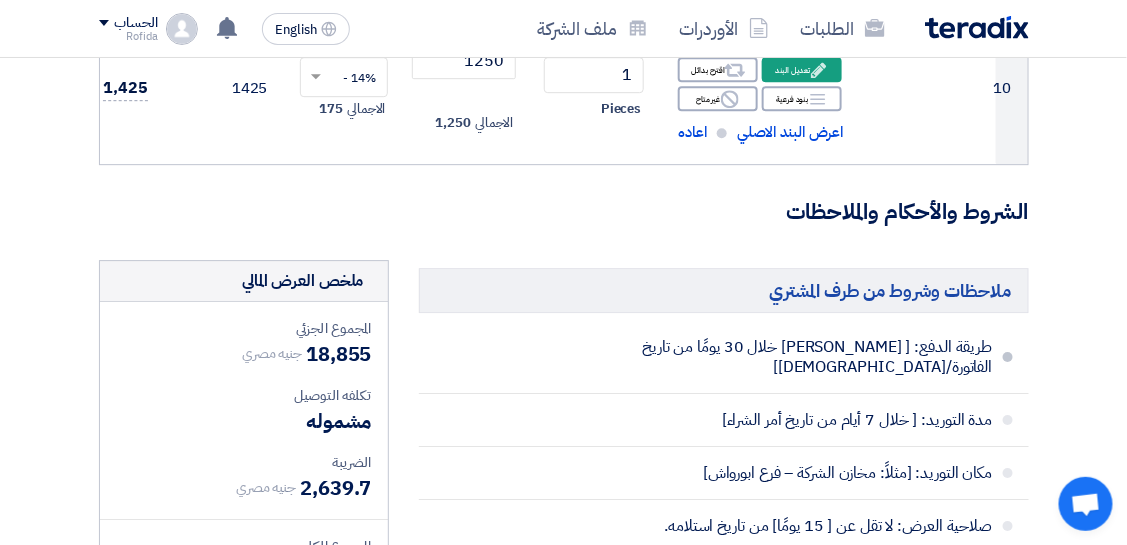 click on "طريقة الدفع: [ [PERSON_NAME] خلال 30 يومًا من تاريخ الفاتورة/[DEMOGRAPHIC_DATA]]" 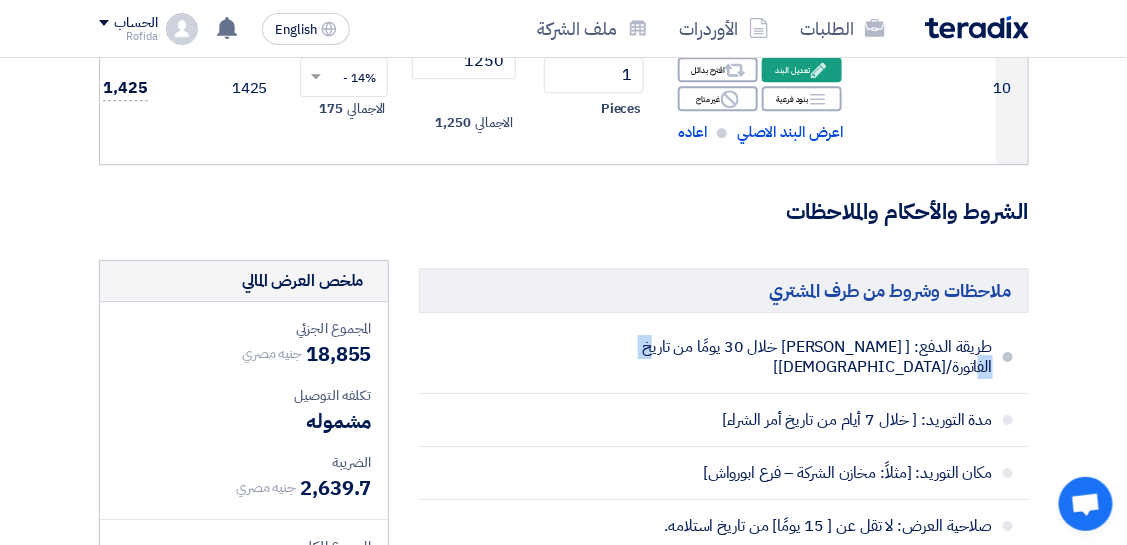 click on "طريقة الدفع: [ [PERSON_NAME] خلال 30 يومًا من تاريخ الفاتورة/[DEMOGRAPHIC_DATA]]" 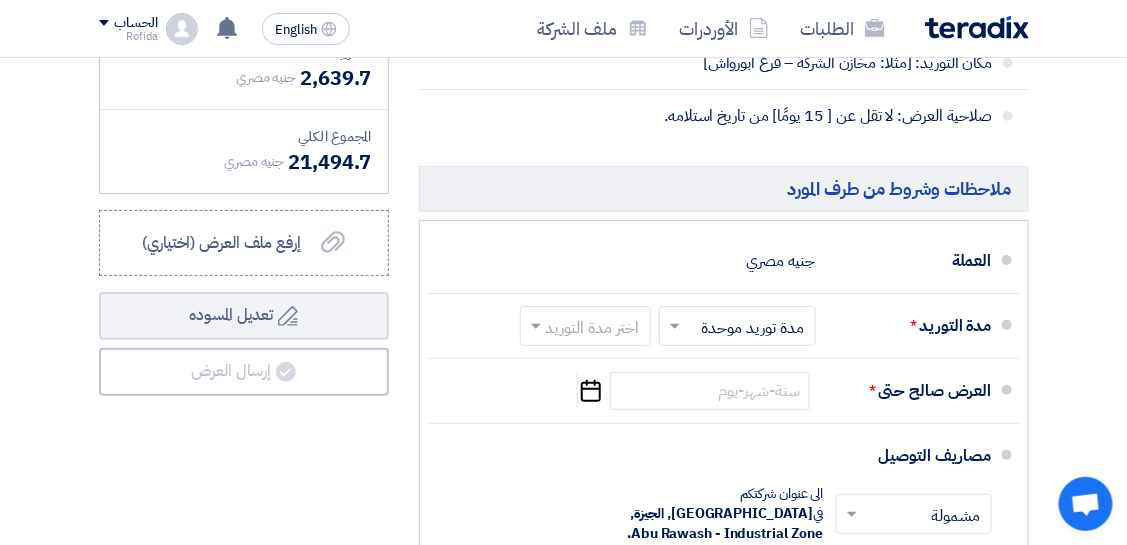 scroll, scrollTop: 2053, scrollLeft: 0, axis: vertical 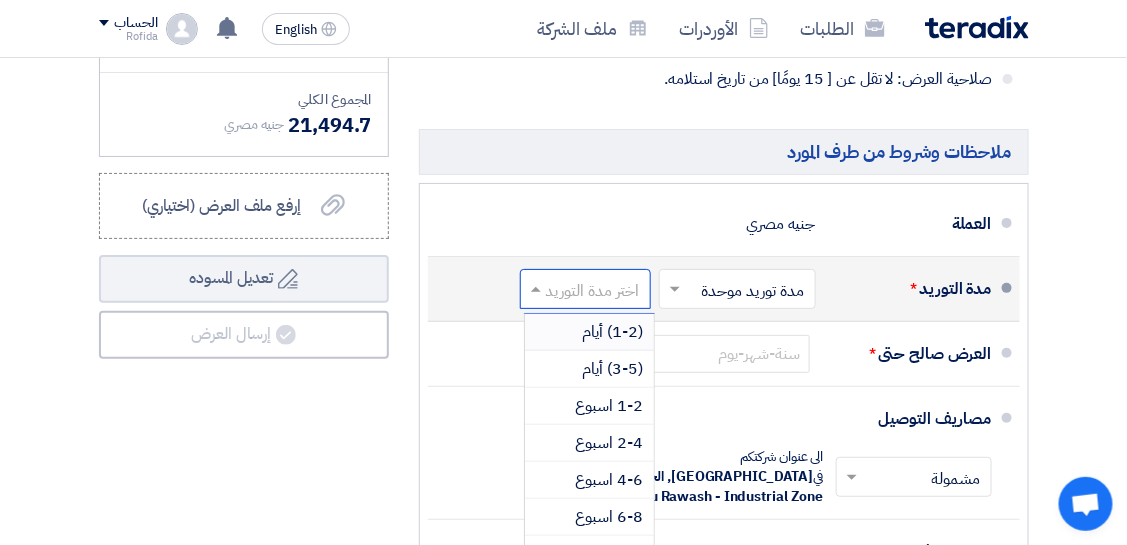 click 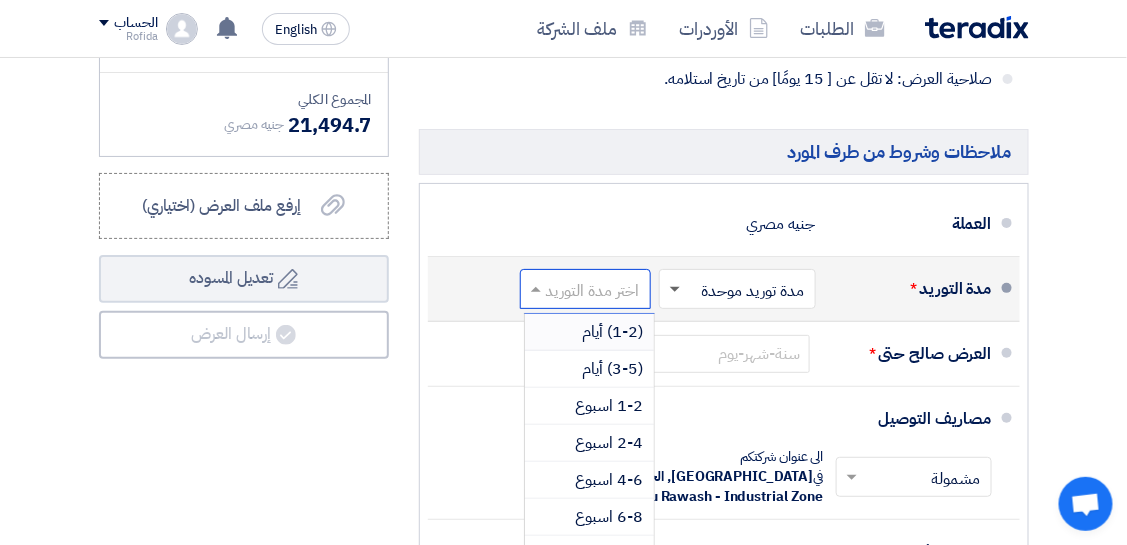 click 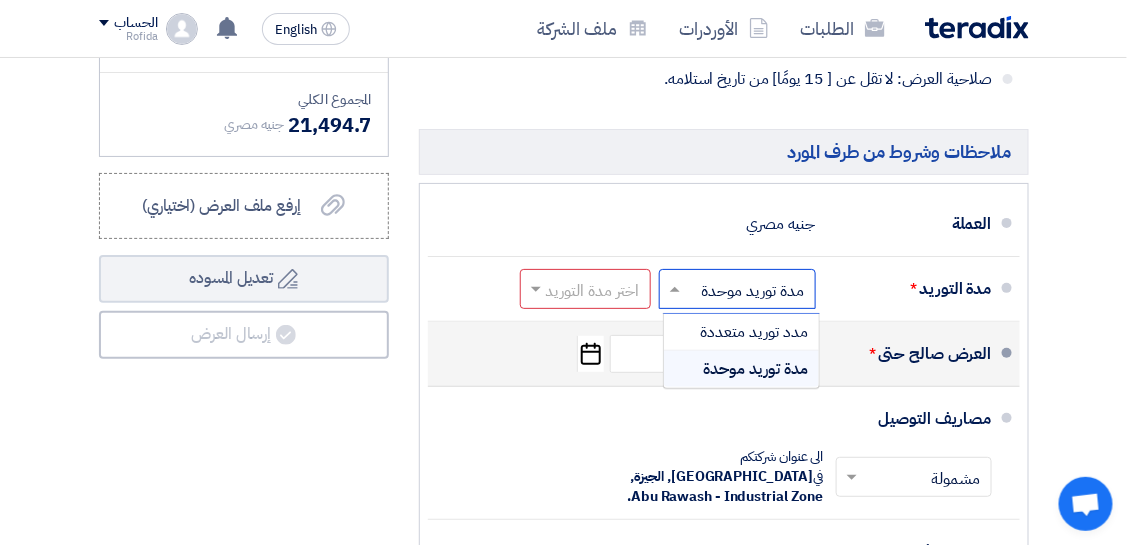 click on "العرض صالح حتى  *
Pick a date" 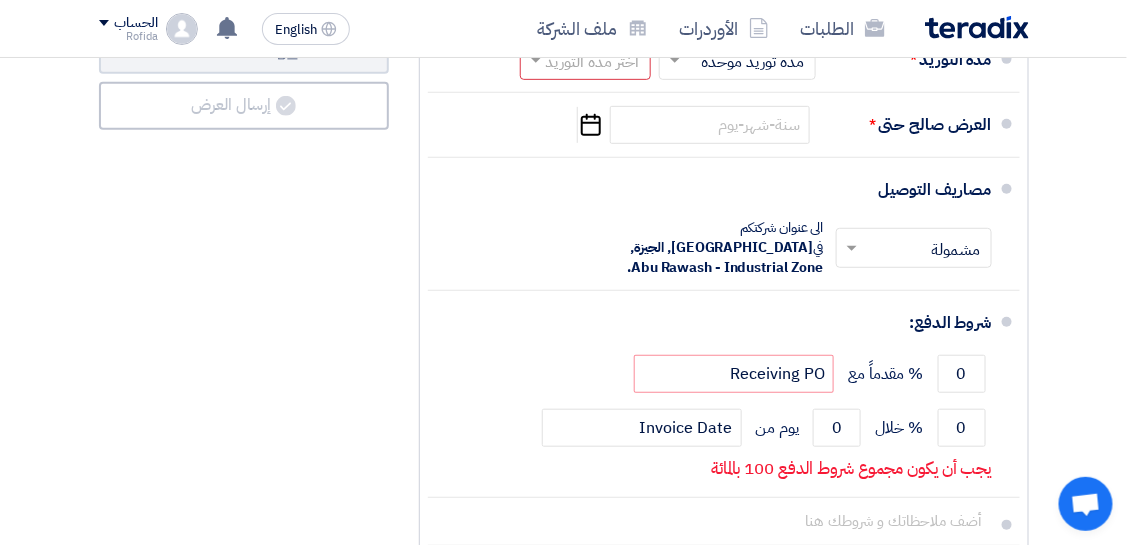 scroll, scrollTop: 2286, scrollLeft: 0, axis: vertical 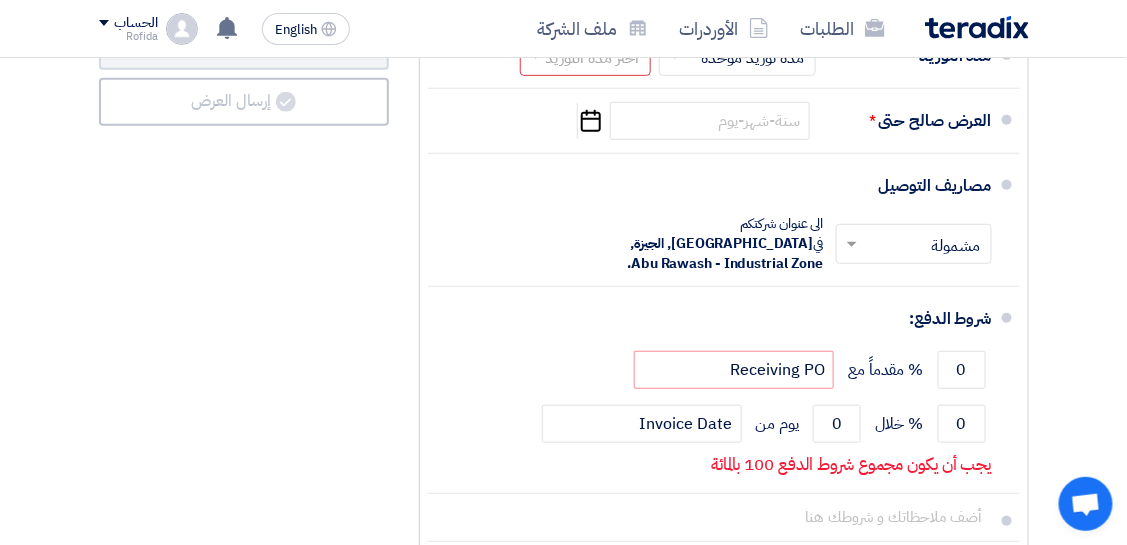 click on "+
أضف شرط جديد" 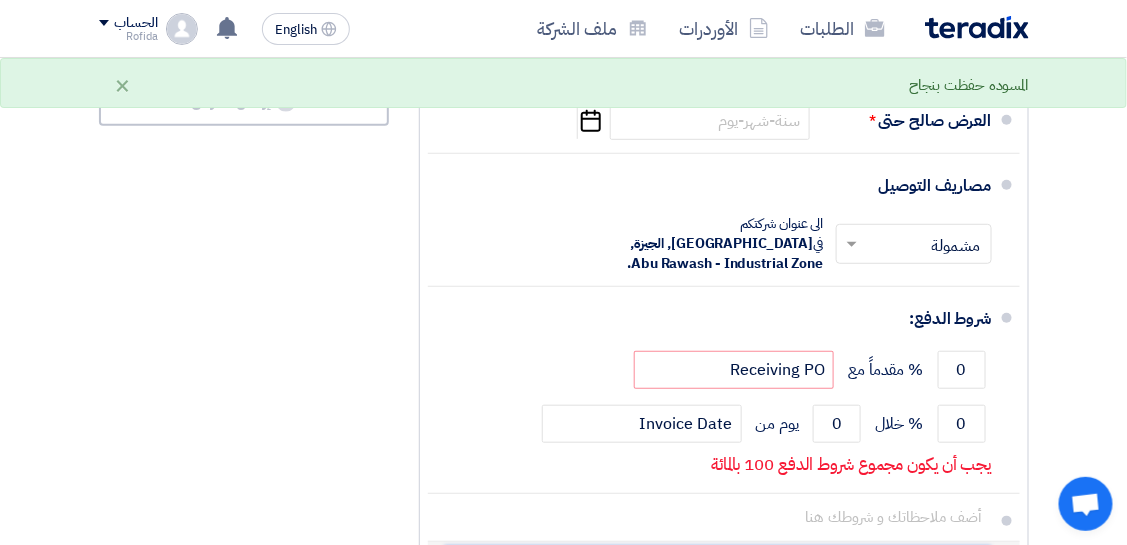 click 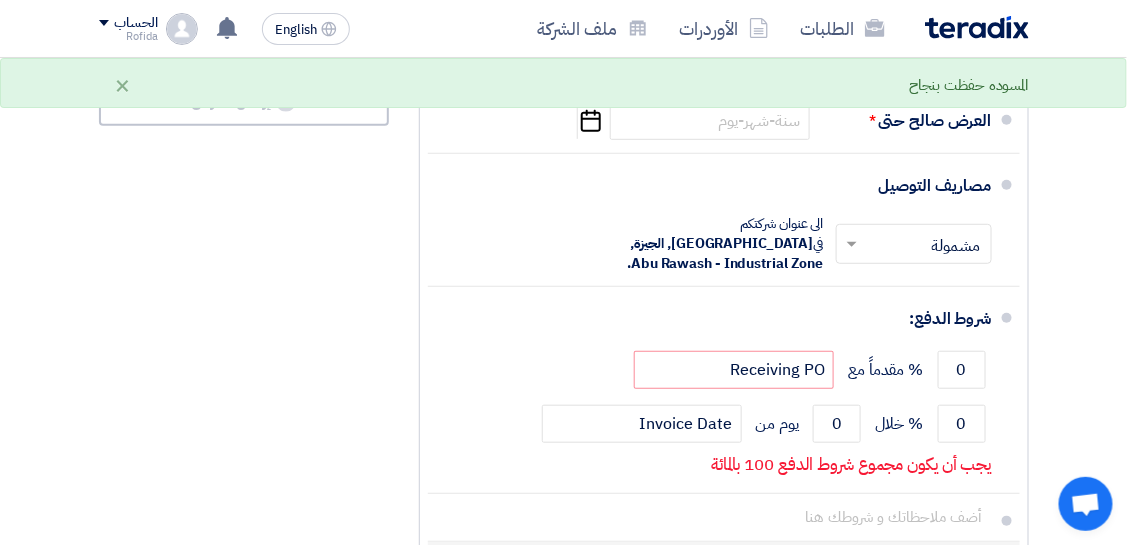 click on "Delete" 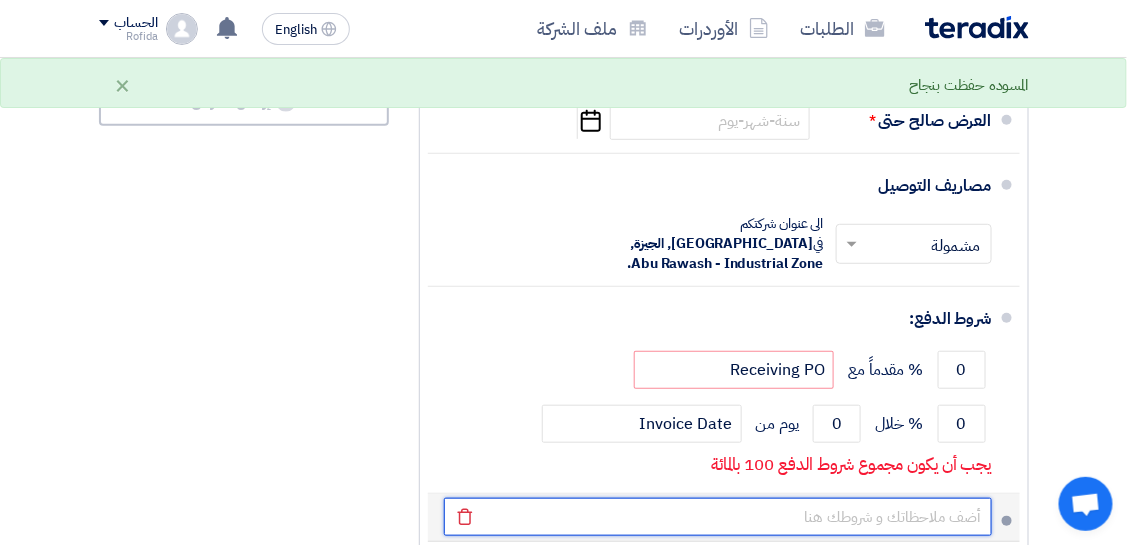 click 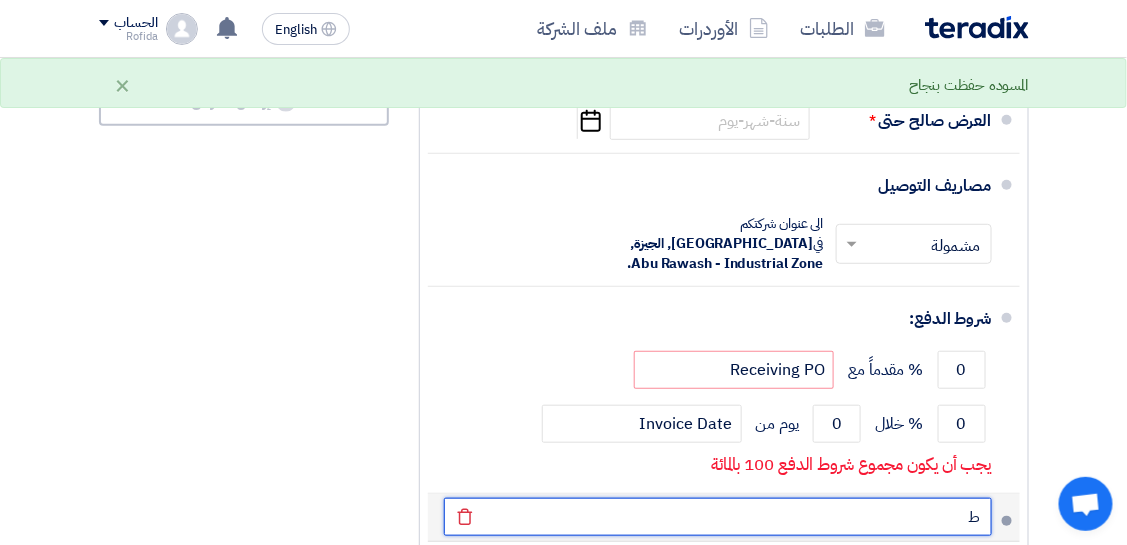 click on "Draft
تعديل المسوده" 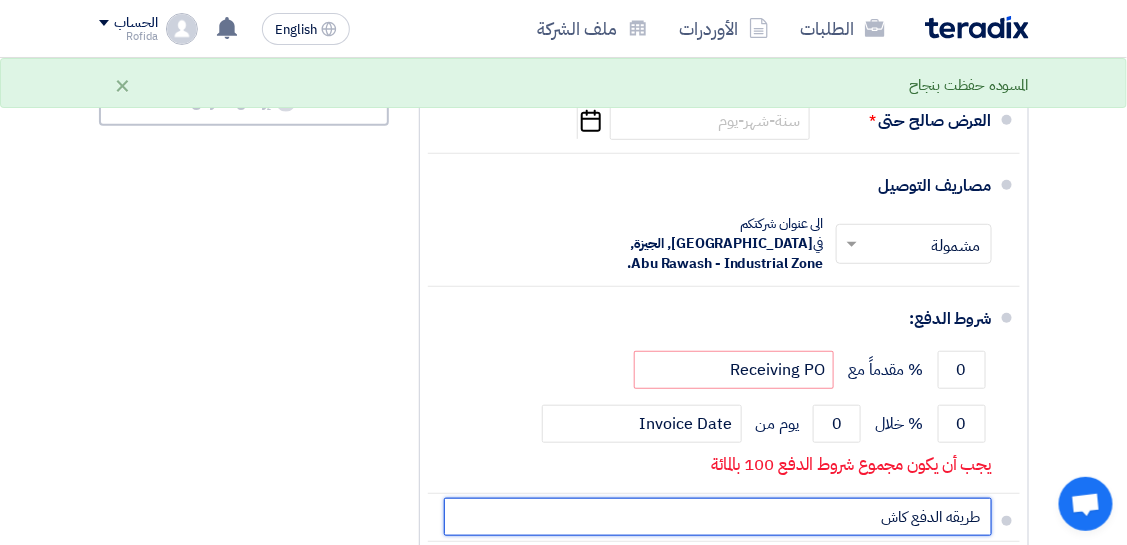 type on "طريقه الدفع كاش" 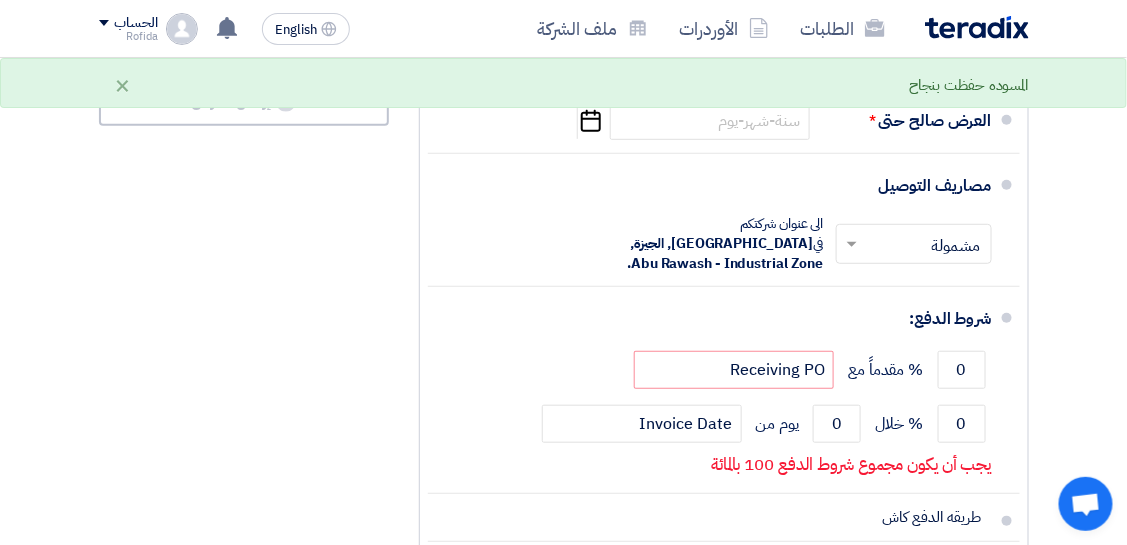 click on "تفاصيل الطلب
#
الكود/الموديل
البيان/الوصف
الكمية/العدد
سعر الوحدة (EGP)
الضرائب
+
'Select taxes...
14% -VAT" 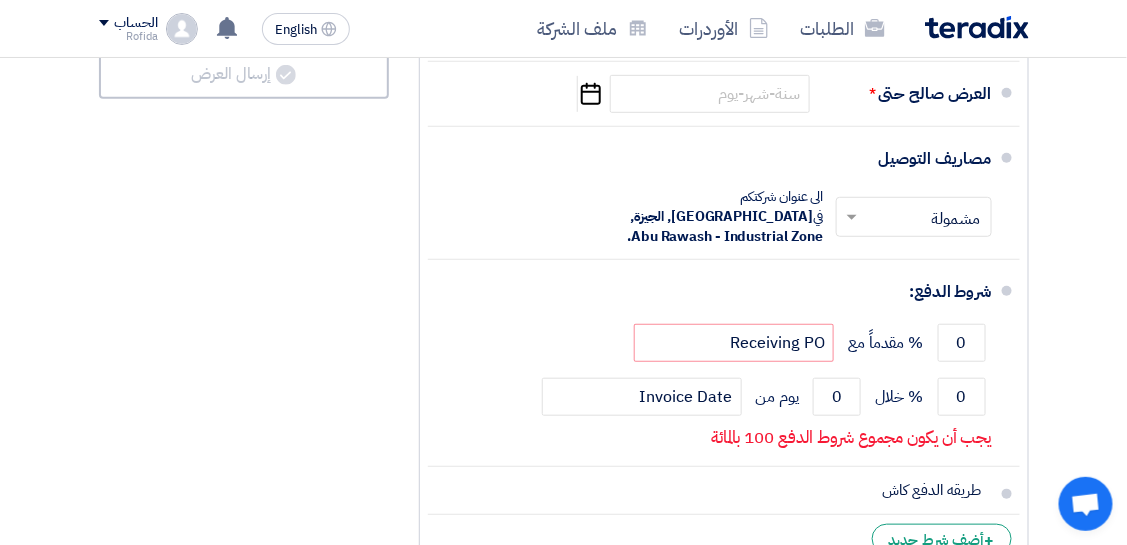 scroll, scrollTop: 2304, scrollLeft: 0, axis: vertical 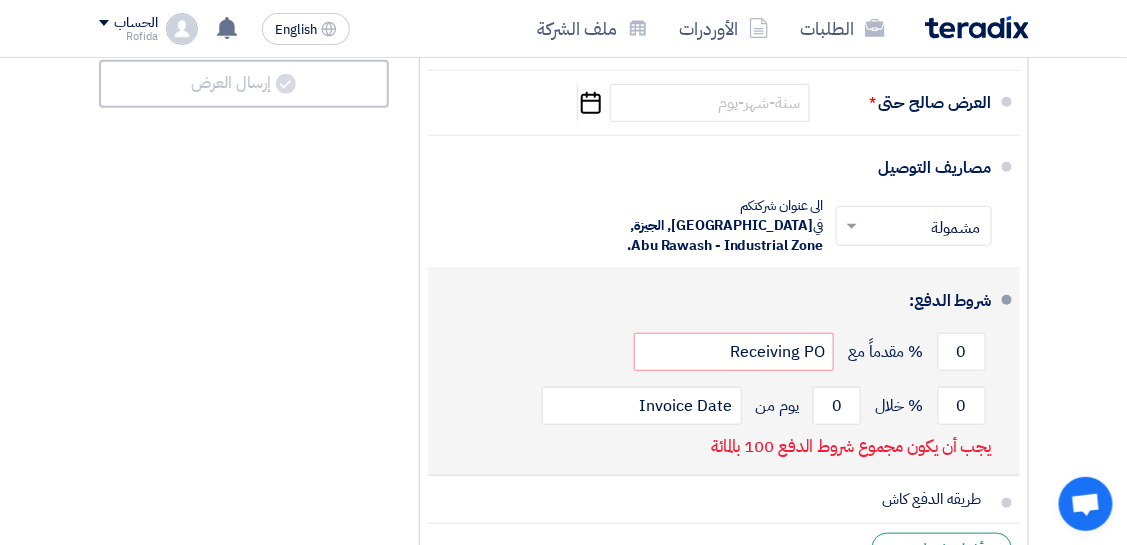 click on "يجب أن يكون مجموع شروط الدفع 100 بالمائة" 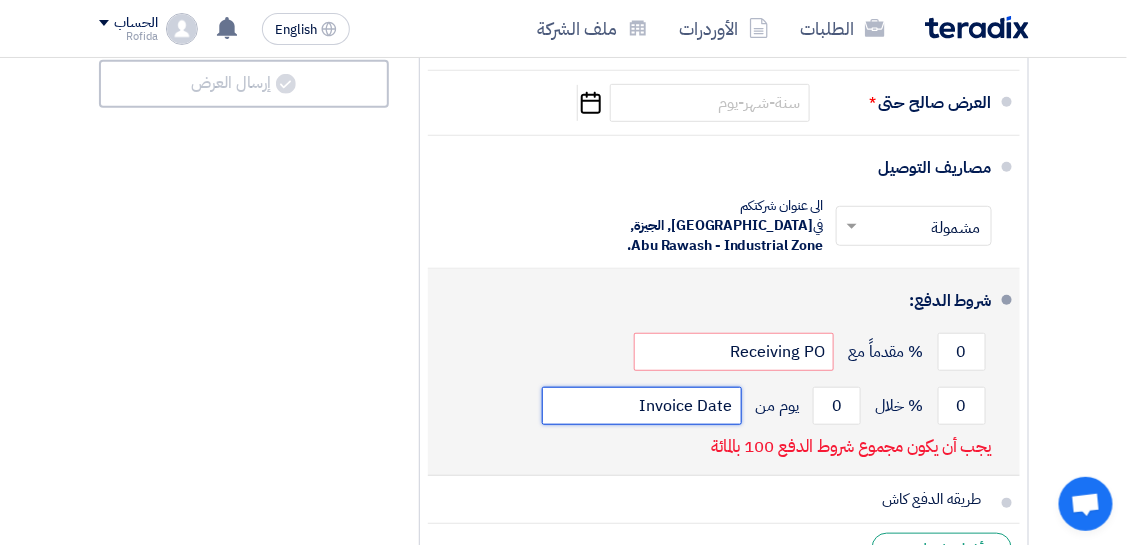 click on "Invoice Date" 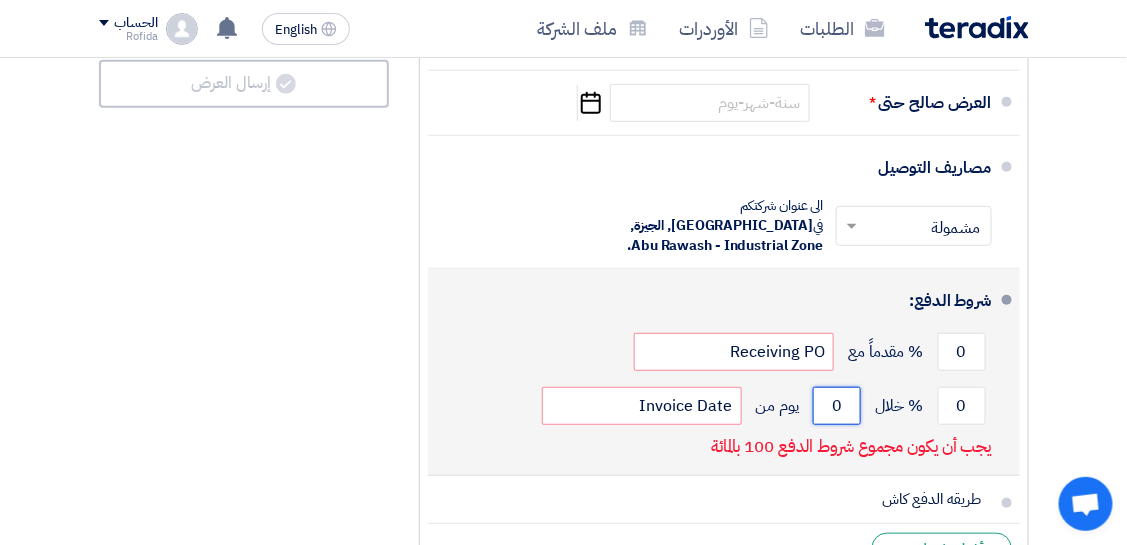 click on "0" 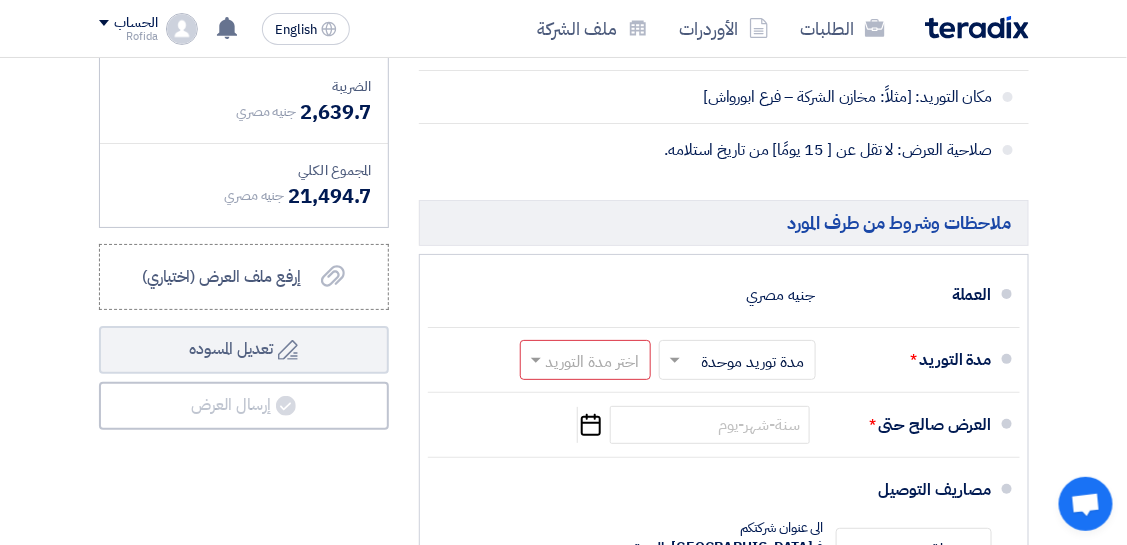 scroll, scrollTop: 1994, scrollLeft: 0, axis: vertical 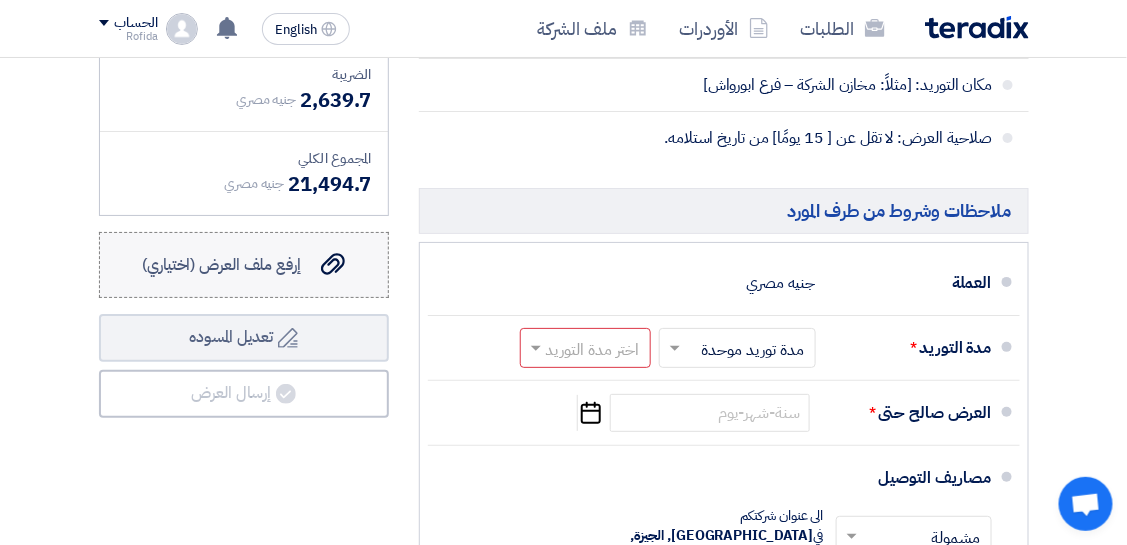 click on "إرفع ملف العرض (اختياري)
إرفع ملف العرض (اختياري)" 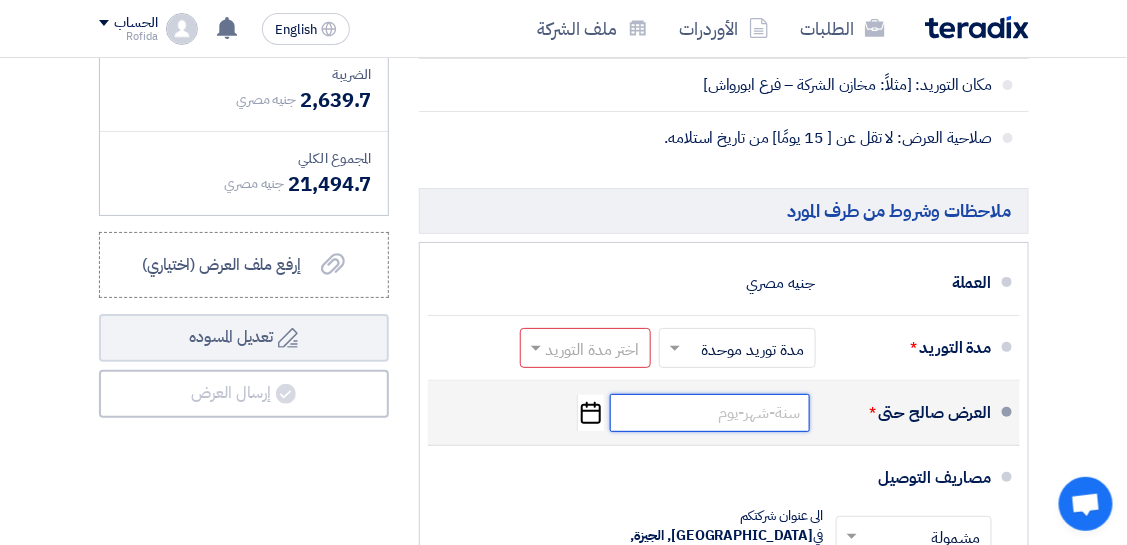 click 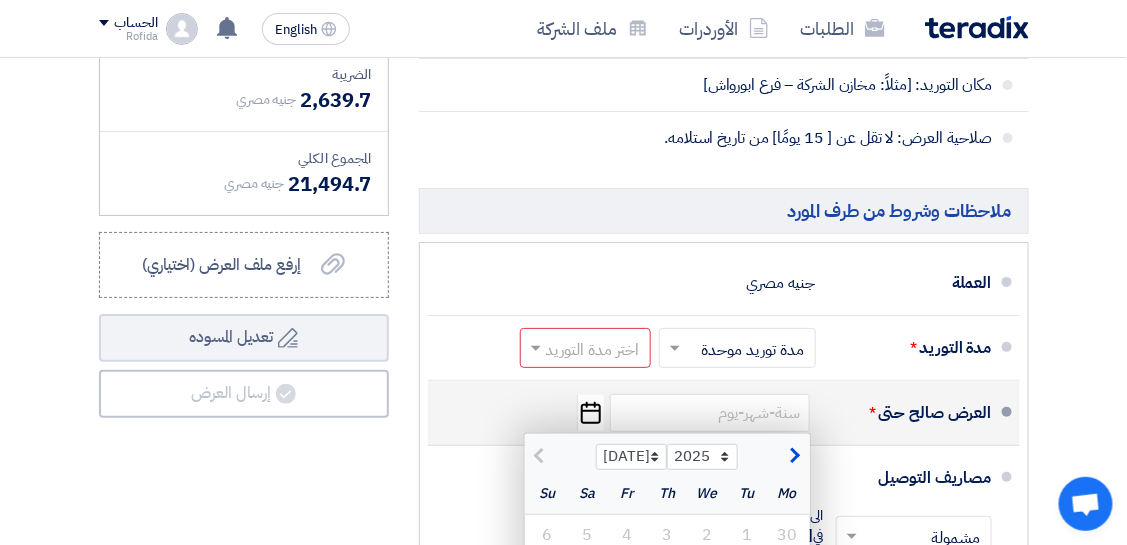 click on "Pick a date" 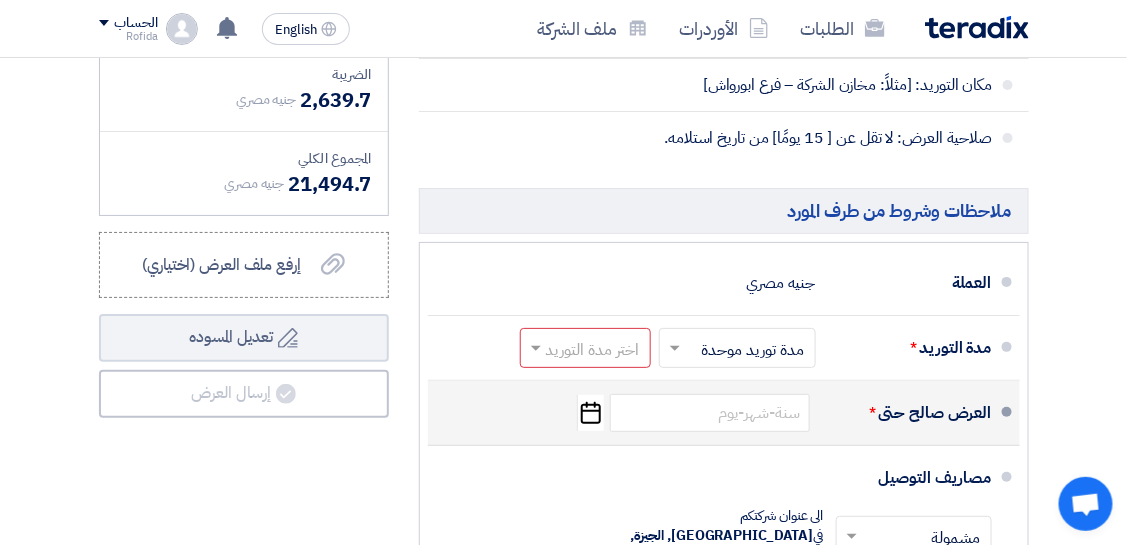 click on "Pick a date" 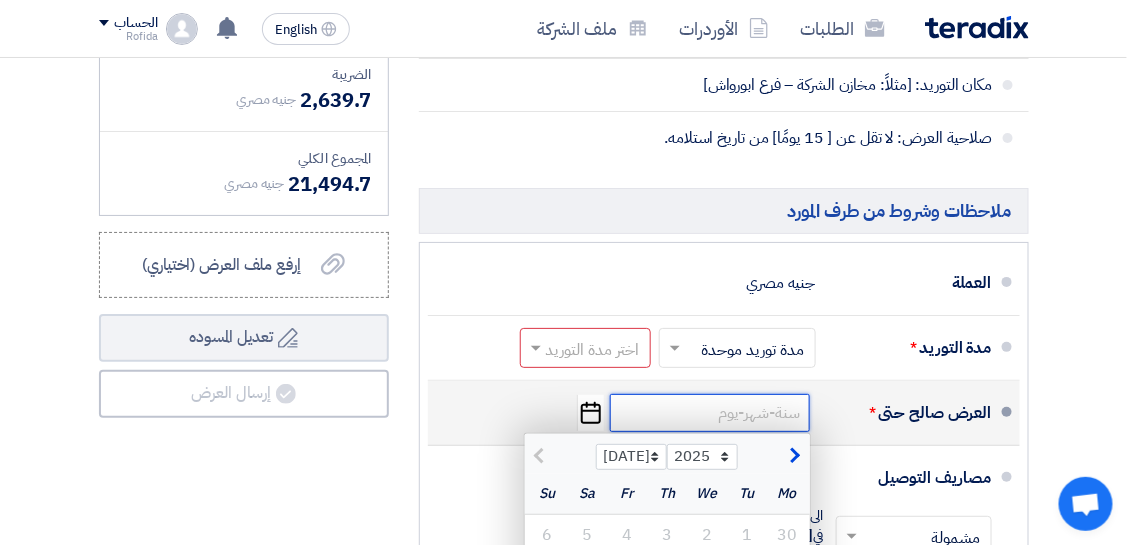click 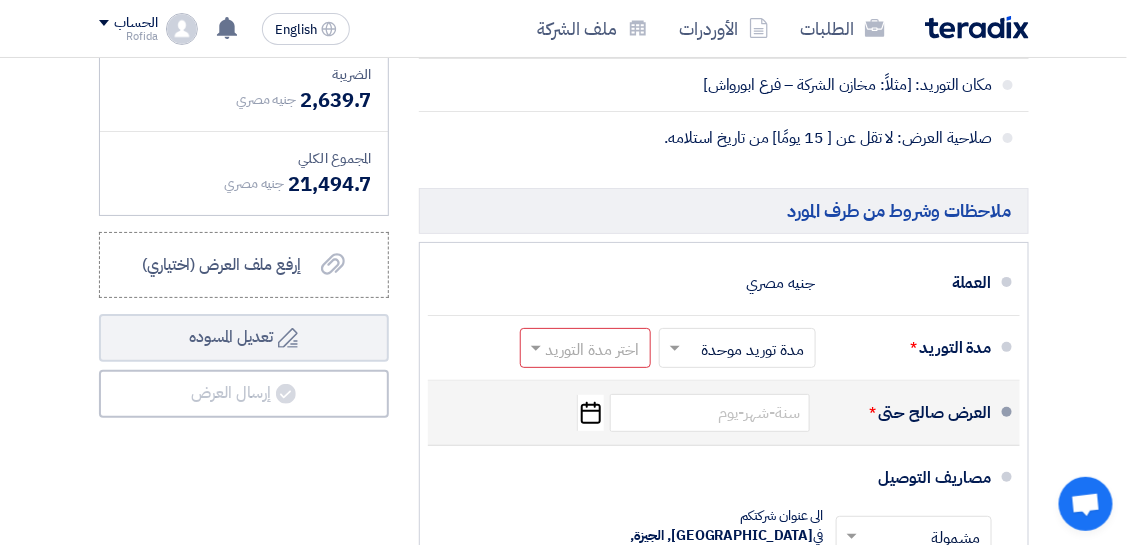 click on "Pick a date" 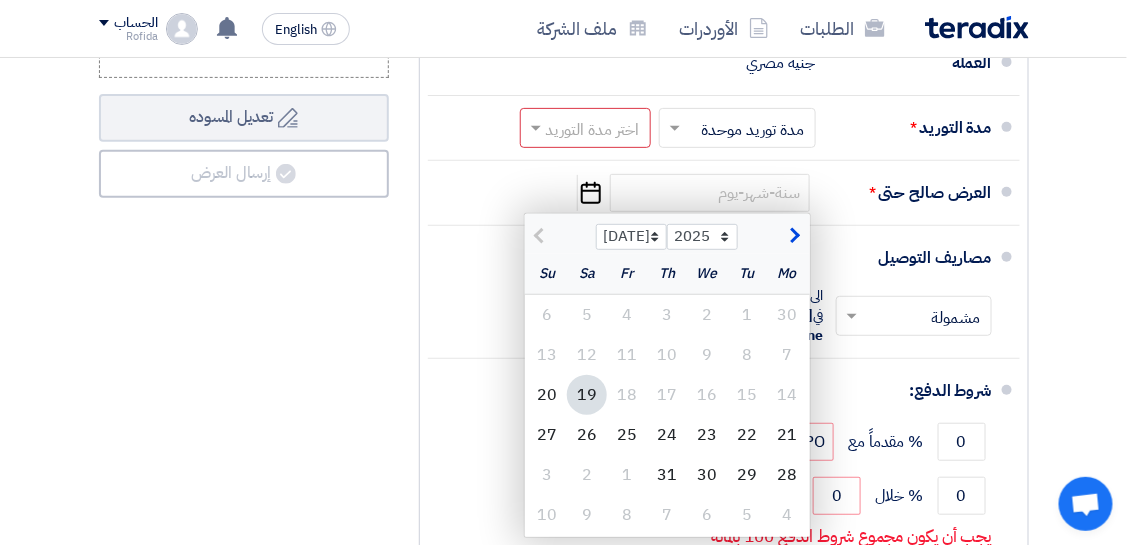 scroll, scrollTop: 2206, scrollLeft: 0, axis: vertical 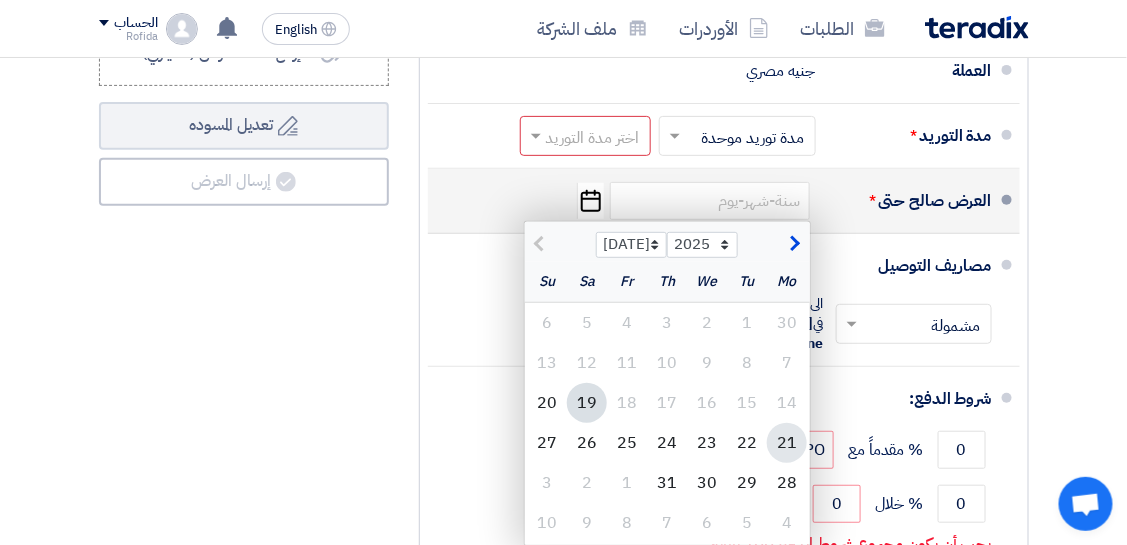 click on "21" 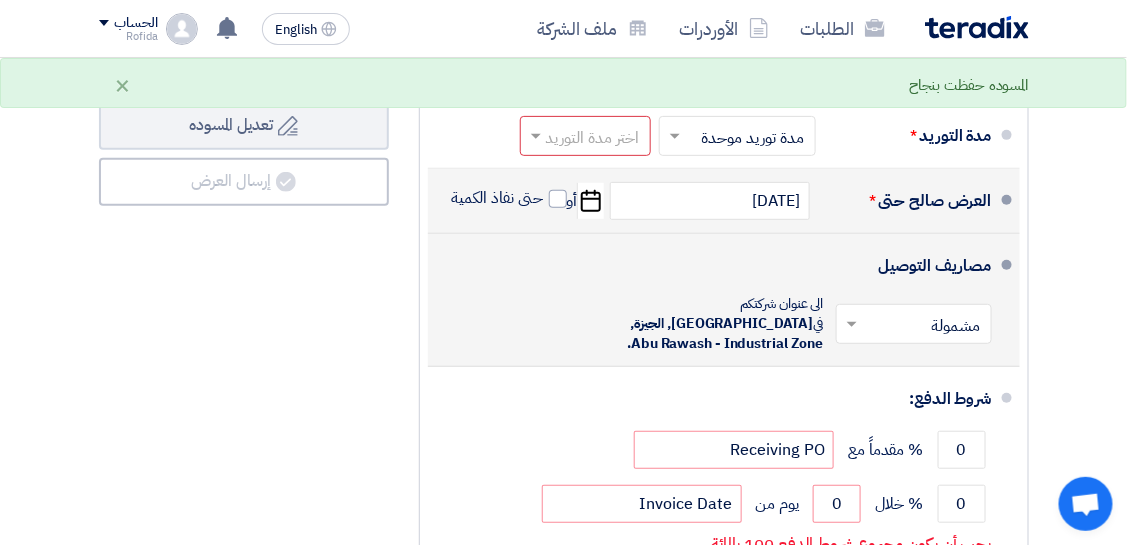 click 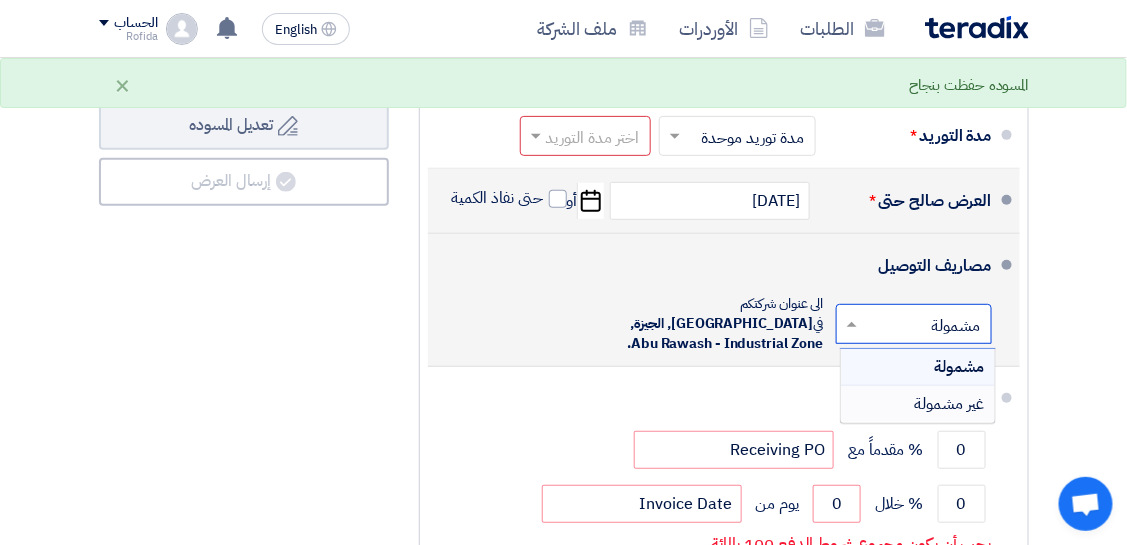 click on "غير مشمولة" at bounding box center [950, 404] 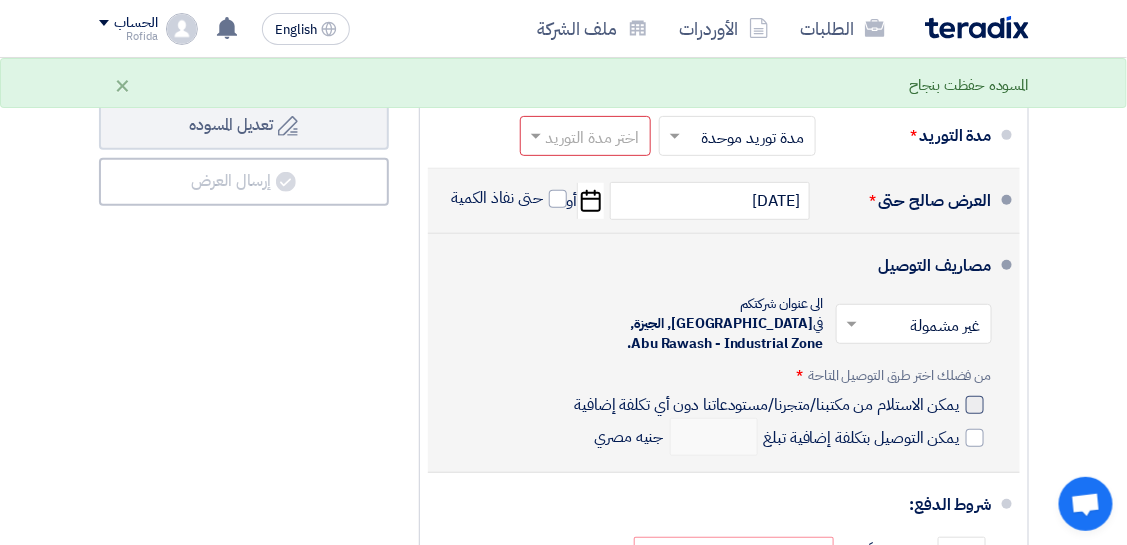click on "يمكن الاستلام من مكتبنا/متجرنا/مستودعاتنا دون أي تكلفة إضافية" 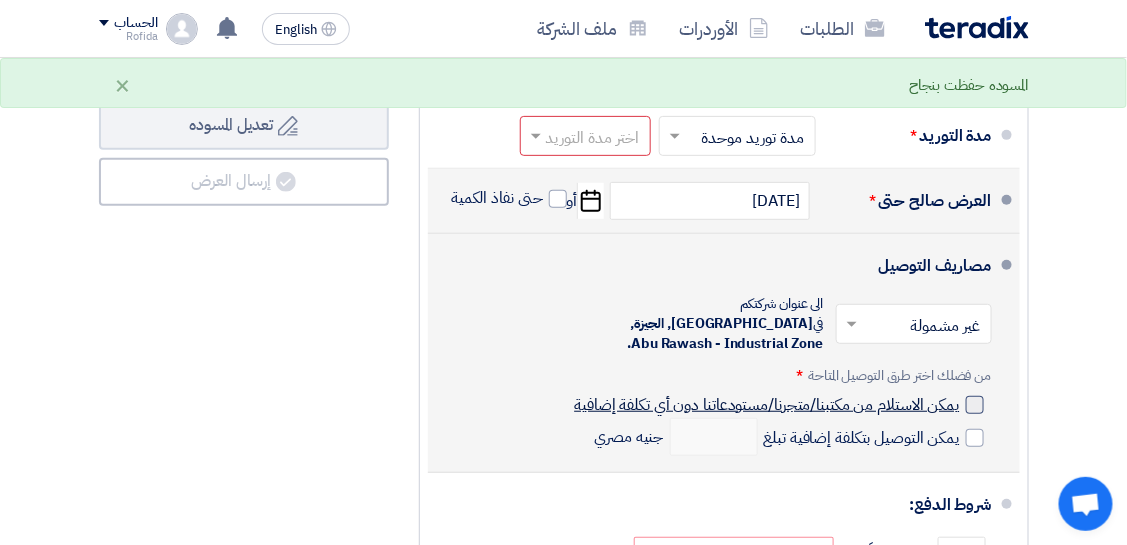 click on "يمكن الاستلام من مكتبنا/متجرنا/مستودعاتنا دون أي تكلفة إضافية" 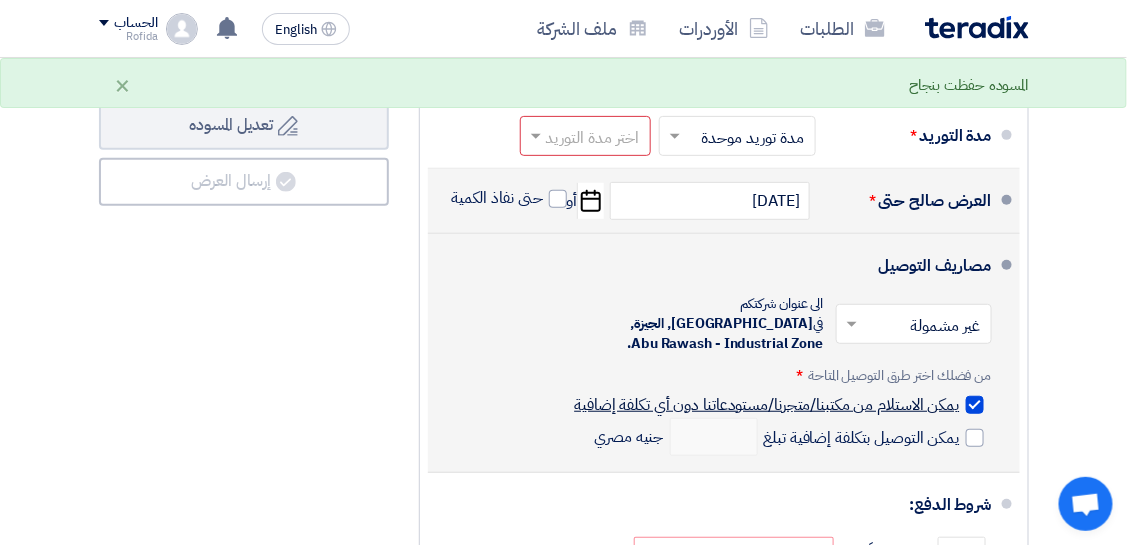 checkbox on "true" 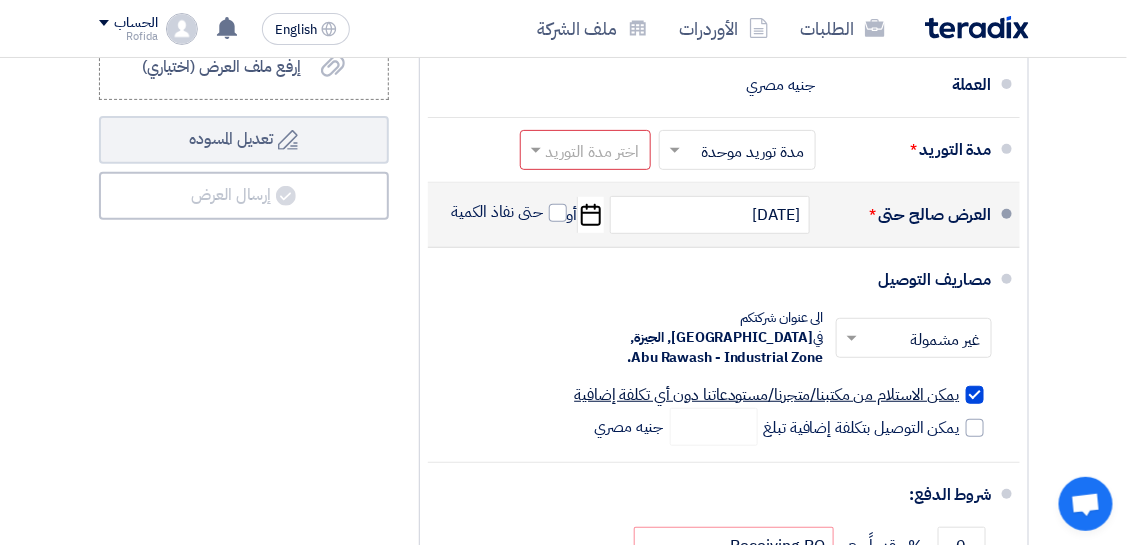 scroll, scrollTop: 2183, scrollLeft: 0, axis: vertical 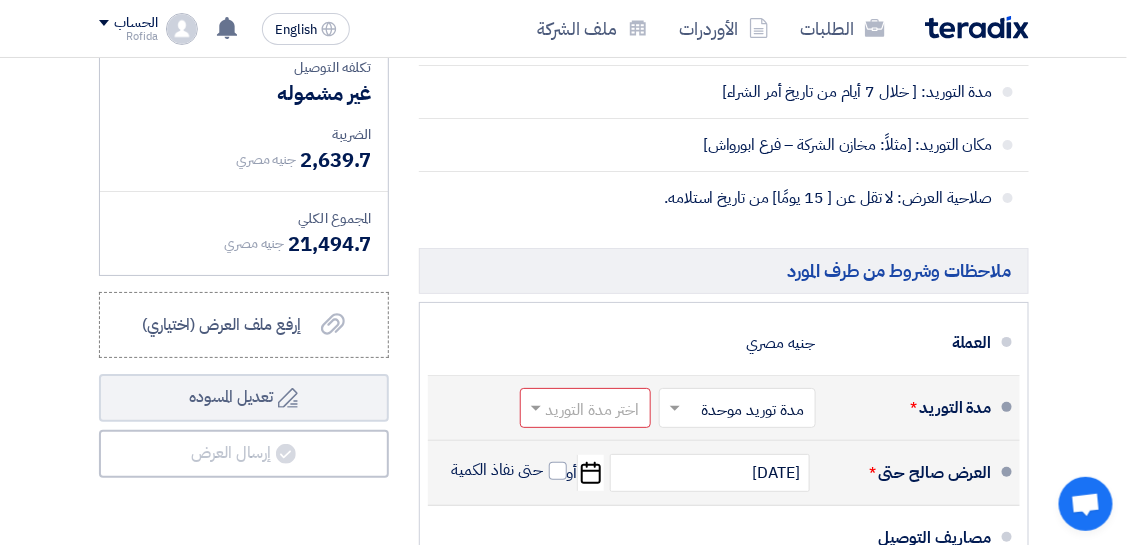 click 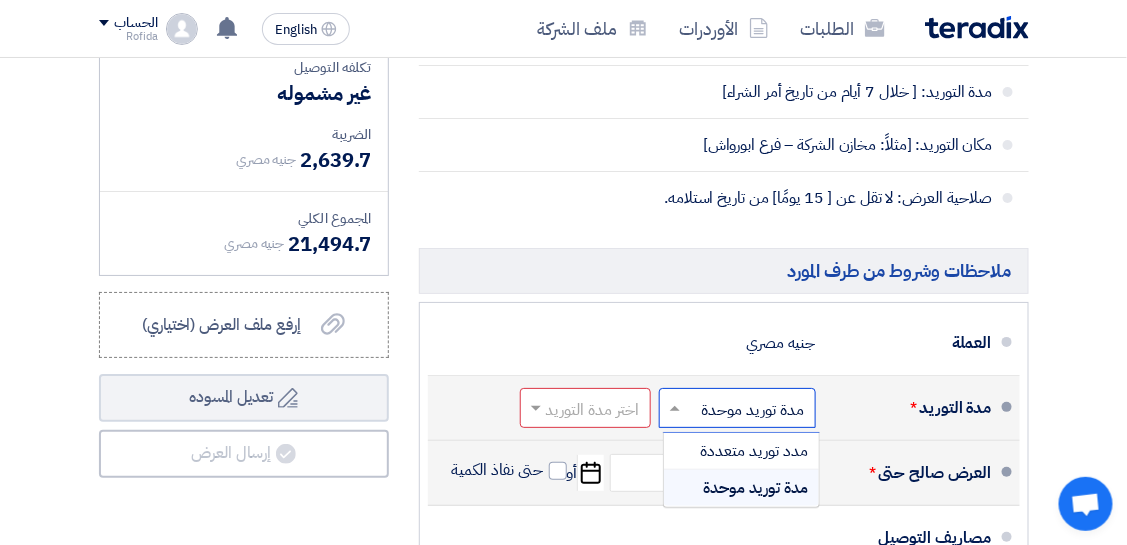 click 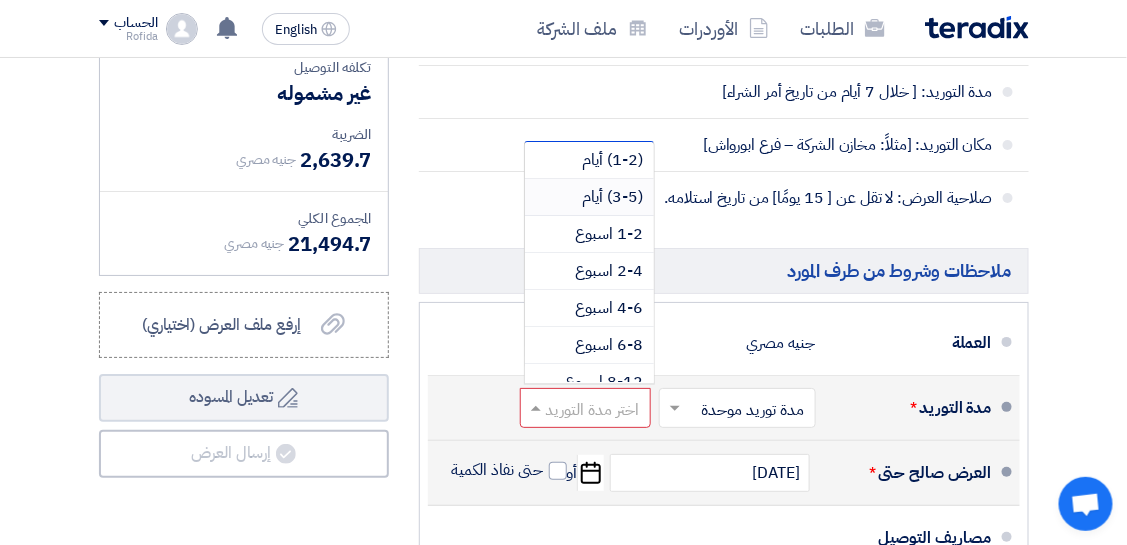 click on "(3-5) أيام" at bounding box center [613, 197] 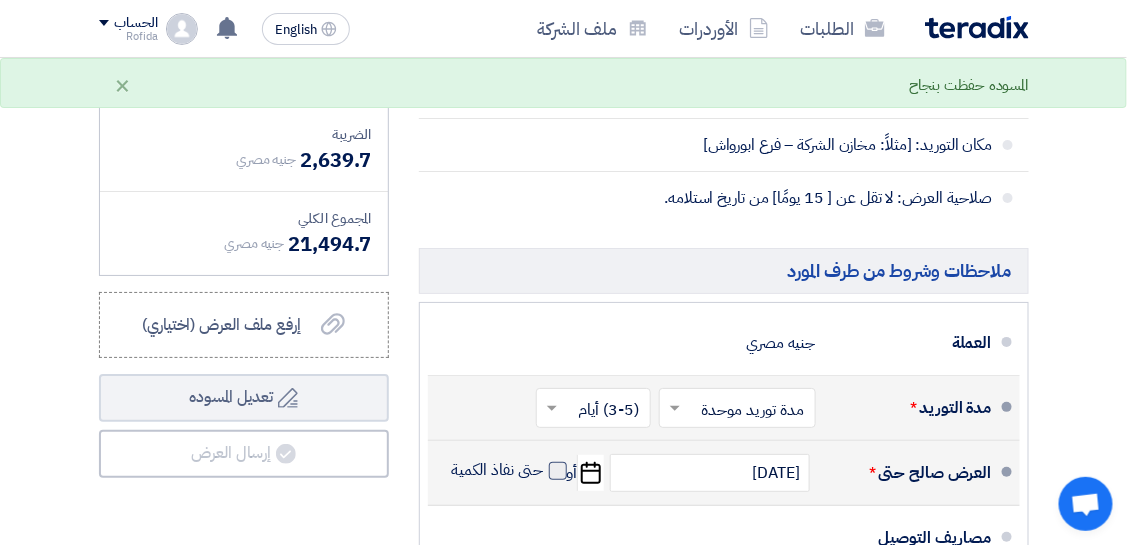click 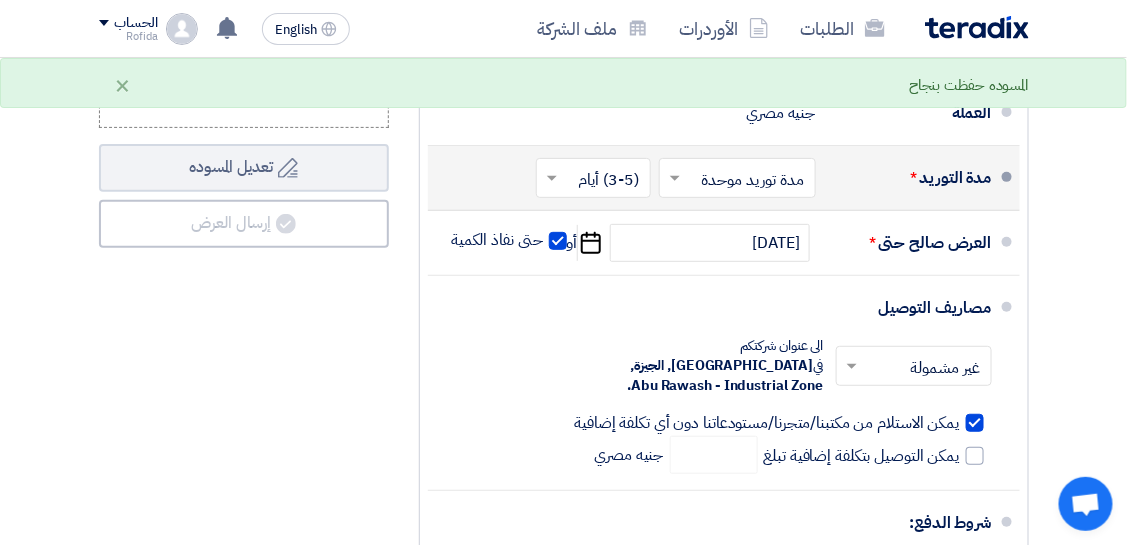 scroll, scrollTop: 2210, scrollLeft: 0, axis: vertical 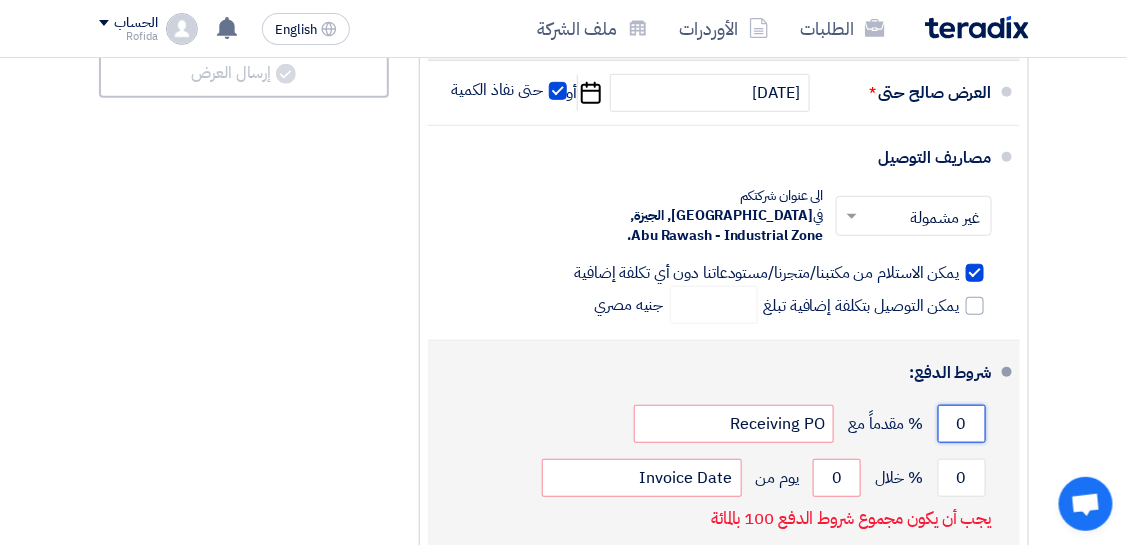 click on "0" 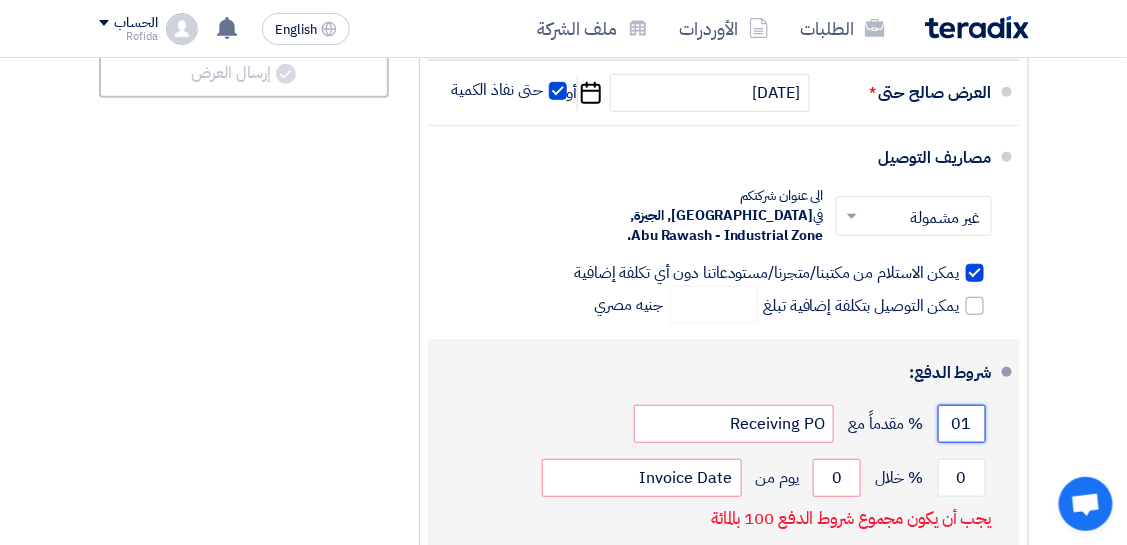 type on "0" 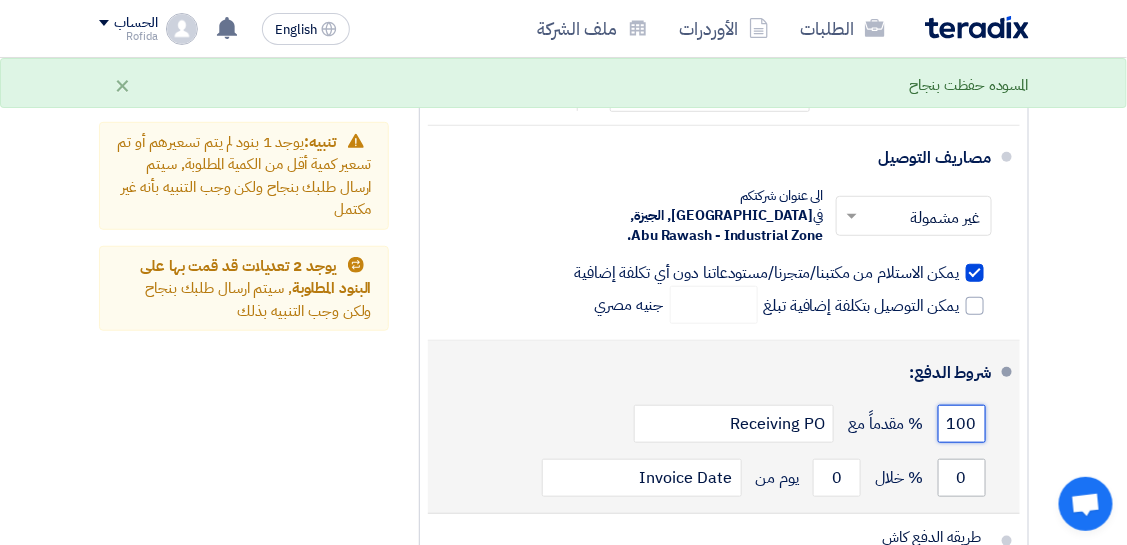 type on "100" 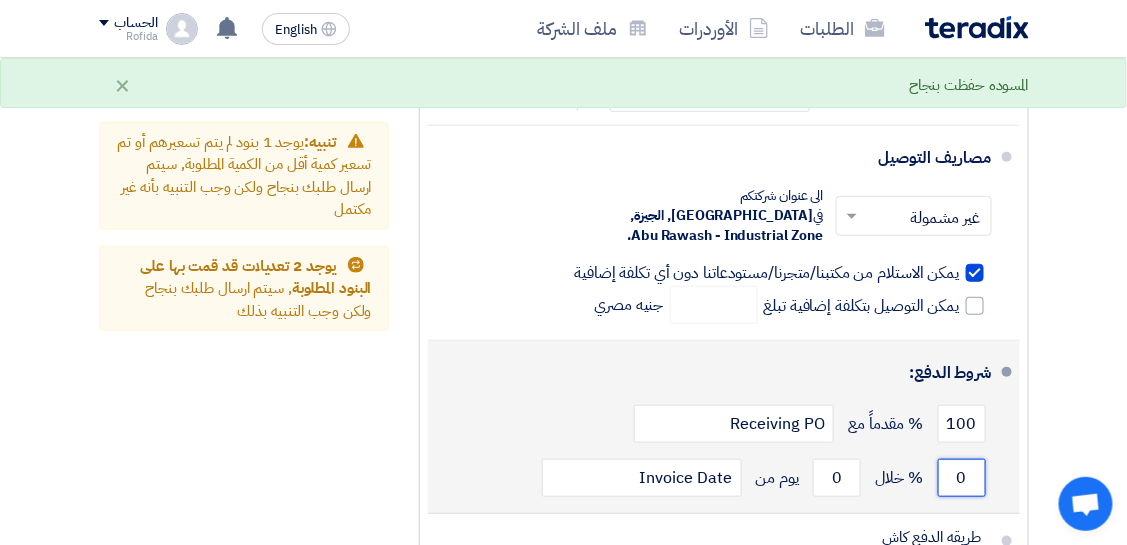 click on "0" 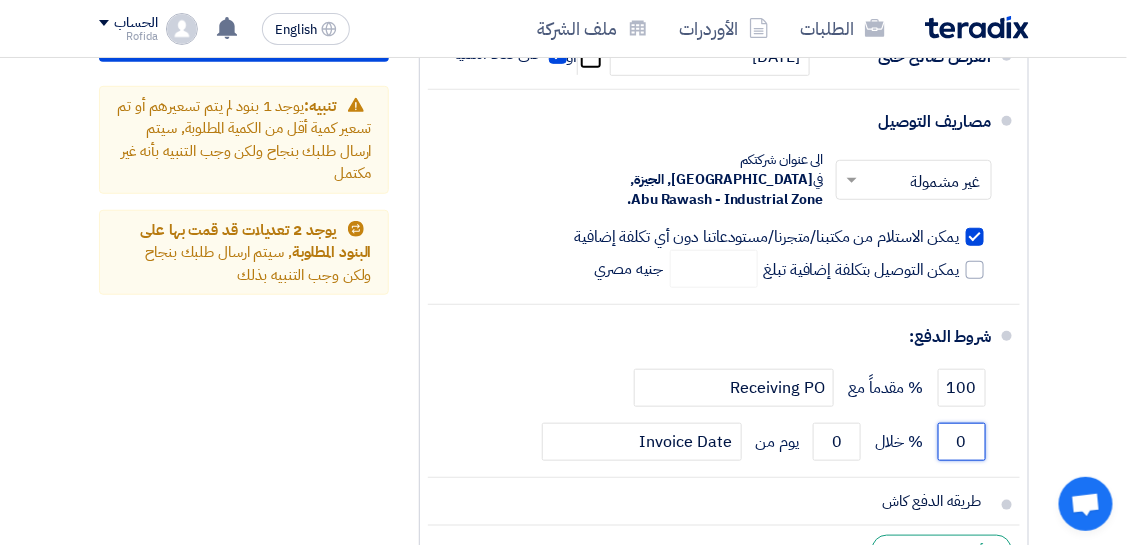 scroll, scrollTop: 2341, scrollLeft: 0, axis: vertical 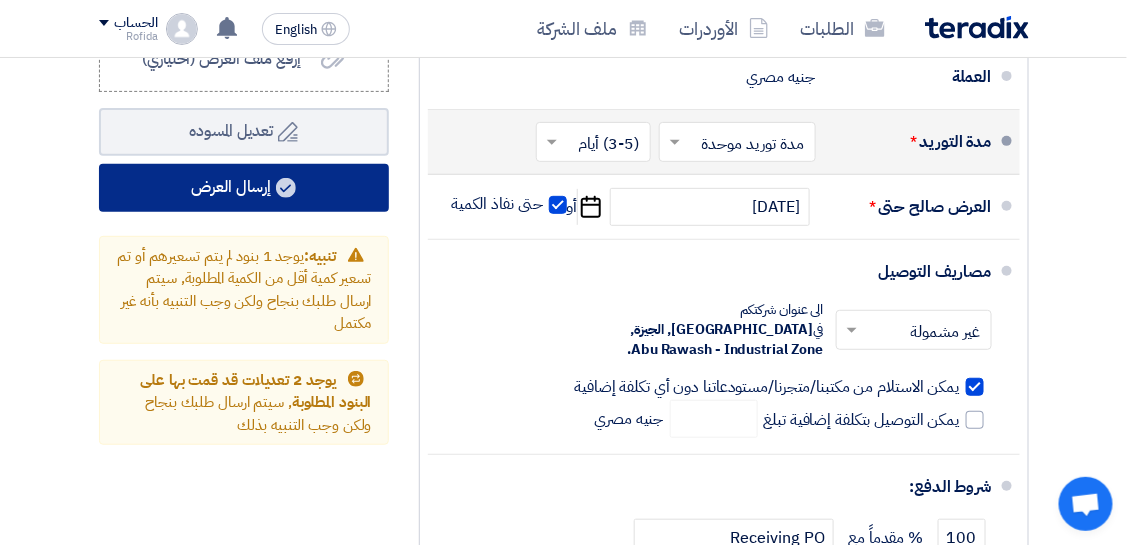 drag, startPoint x: 216, startPoint y: 200, endPoint x: 213, endPoint y: 185, distance: 15.297058 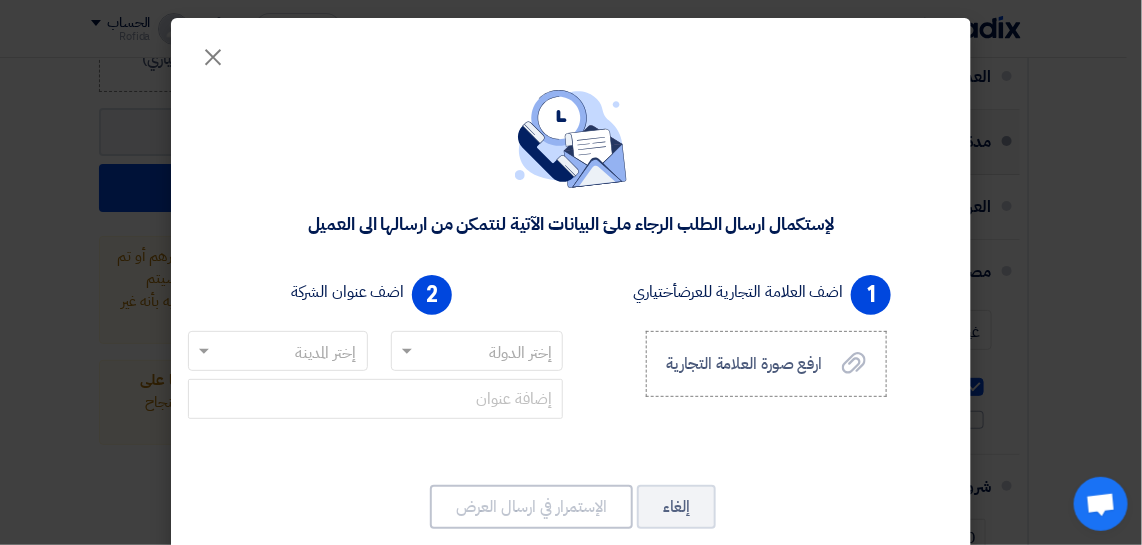 click 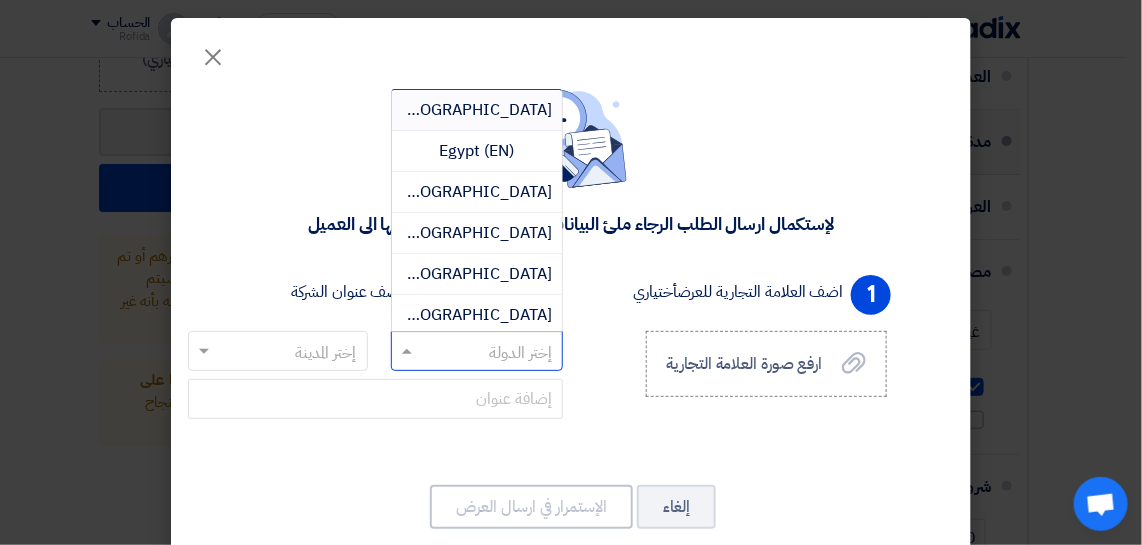 click on "Egypt" at bounding box center (477, 110) 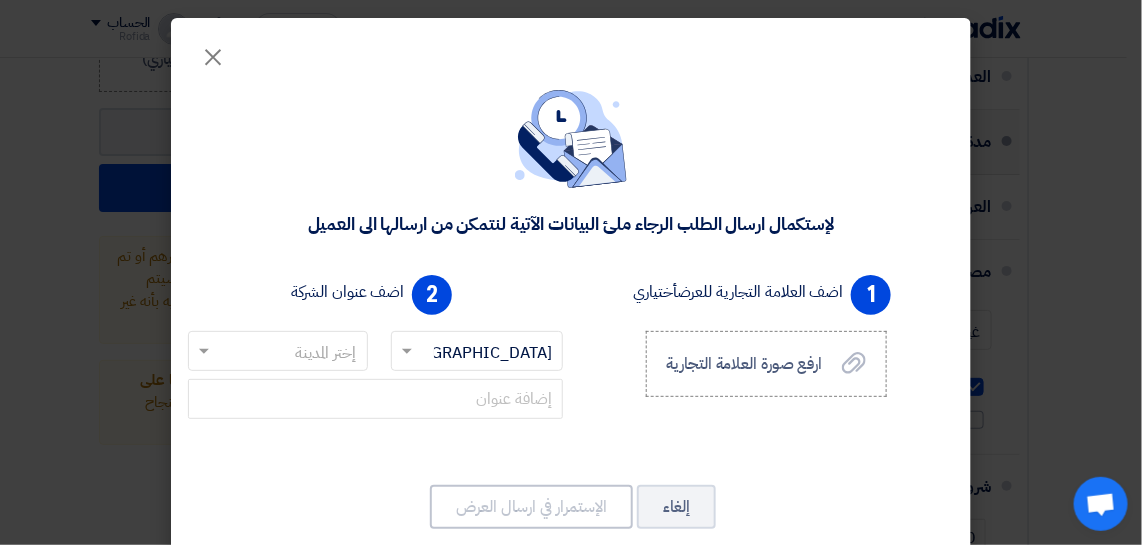 click 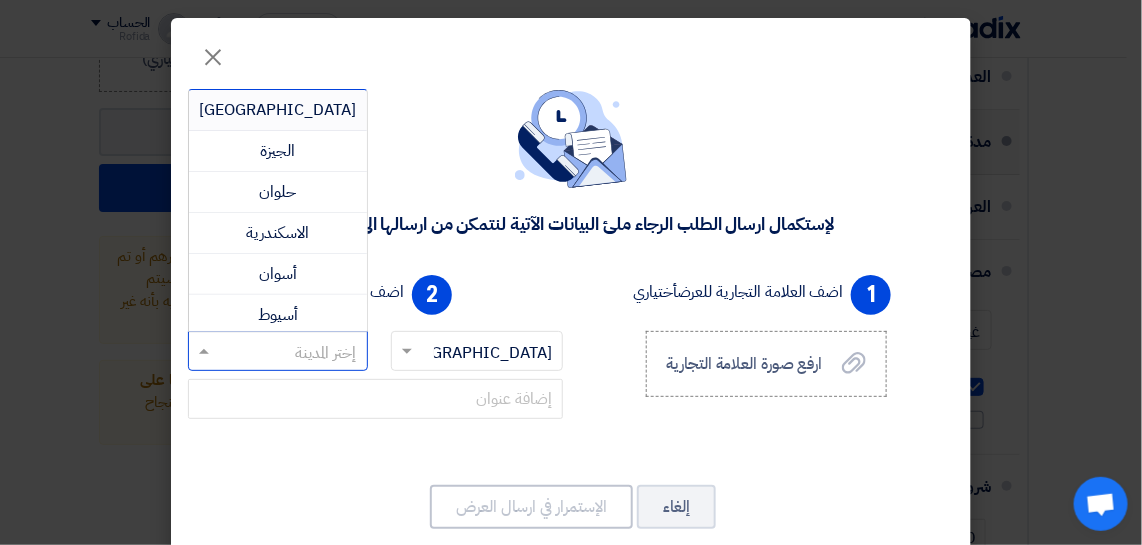 click on "القاهرة" at bounding box center [278, 110] 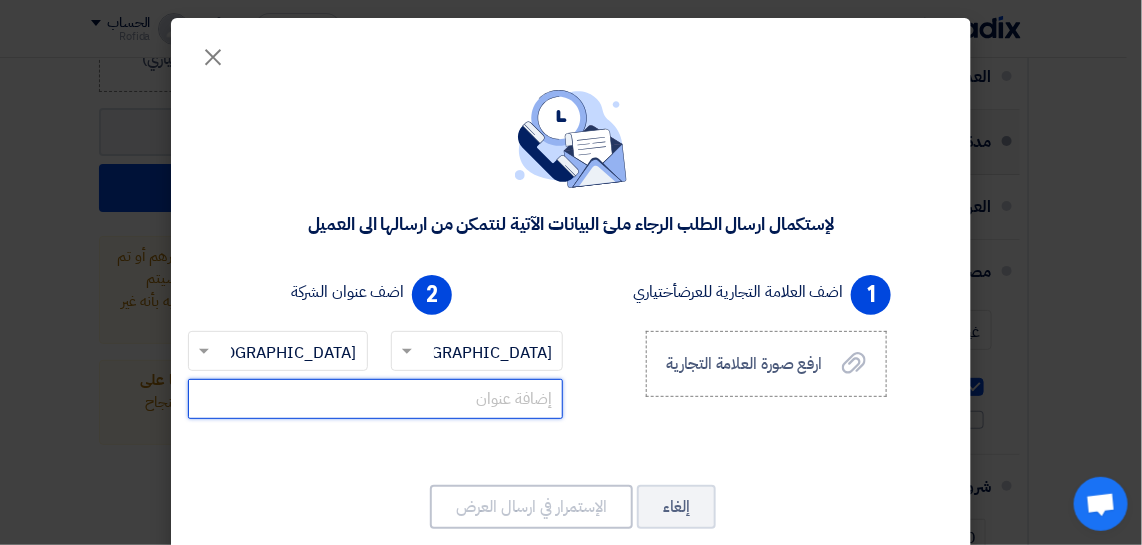 click 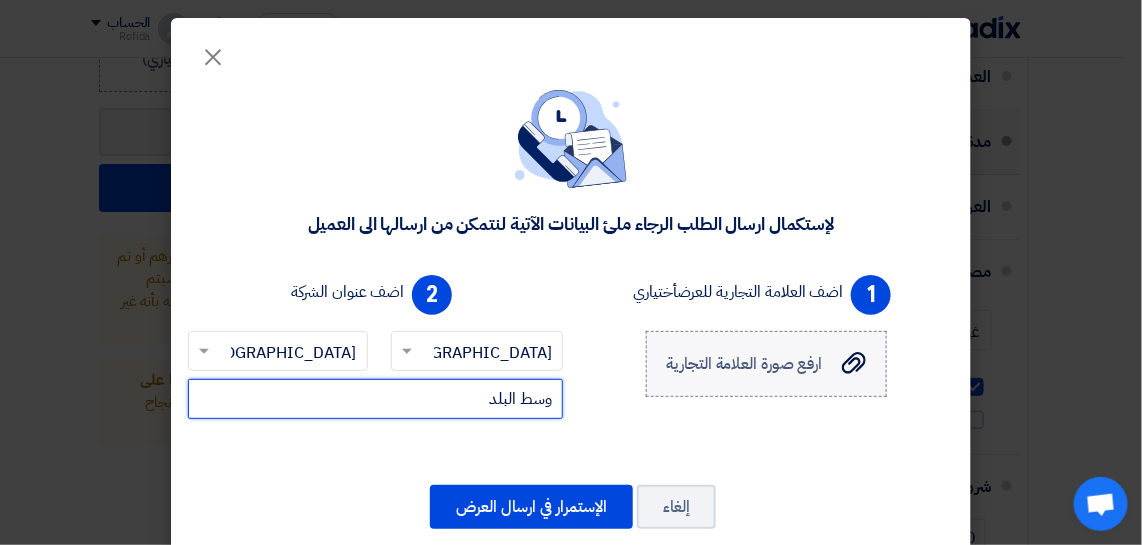 type on "وسط البلد" 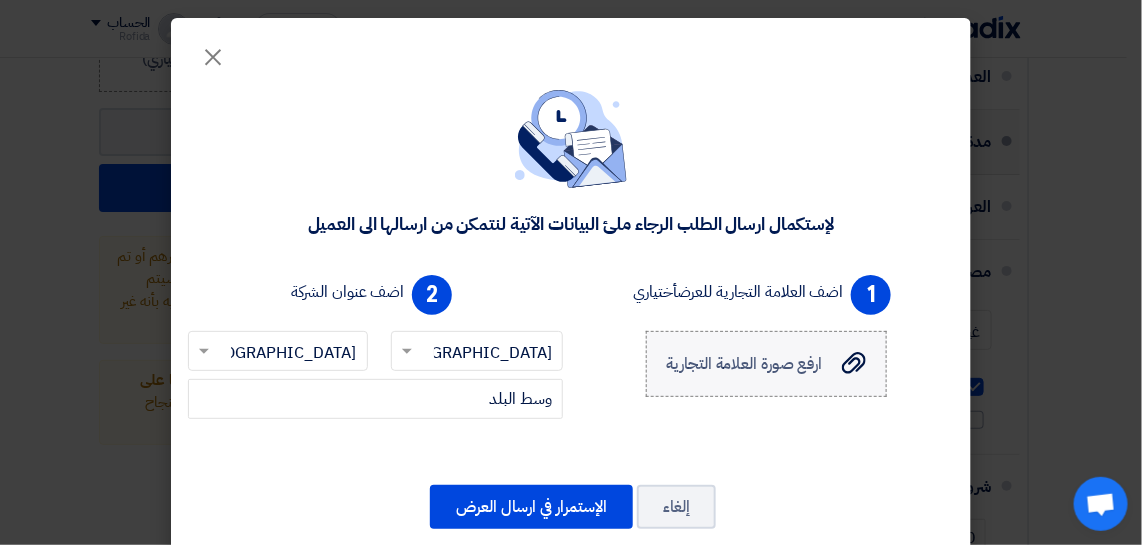 click on "ارفع صورة العلامة التجارية
ارفع صورة العلامة التجارية" 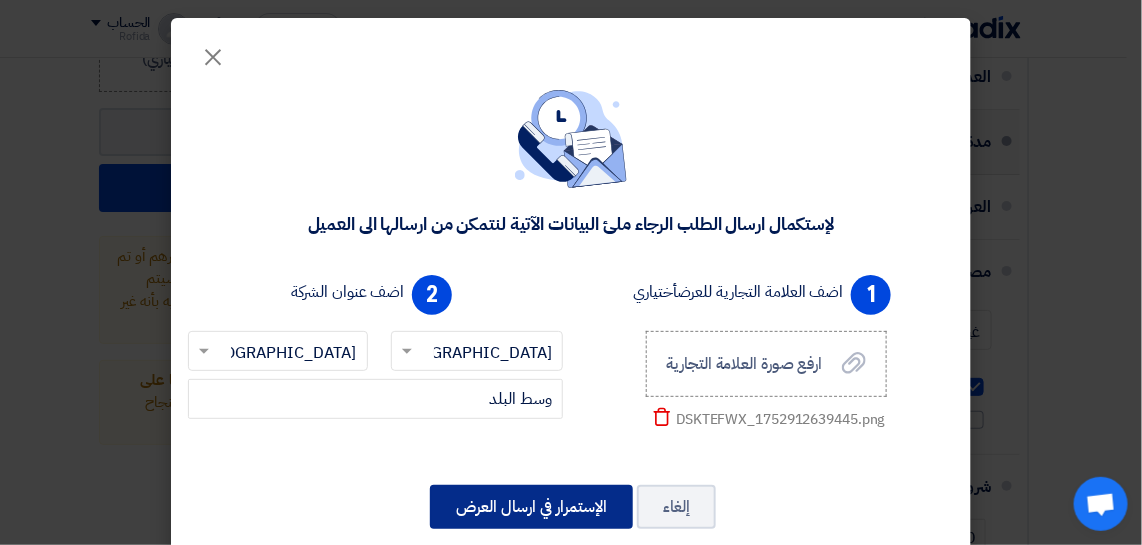 click on "الإستمرار في ارسال العرض" 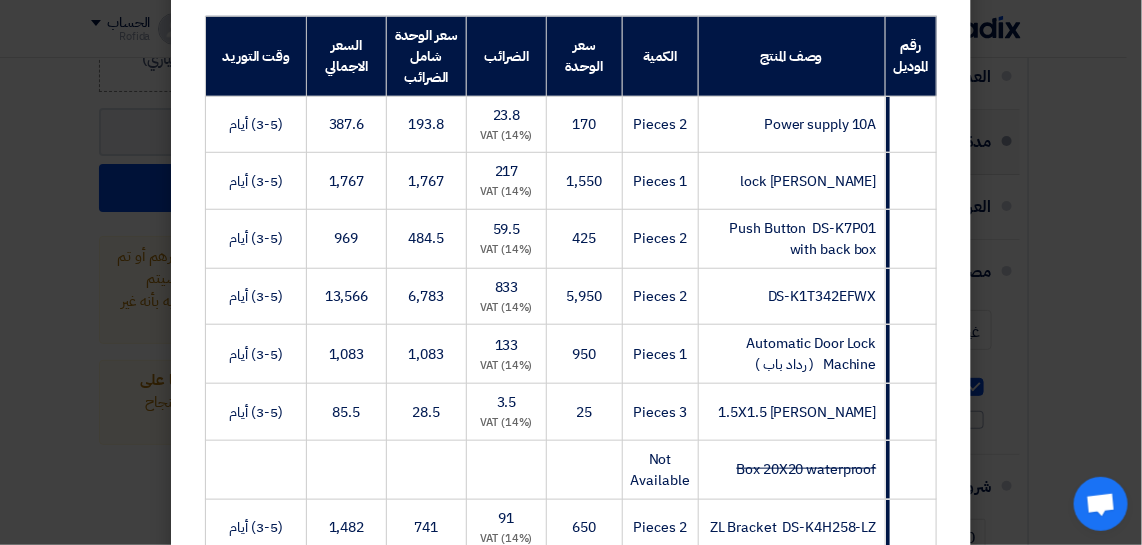 scroll, scrollTop: 259, scrollLeft: 0, axis: vertical 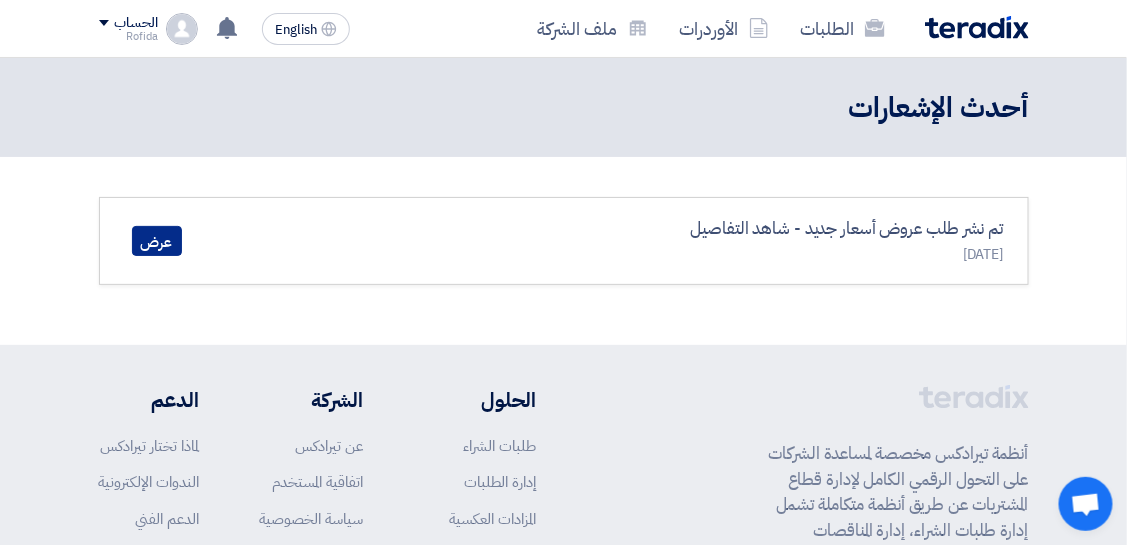 click on "عرض" 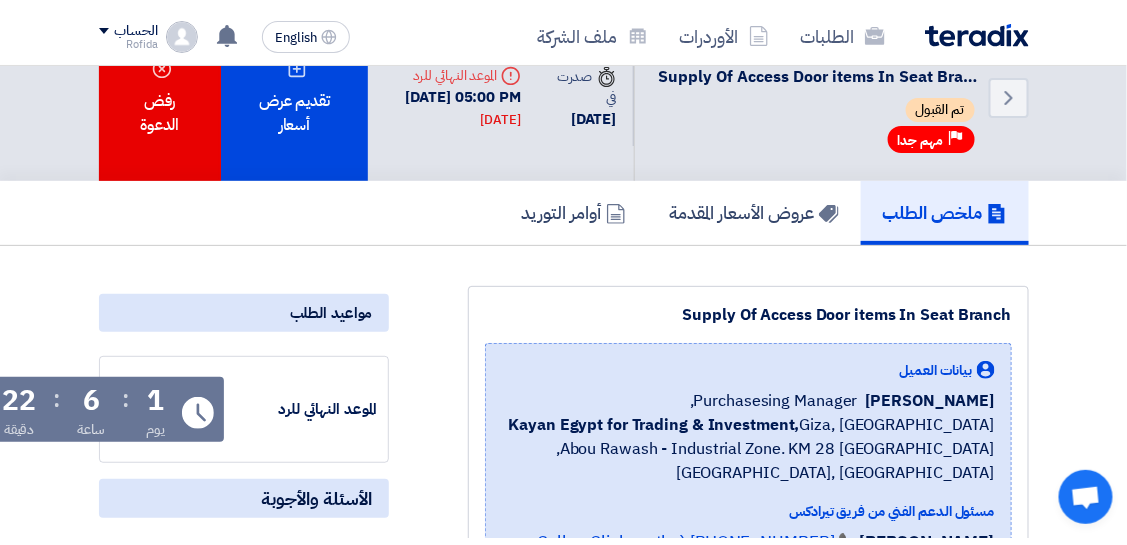 scroll, scrollTop: 0, scrollLeft: 0, axis: both 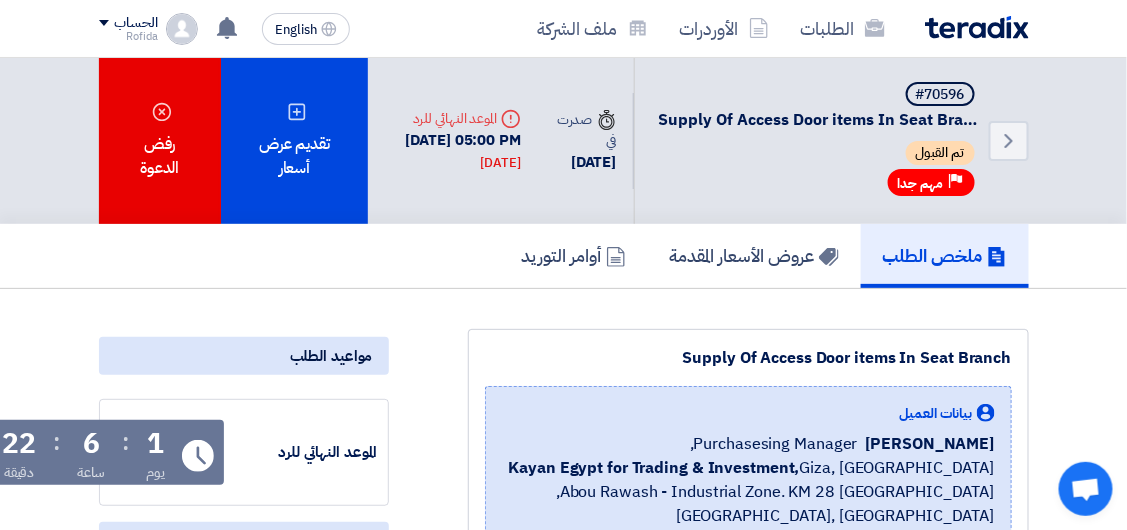 click on "ملخص الطلب" 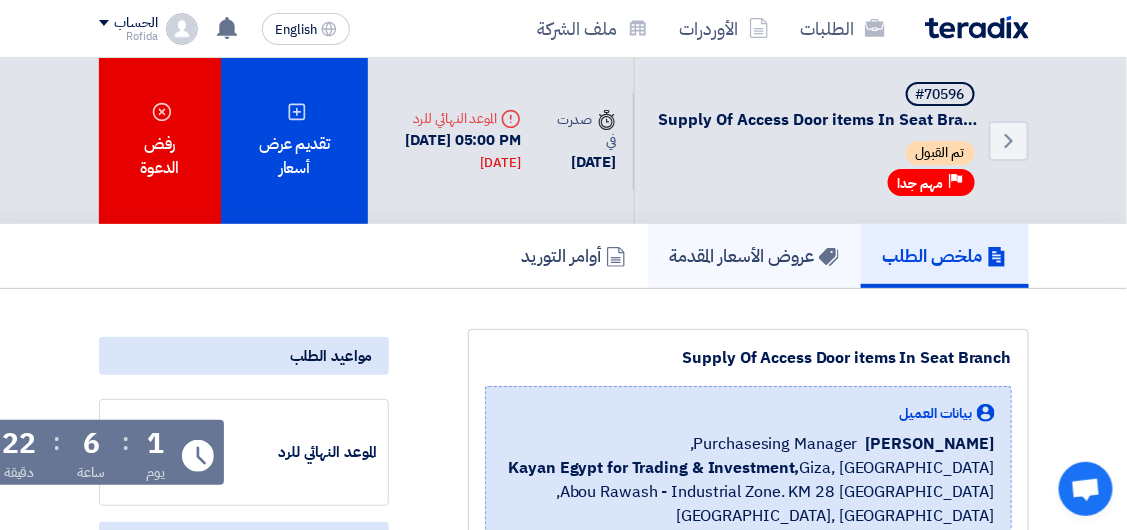 click on "عروض الأسعار المقدمة" 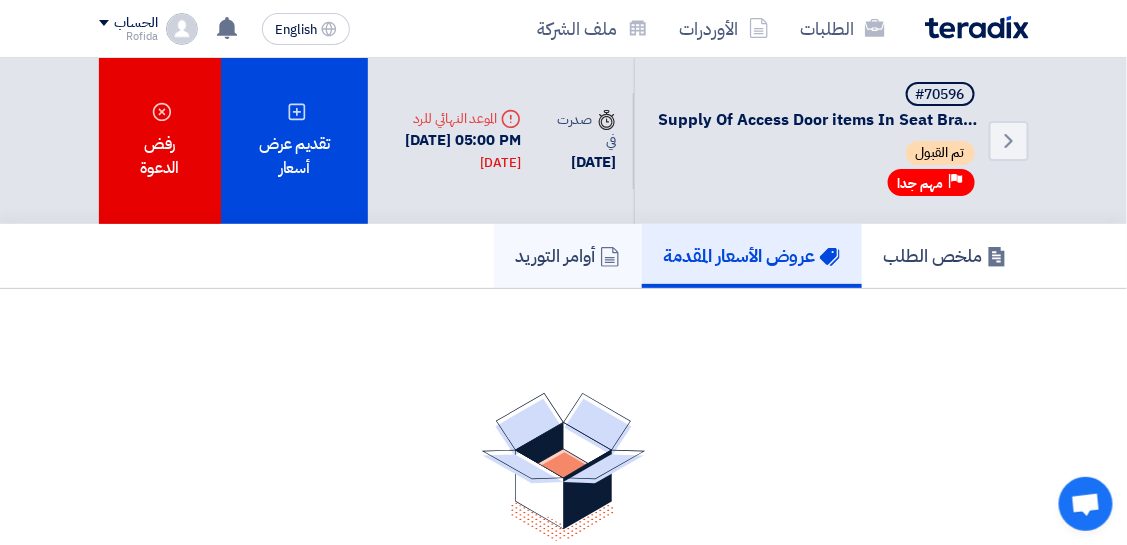 click on "أوامر التوريد" 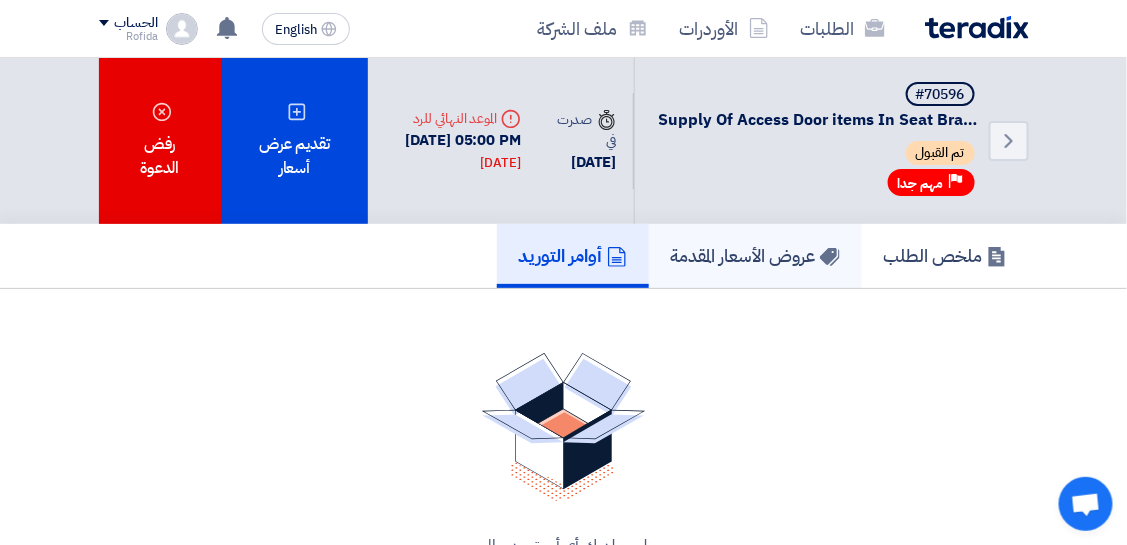 click on "عروض الأسعار المقدمة" 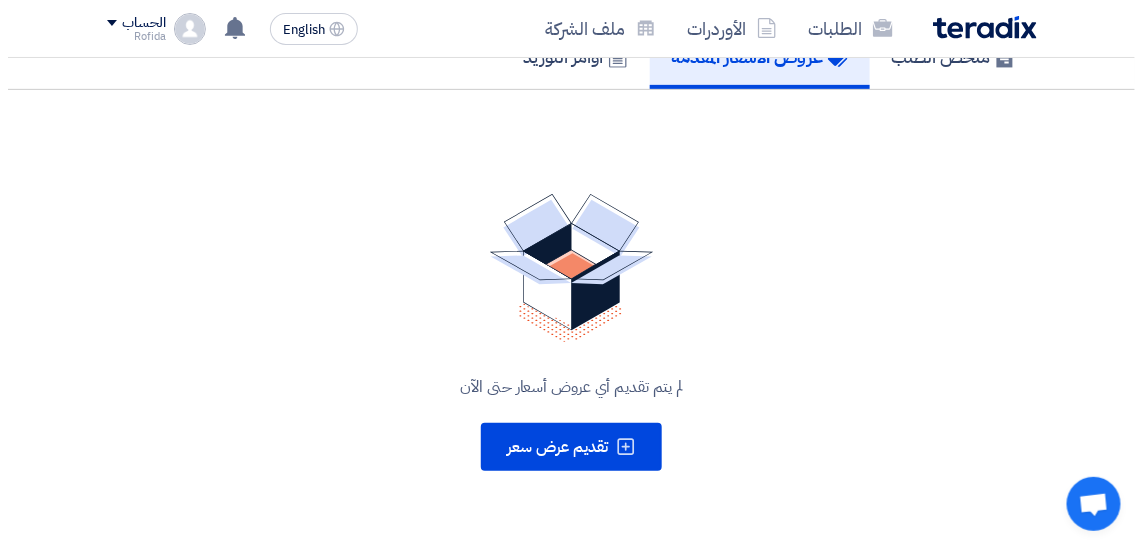scroll, scrollTop: 200, scrollLeft: 0, axis: vertical 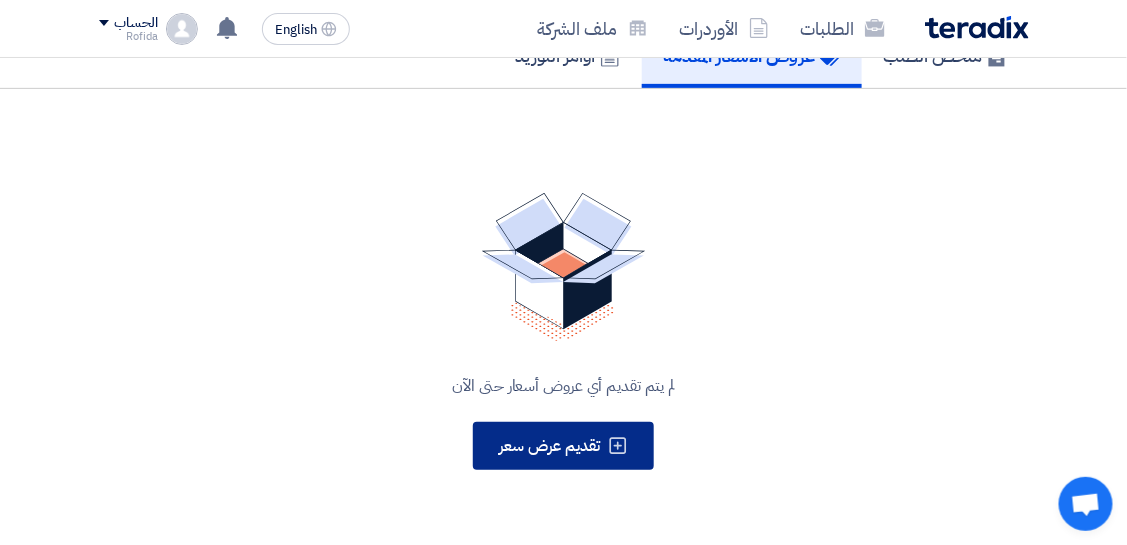 click on "تقديم عرض سعر" 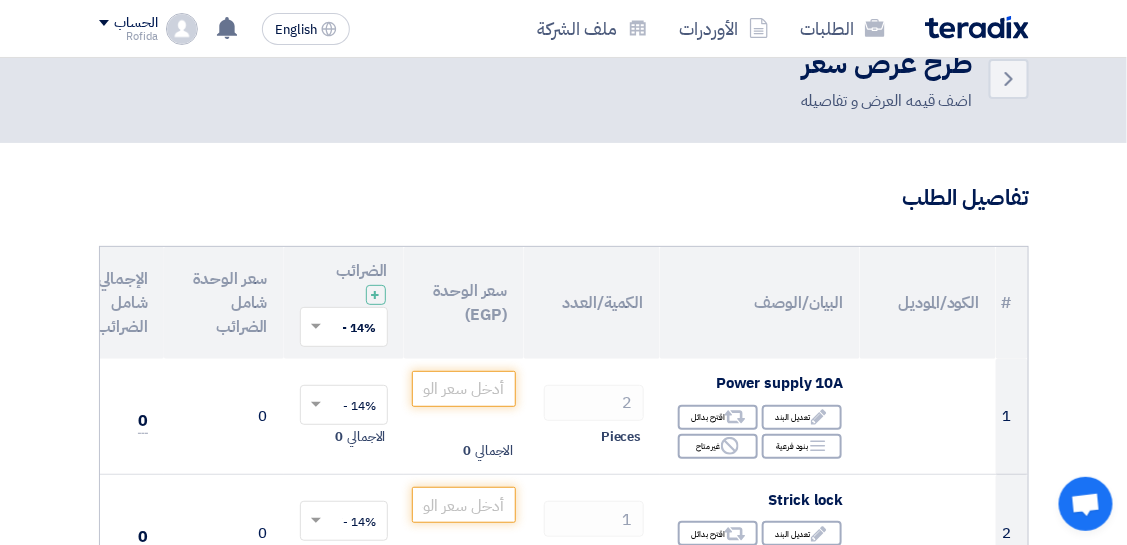 scroll, scrollTop: 2824, scrollLeft: 0, axis: vertical 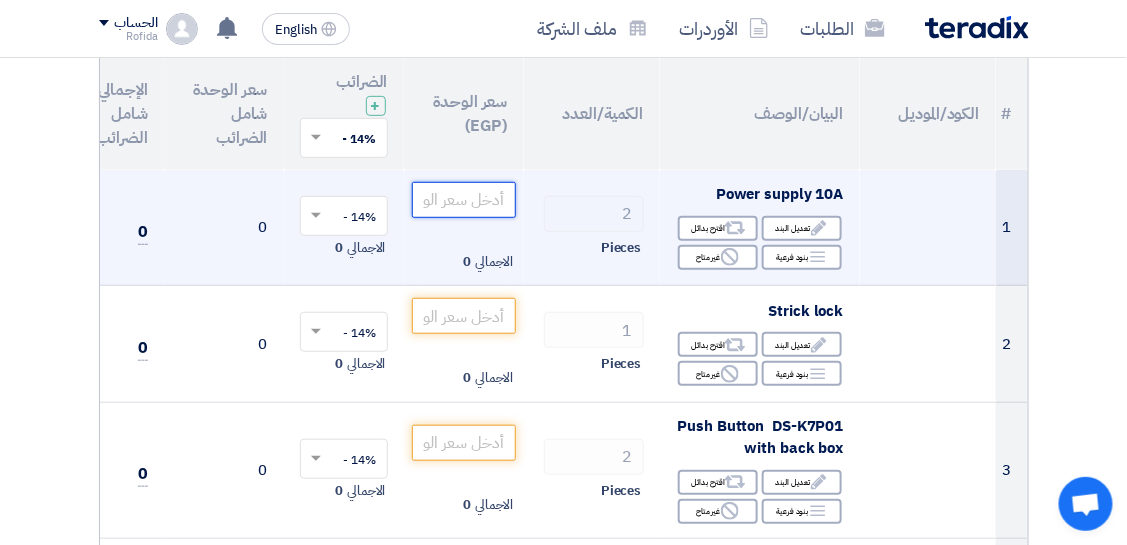 click 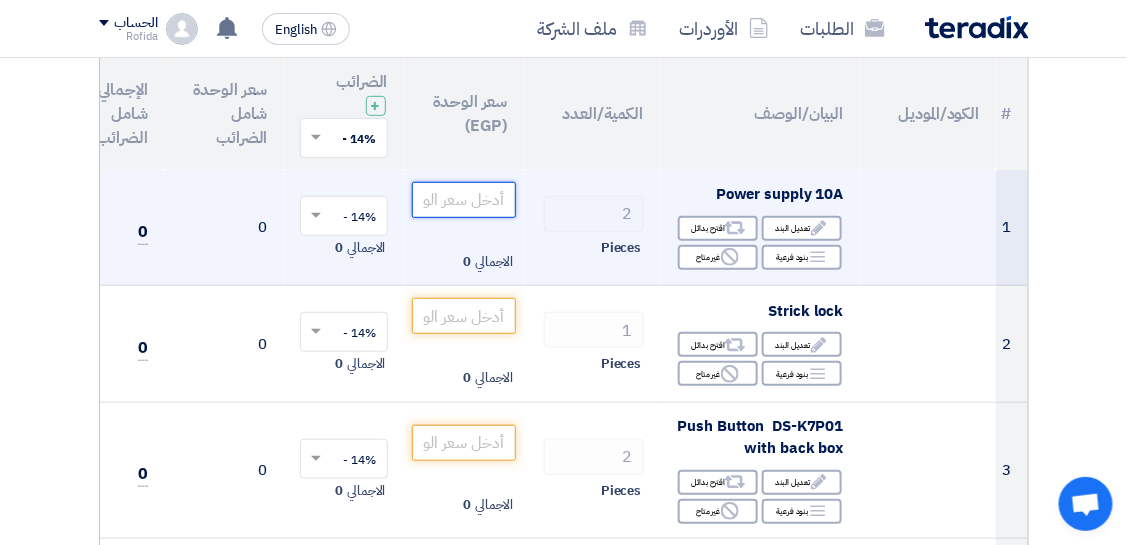 click 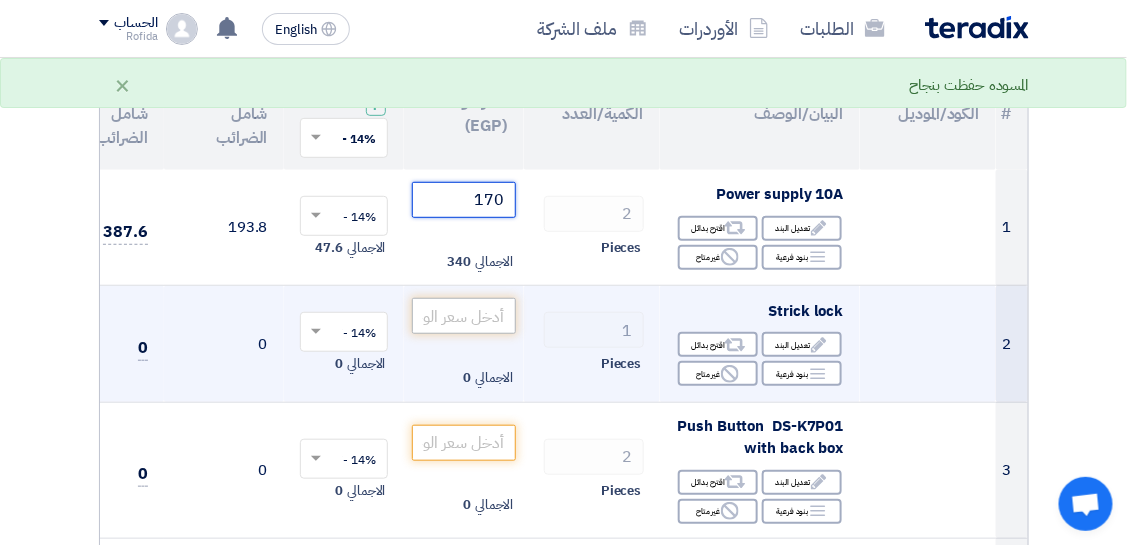 type on "170" 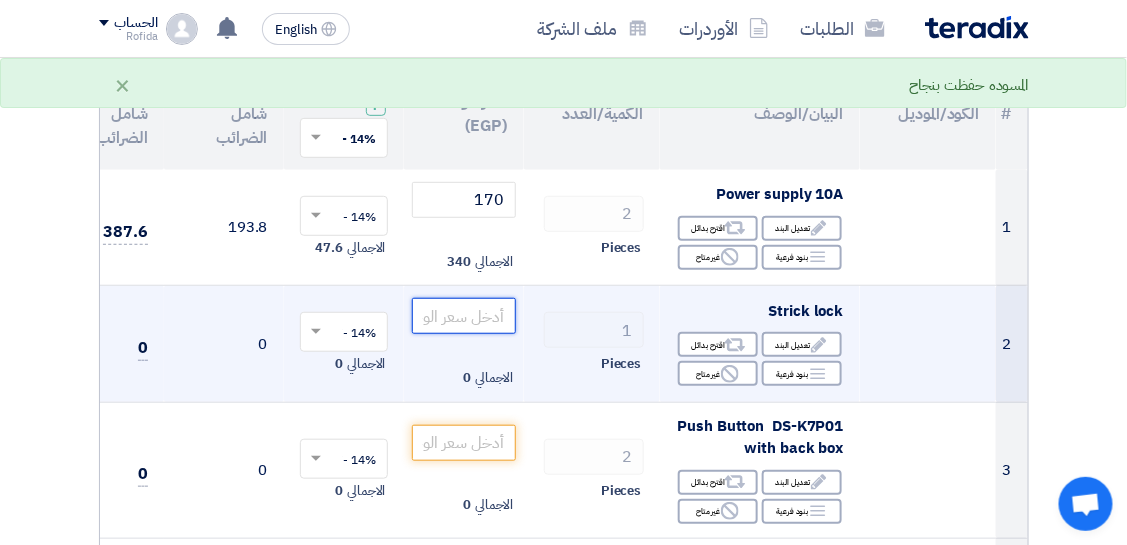 click 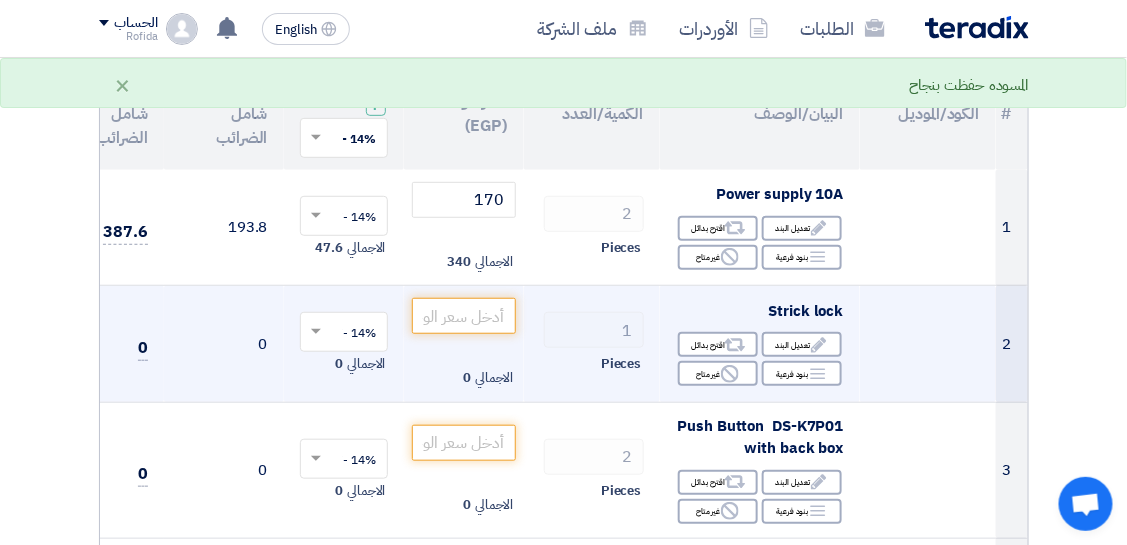 click on "Strick lock" 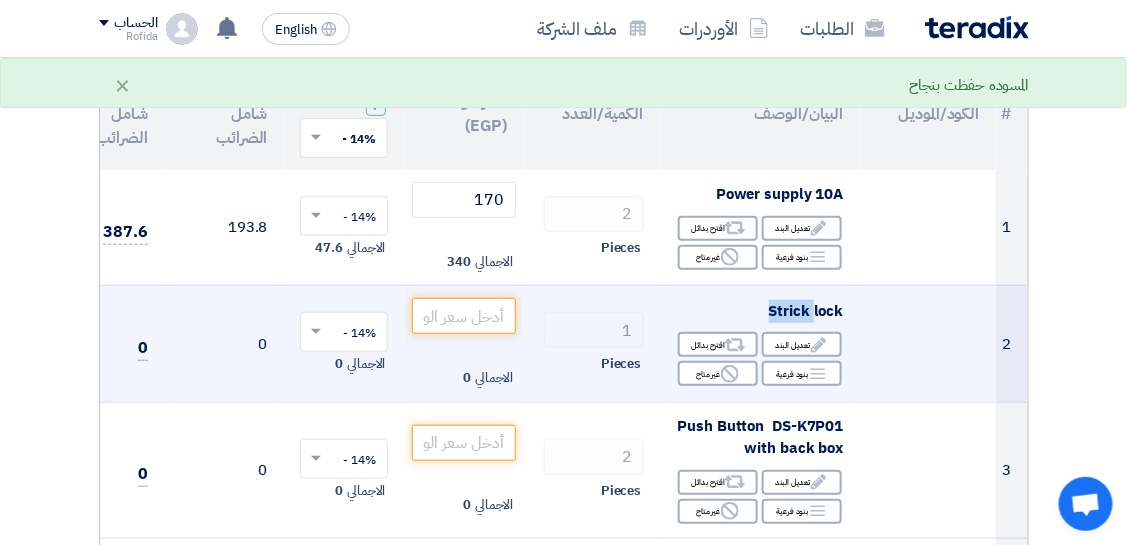 click on "Strick lock" 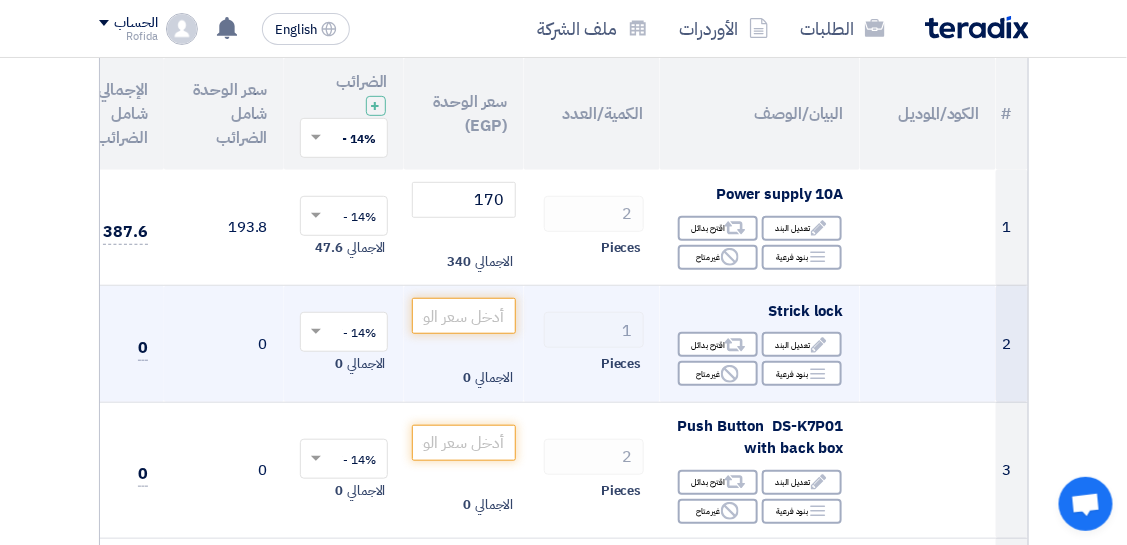 click on "Strick lock" 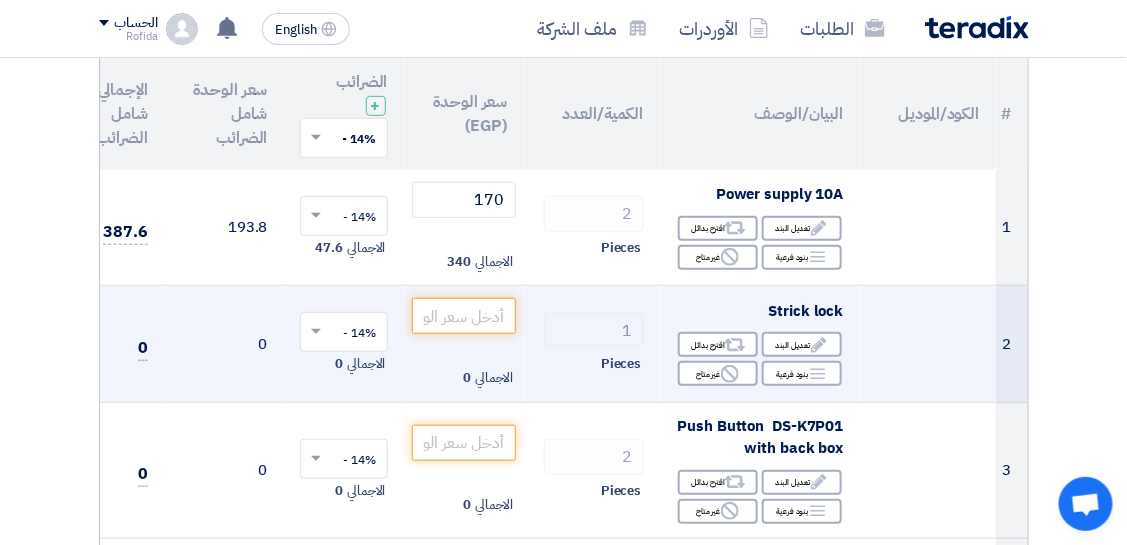 click on "Strick lock" 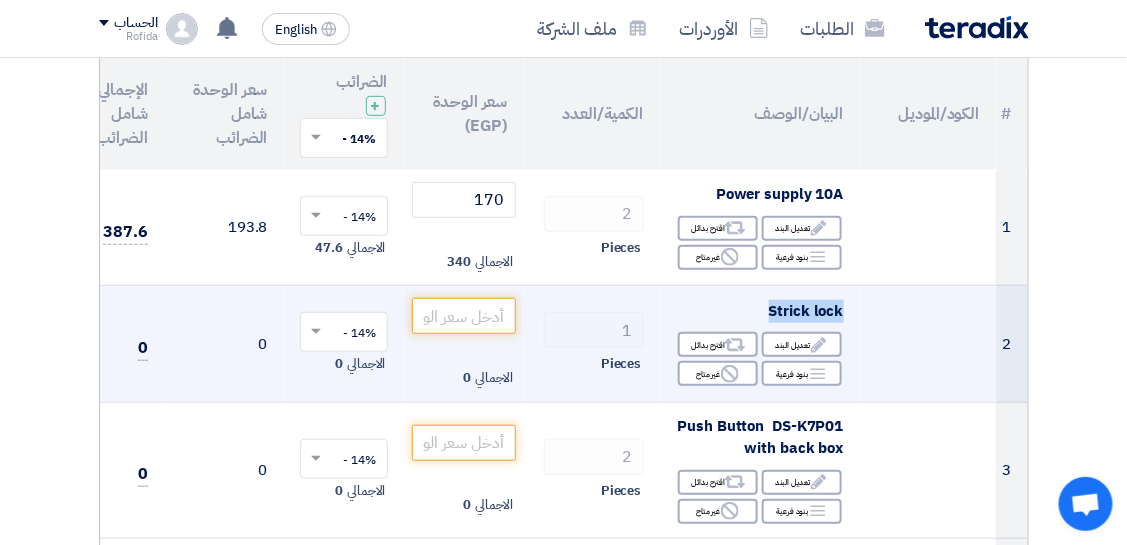 click on "Strick lock" 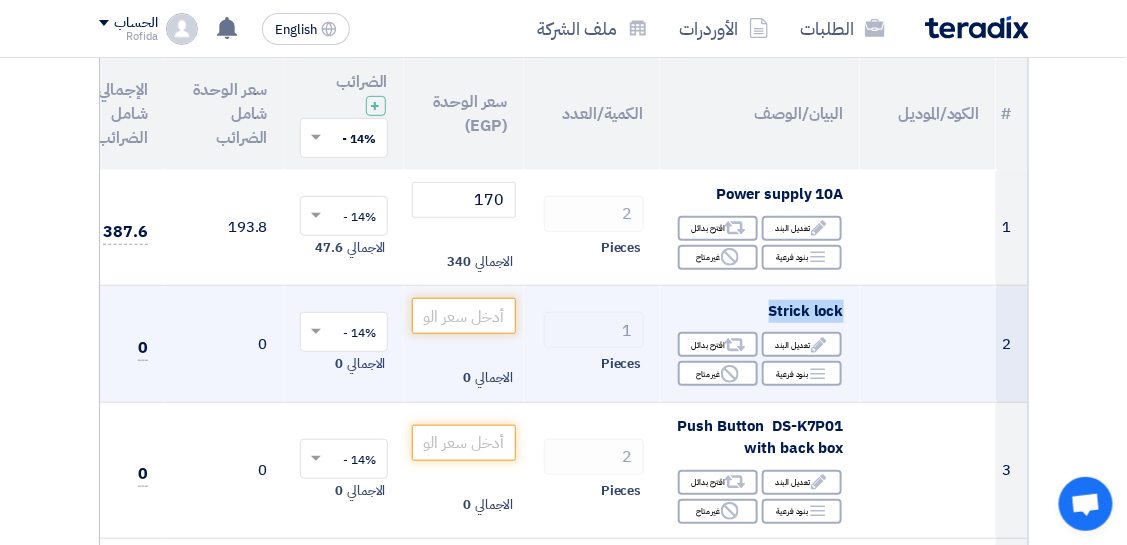 copy on "Strick lock" 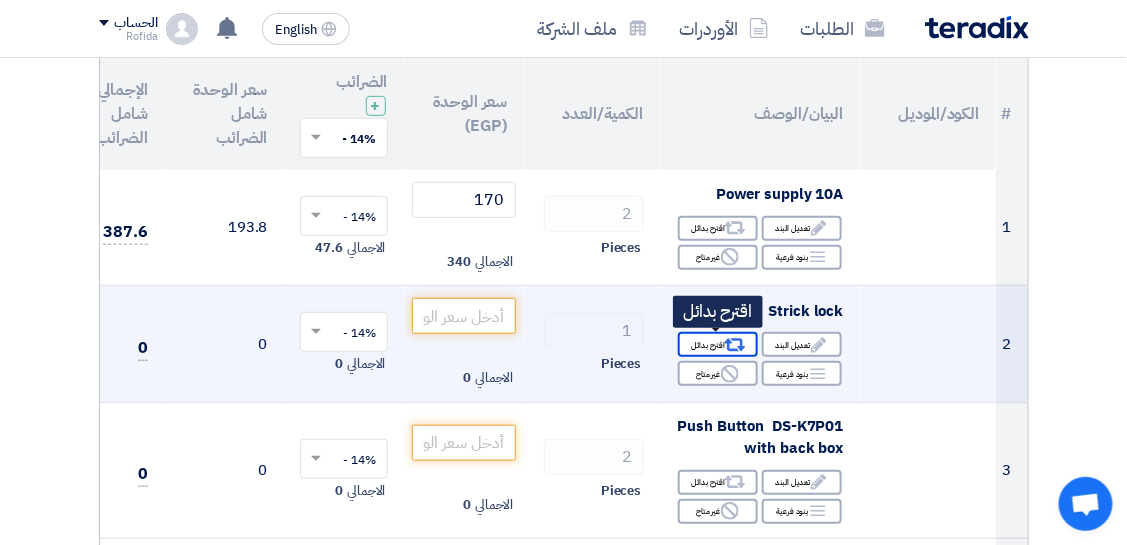 click 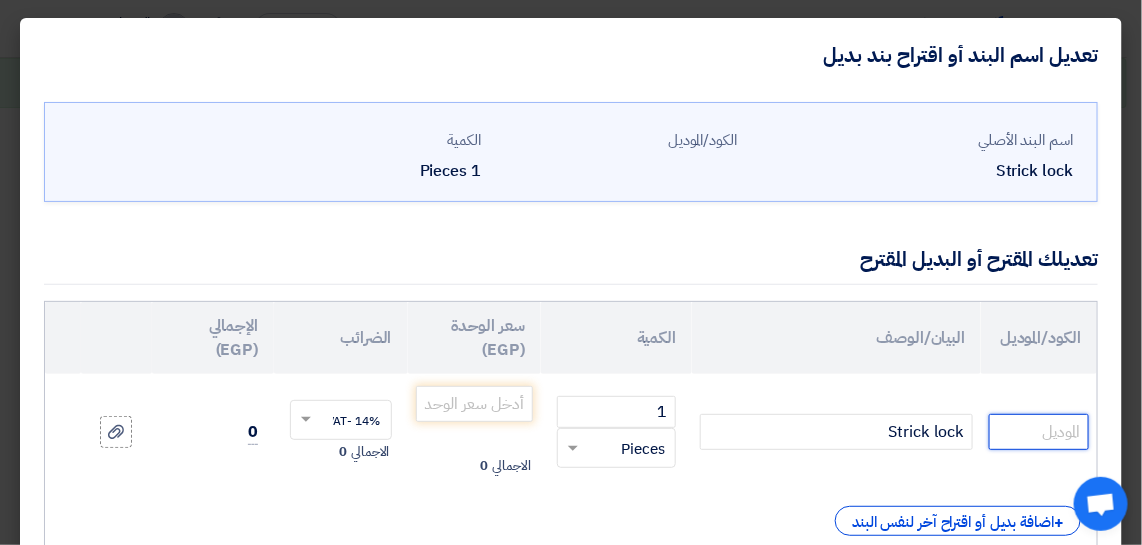 click 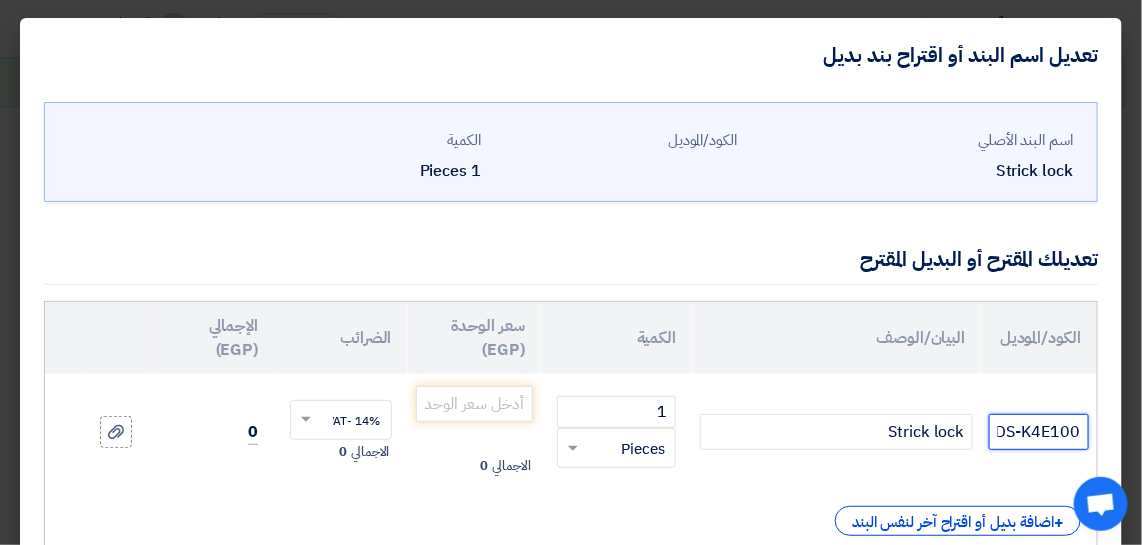 scroll, scrollTop: 0, scrollLeft: -3, axis: horizontal 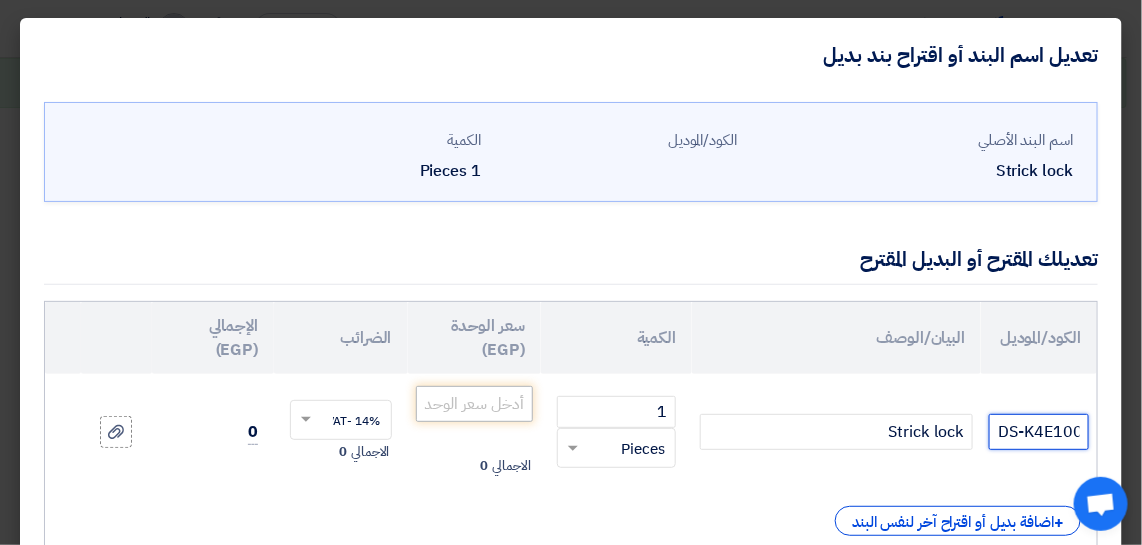 type on "DS-K4E100" 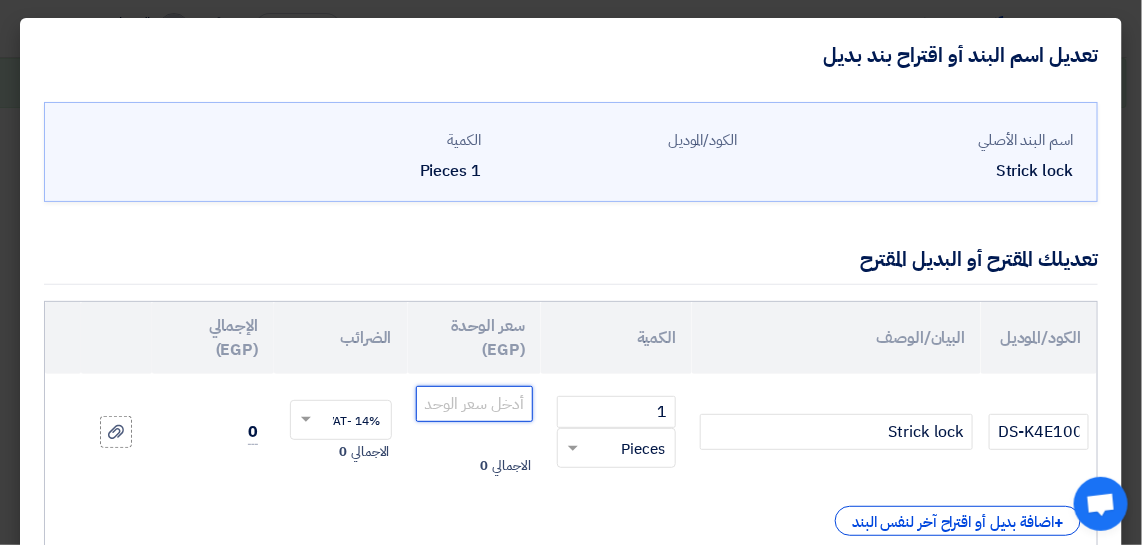 scroll, scrollTop: 0, scrollLeft: 0, axis: both 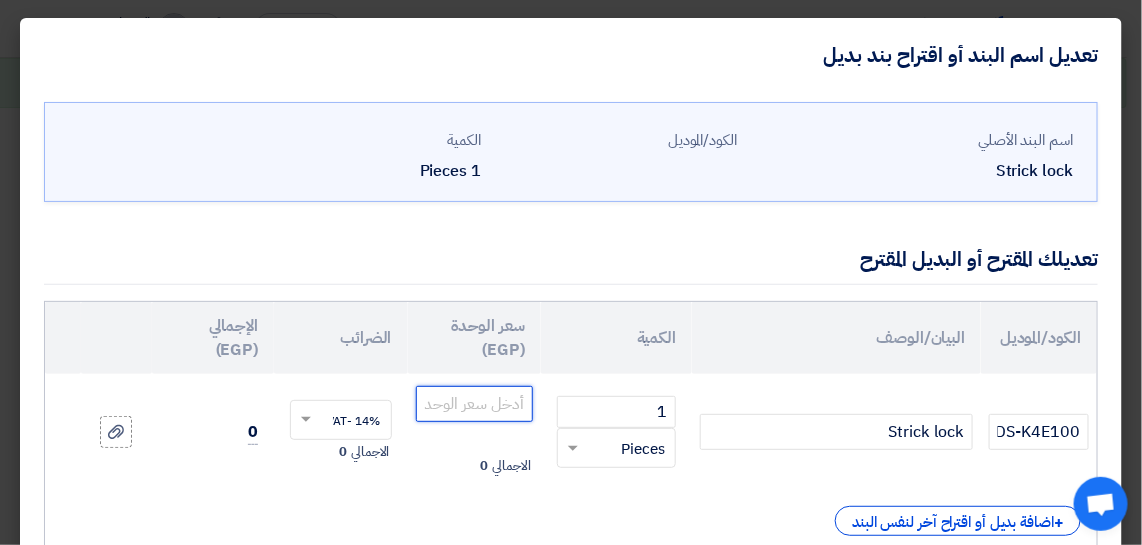 click 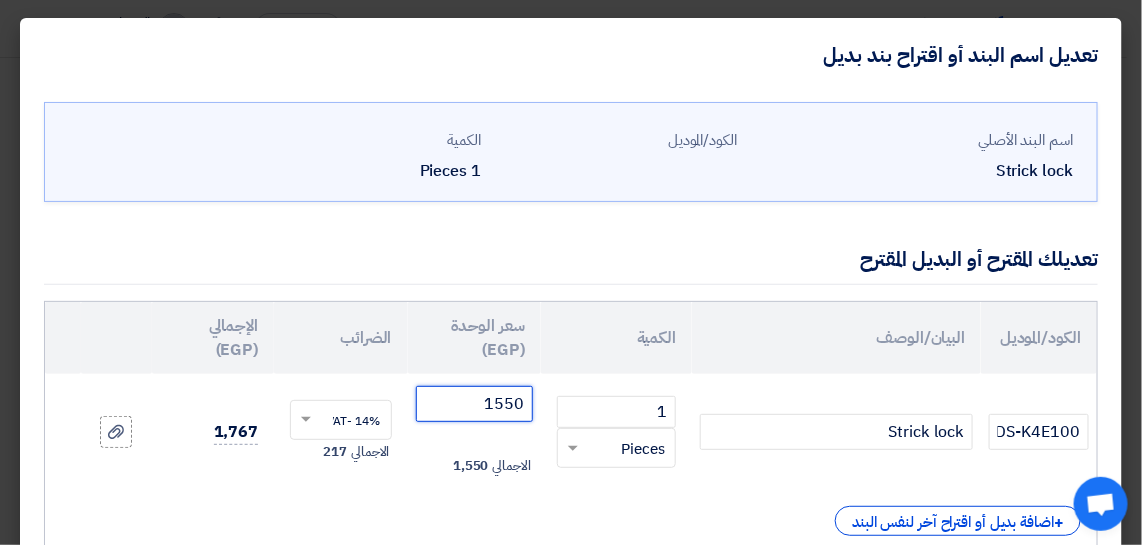 type on "1550" 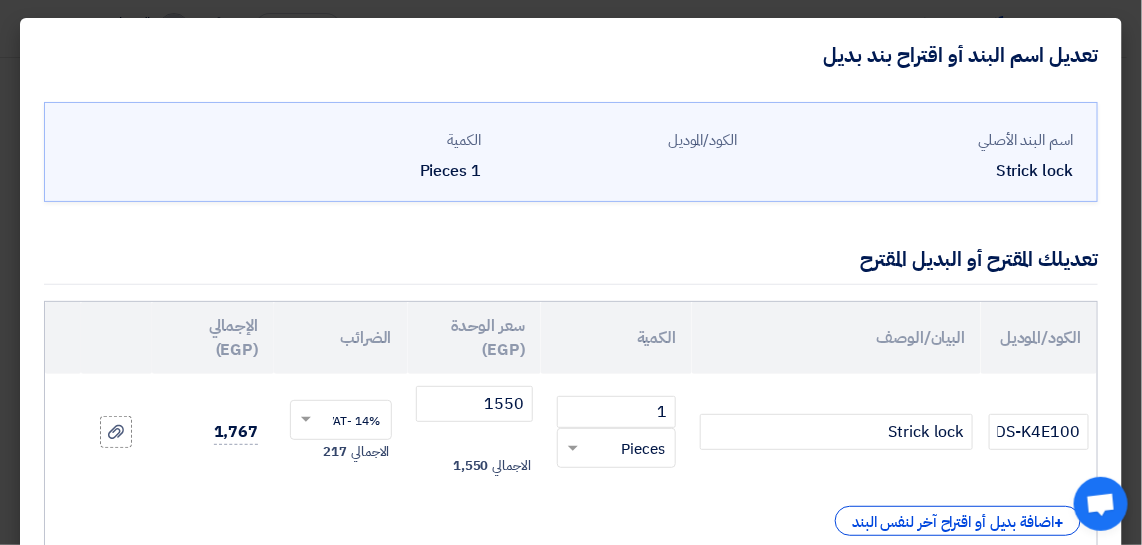 drag, startPoint x: 1136, startPoint y: 328, endPoint x: 1134, endPoint y: 381, distance: 53.037724 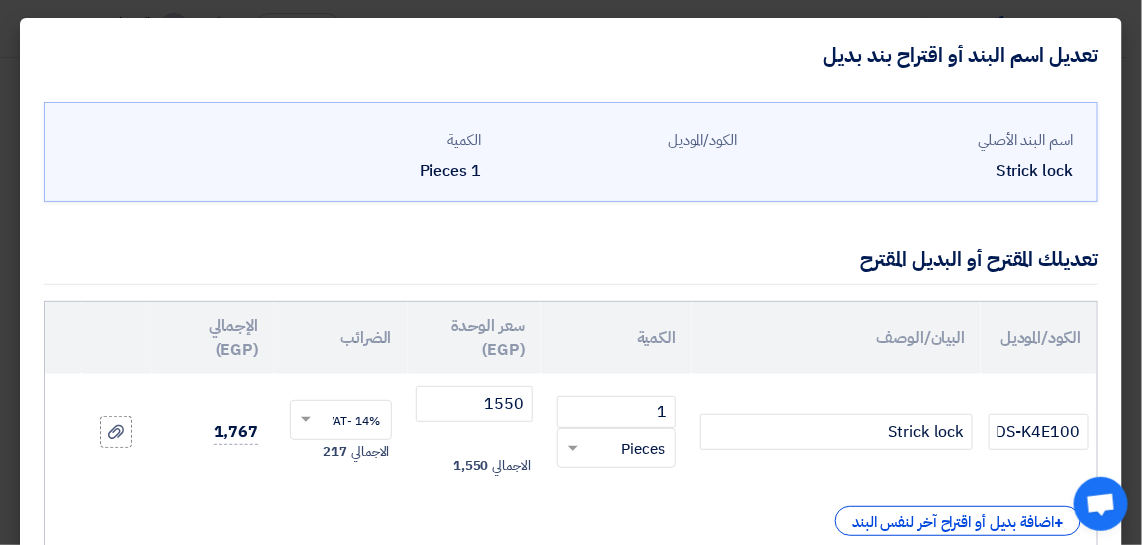 drag, startPoint x: 1141, startPoint y: 375, endPoint x: 1136, endPoint y: 433, distance: 58.21512 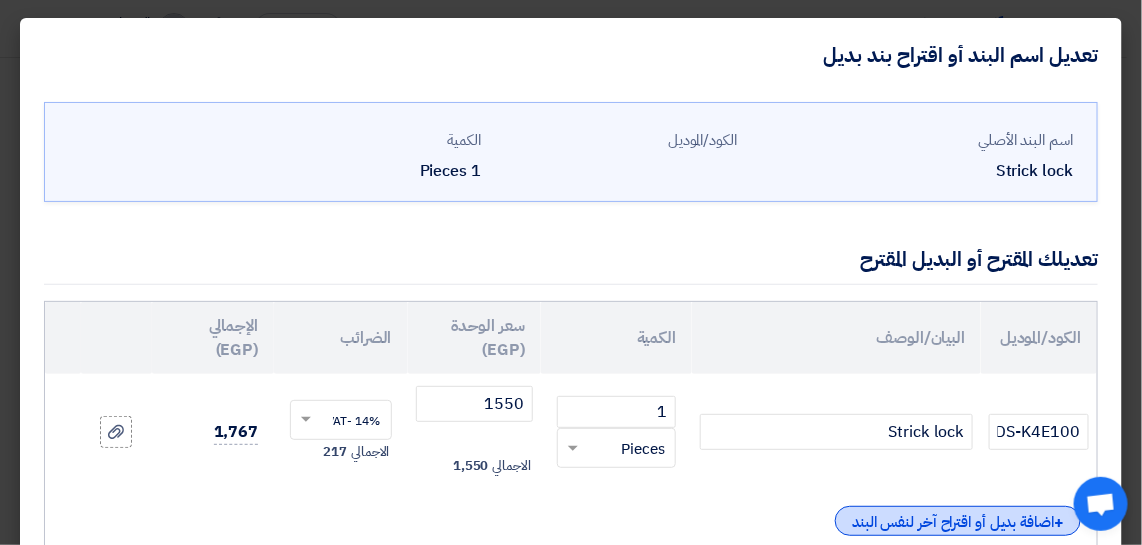 click on "+
اضافة بديل أو اقتراح آخر لنفس البند" 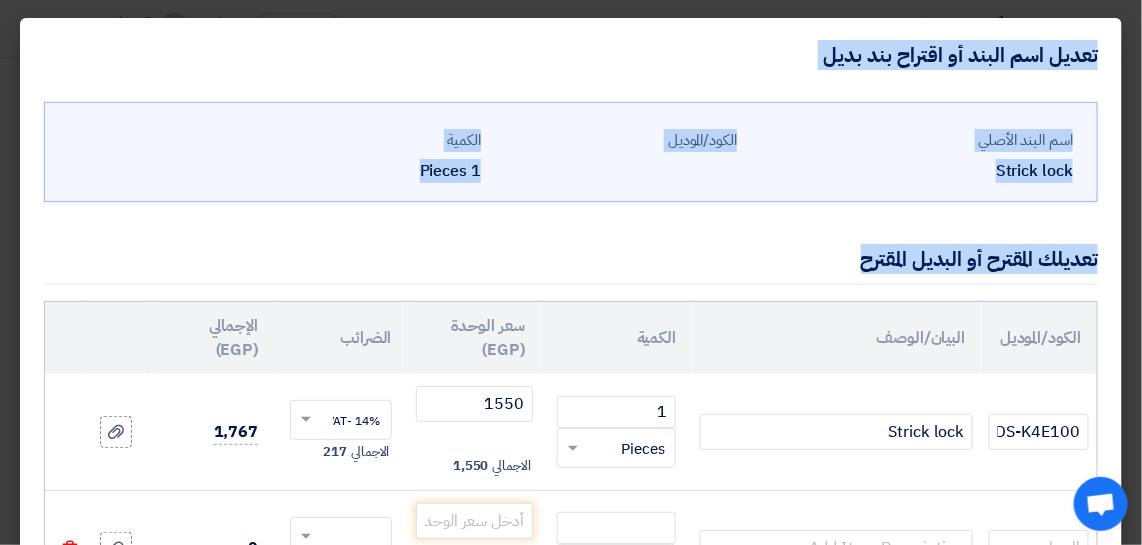 drag, startPoint x: 1139, startPoint y: 321, endPoint x: 1145, endPoint y: 375, distance: 54.33231 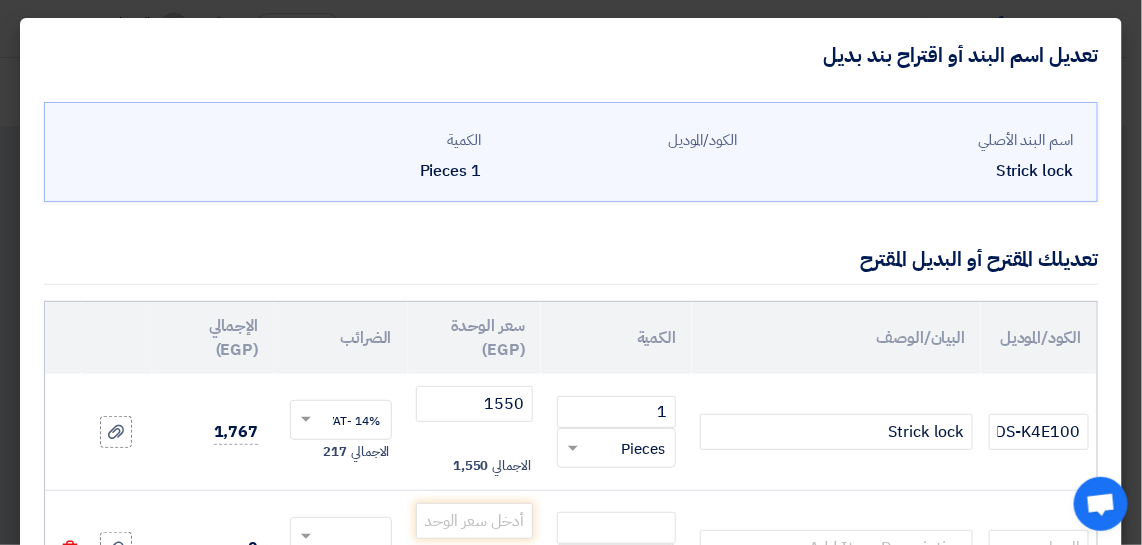 scroll, scrollTop: 200, scrollLeft: 0, axis: vertical 